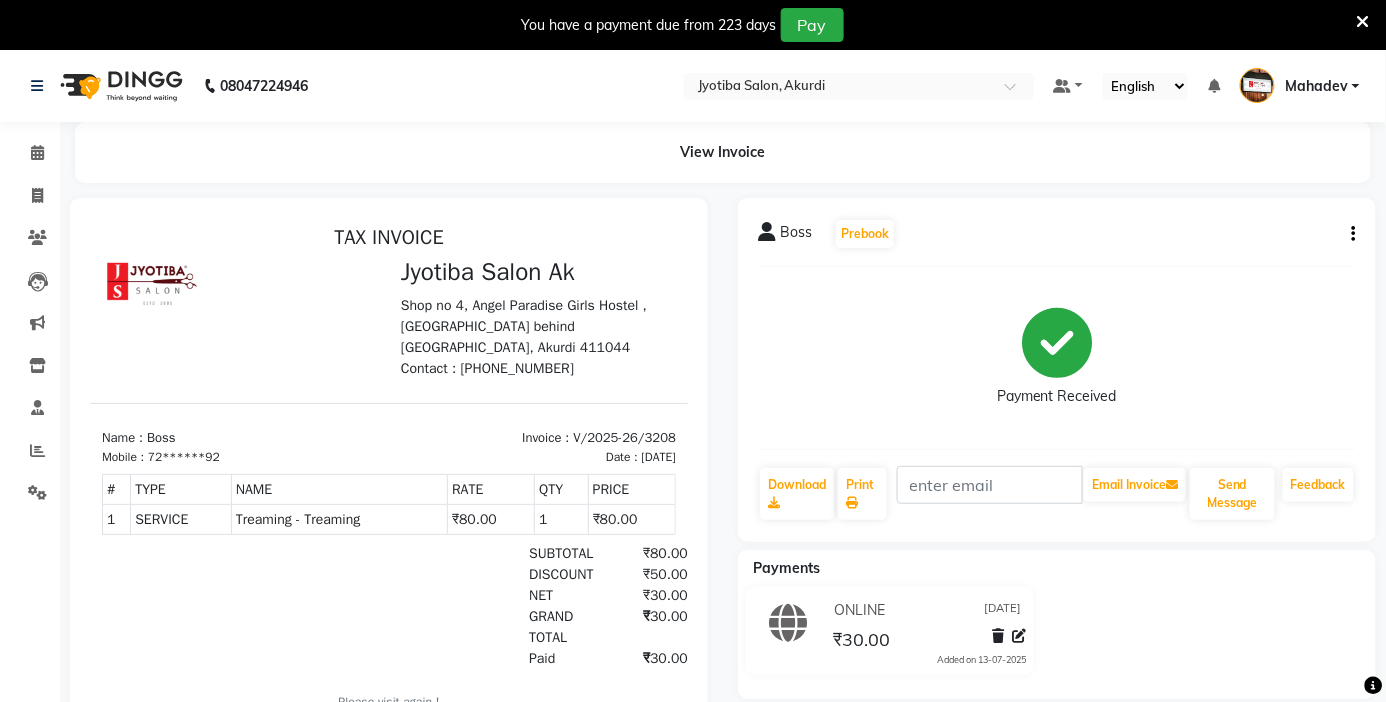scroll, scrollTop: 0, scrollLeft: 0, axis: both 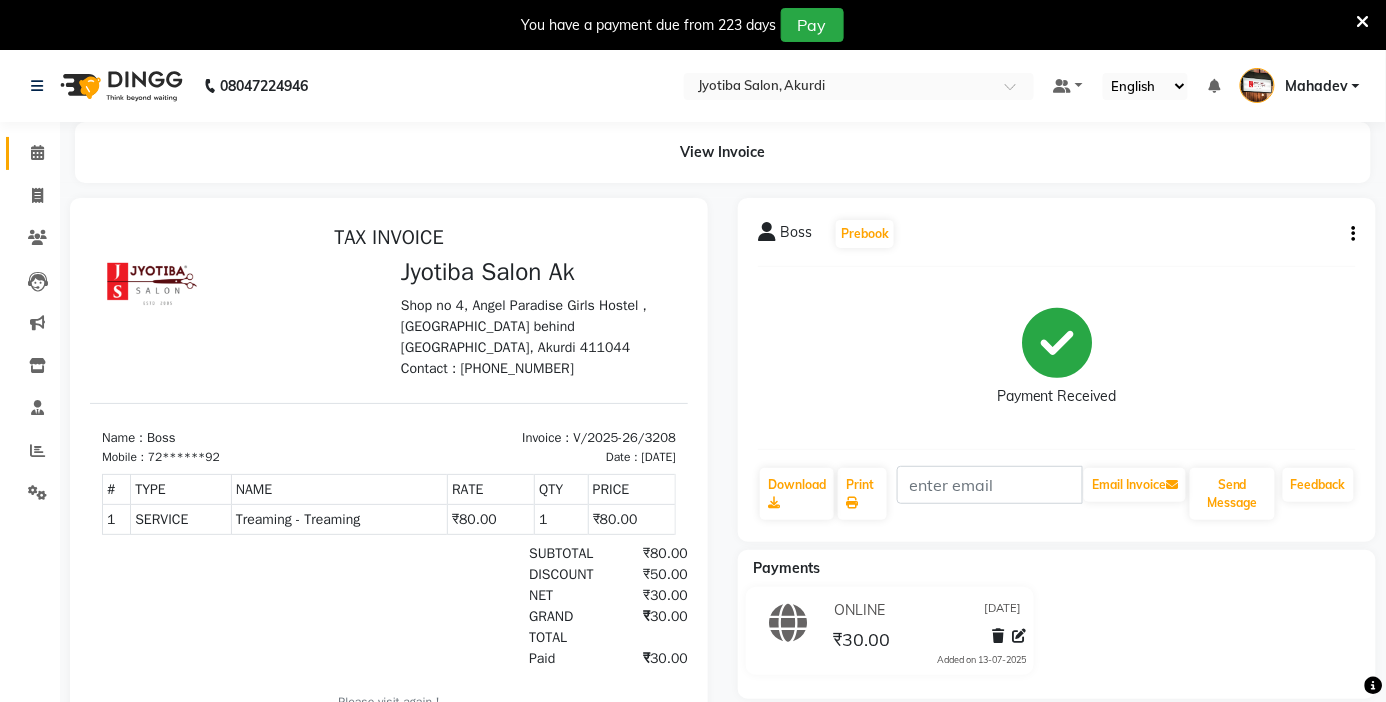 click on "Calendar" 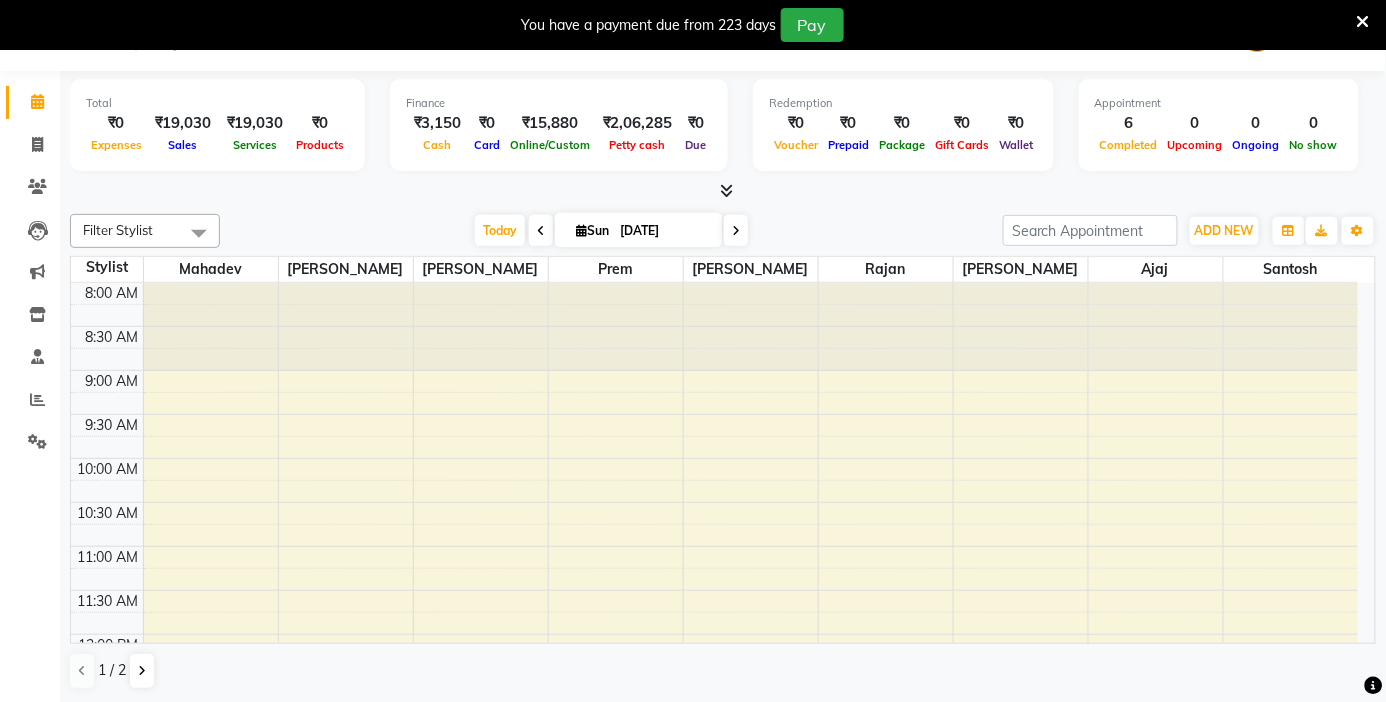 scroll, scrollTop: 0, scrollLeft: 0, axis: both 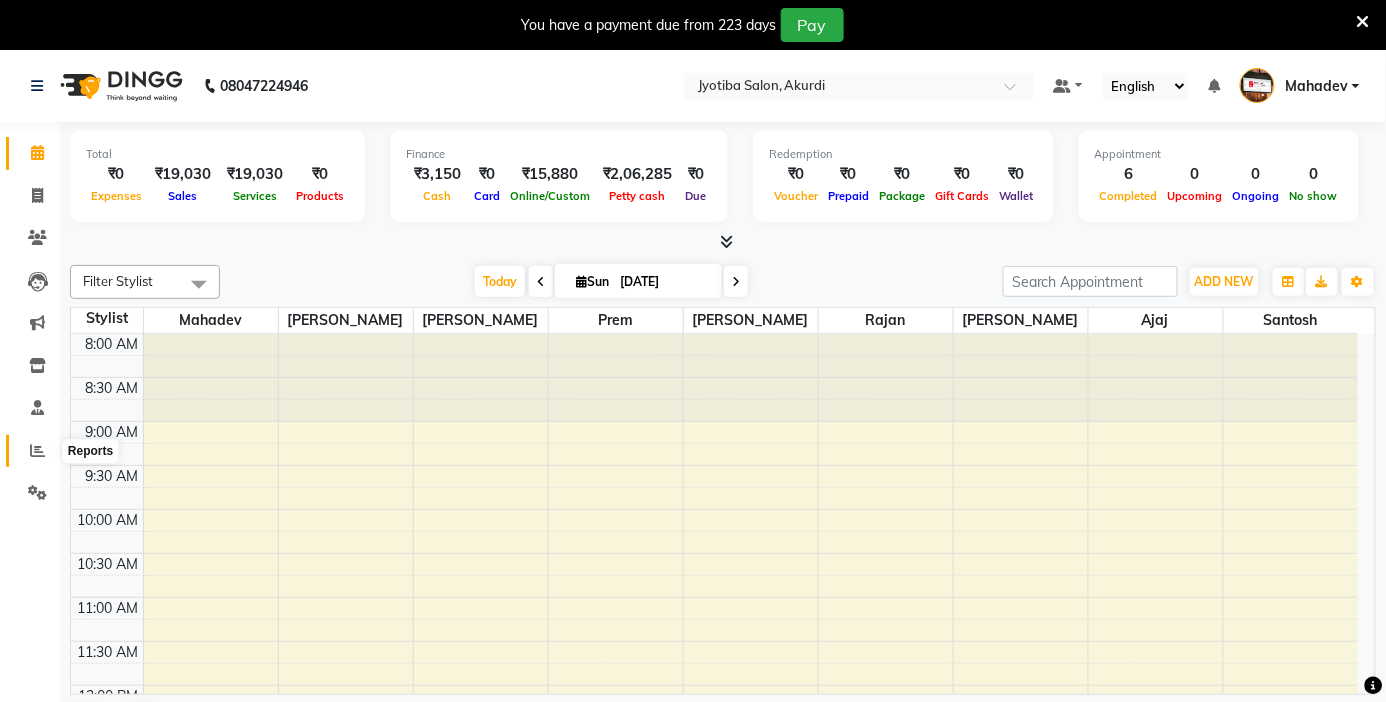 click 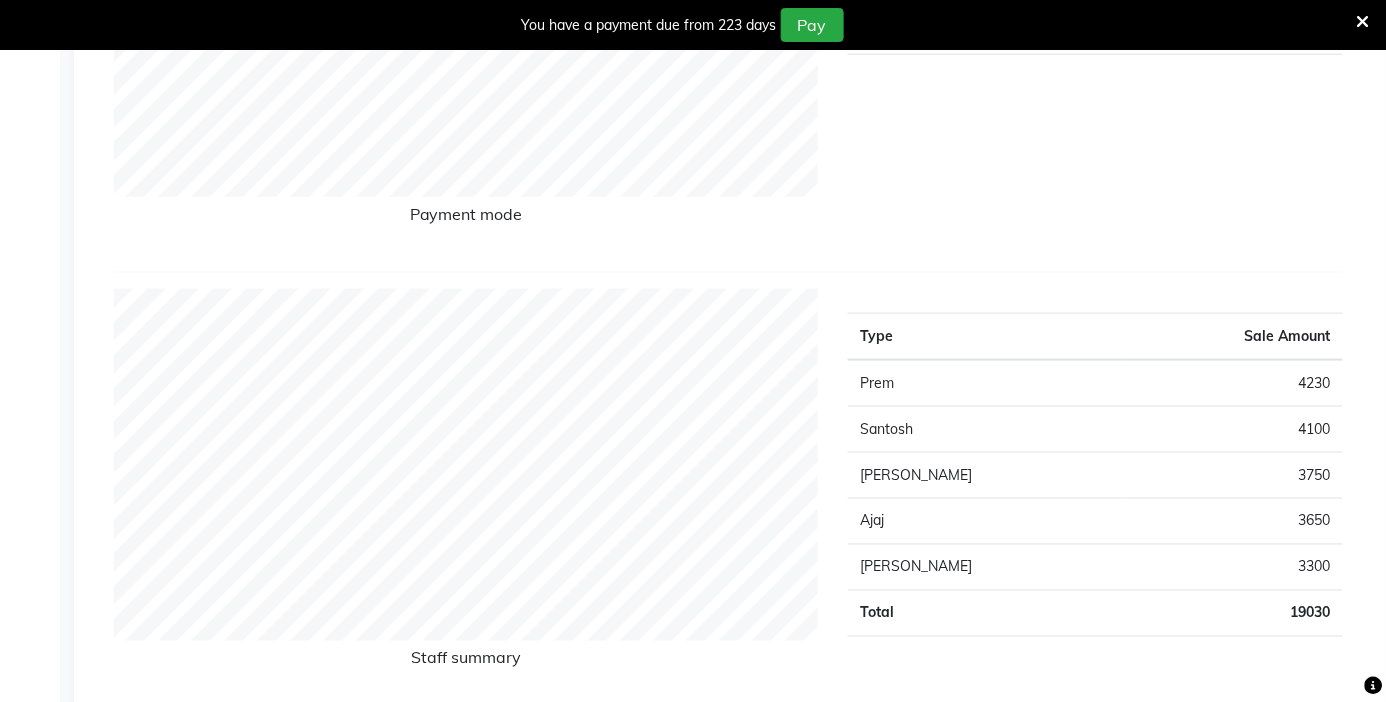 scroll, scrollTop: 0, scrollLeft: 0, axis: both 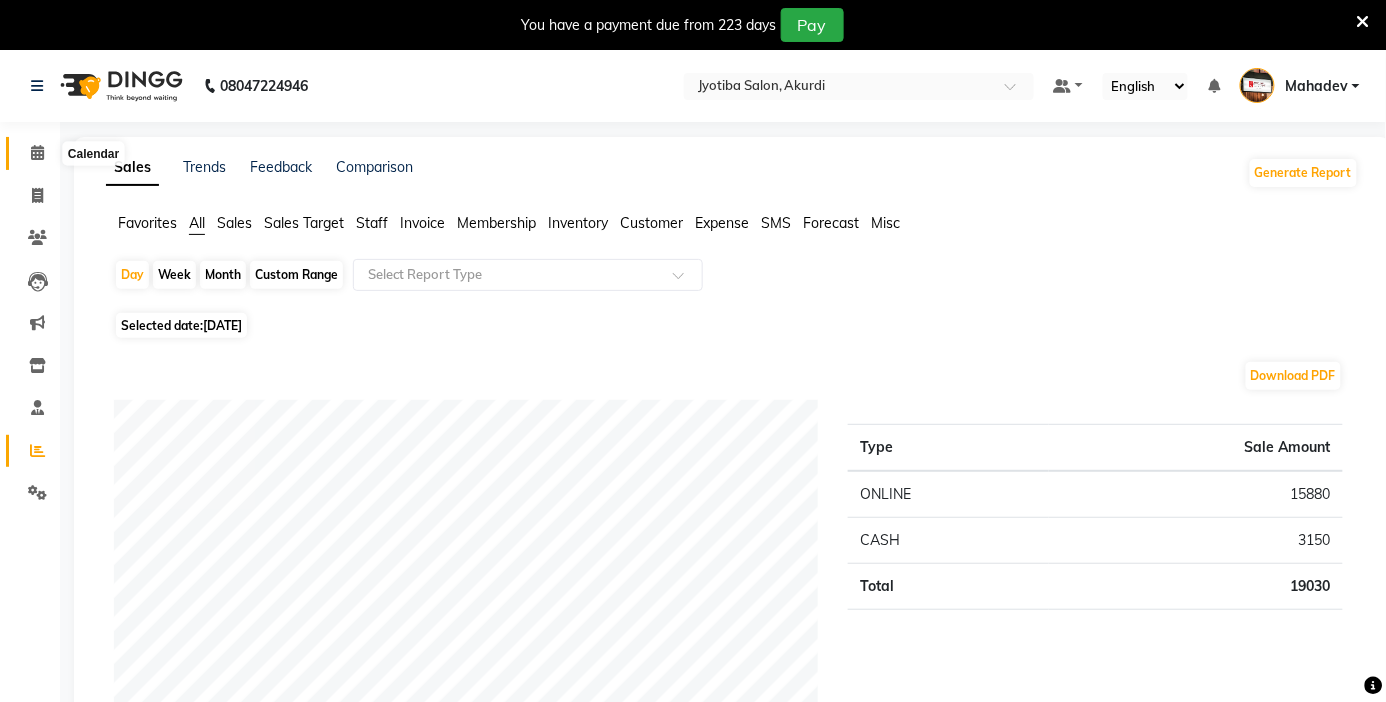 click 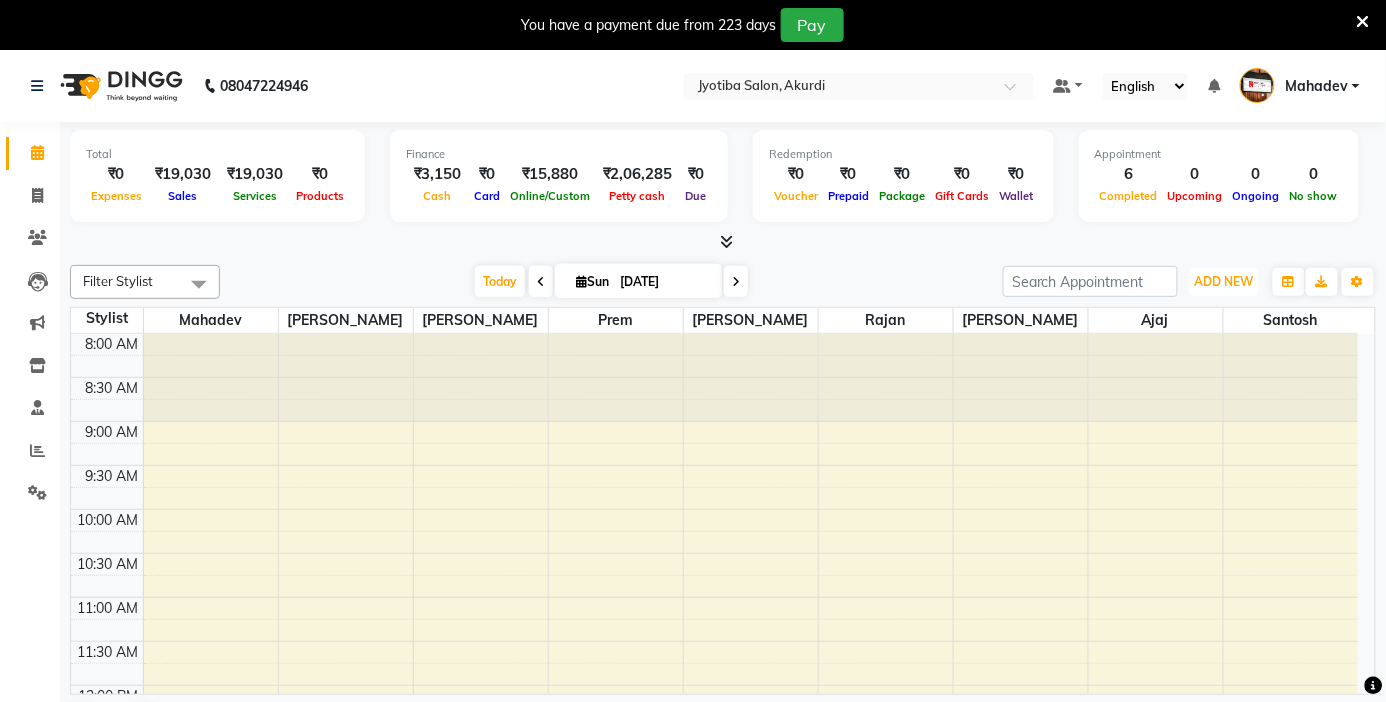 drag, startPoint x: 1226, startPoint y: 291, endPoint x: 1196, endPoint y: 358, distance: 73.409805 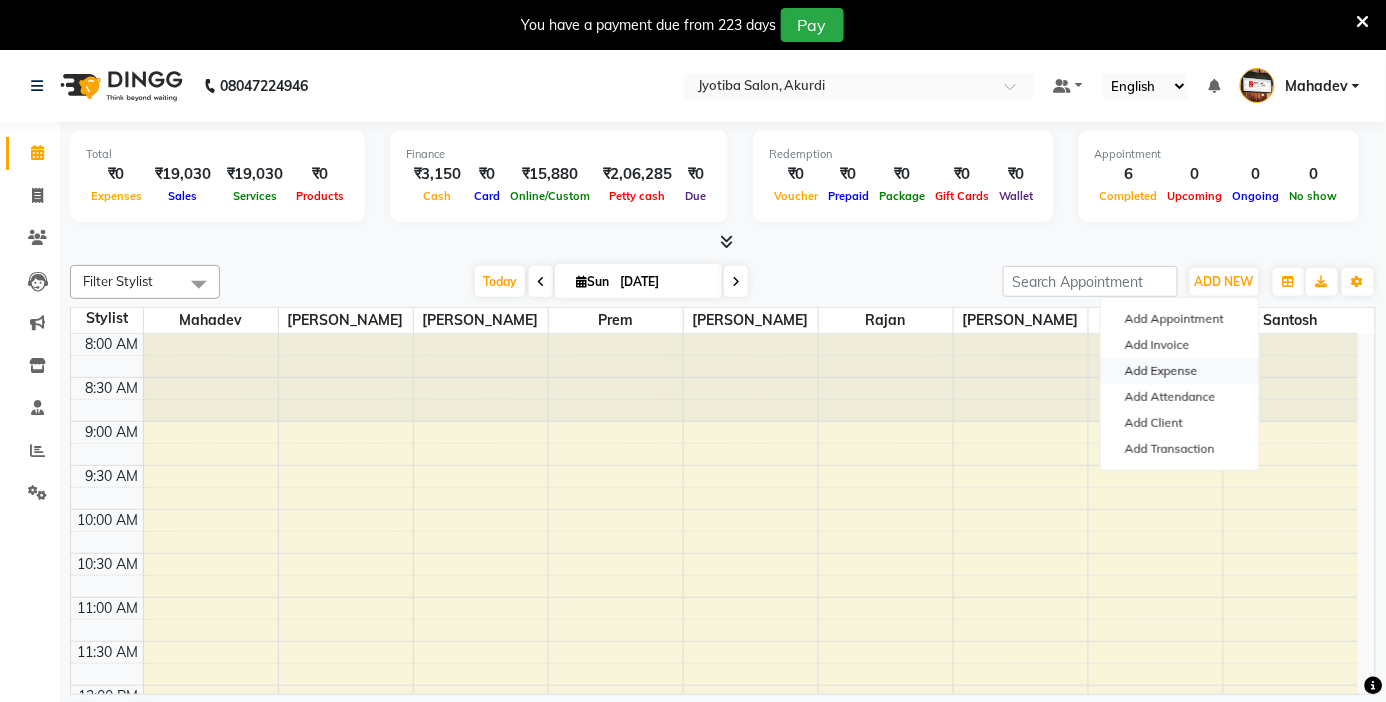 click on "Add Expense" at bounding box center [1180, 371] 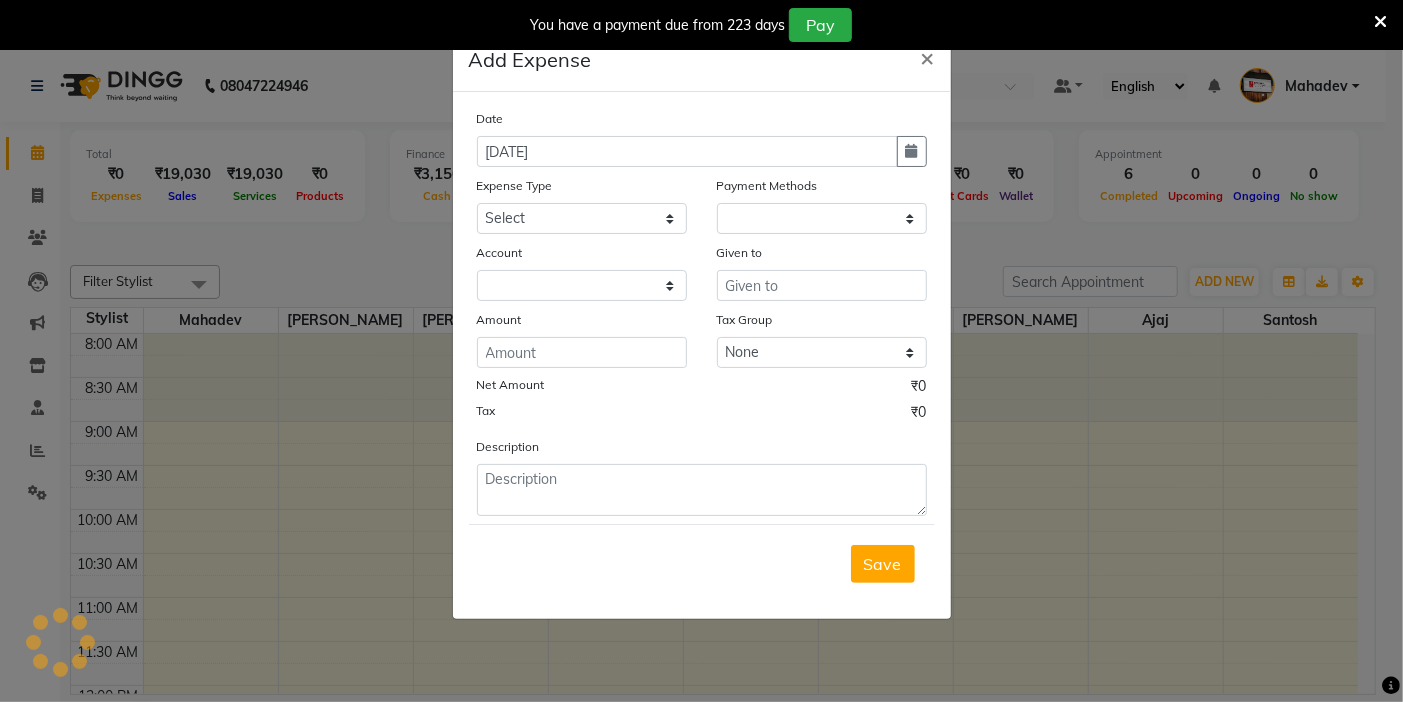 select on "1" 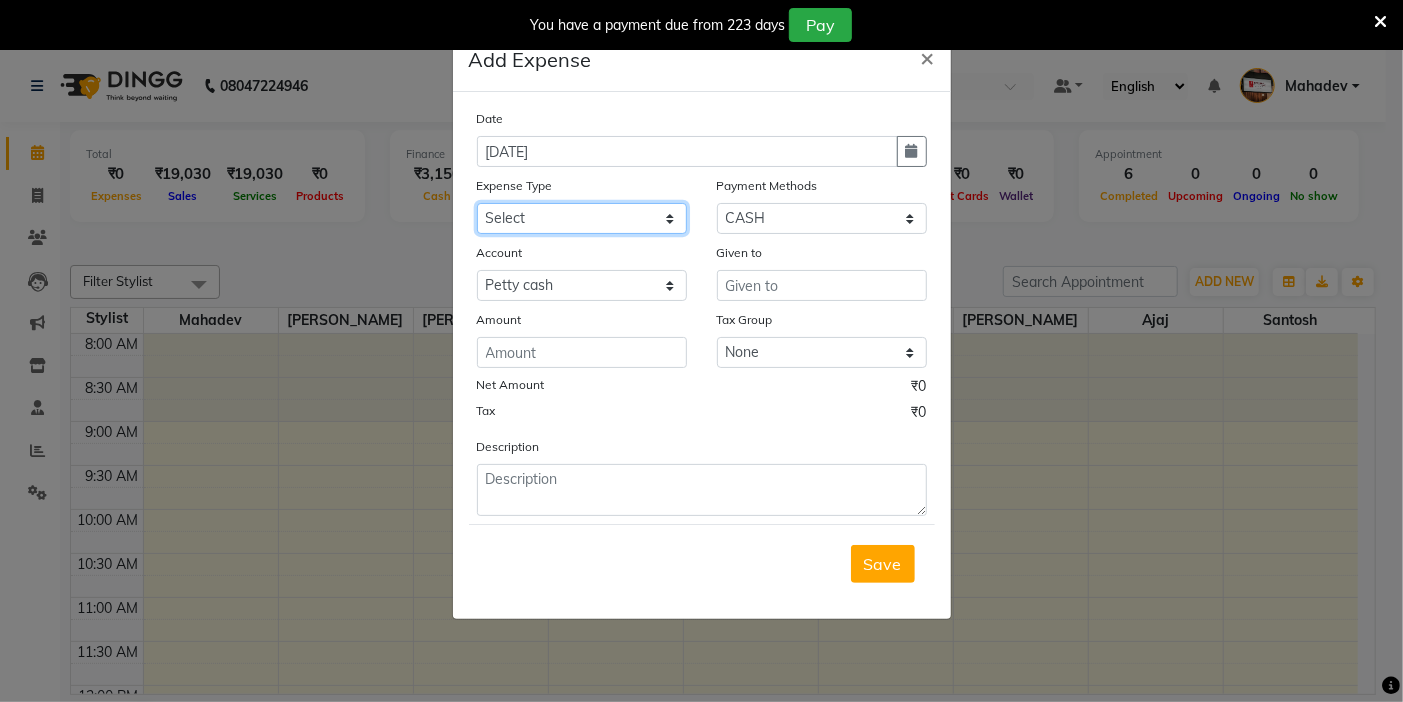 click on "Select Advance salary Advance salary ajaj Bank charges Car maintenance  Cash transfer to bank Cash transfer to hub Client Snacks Clinical charges Equipment Fuel Govt fee home Incentive Insurance International purchase Loan Repayment Maintenance Marketing Miscellaneous MRA Other Over times Pantry Product Rent Salary shop shop Staff Snacks Tax Tea & Refreshment TIP Utilities Wifi recharge" 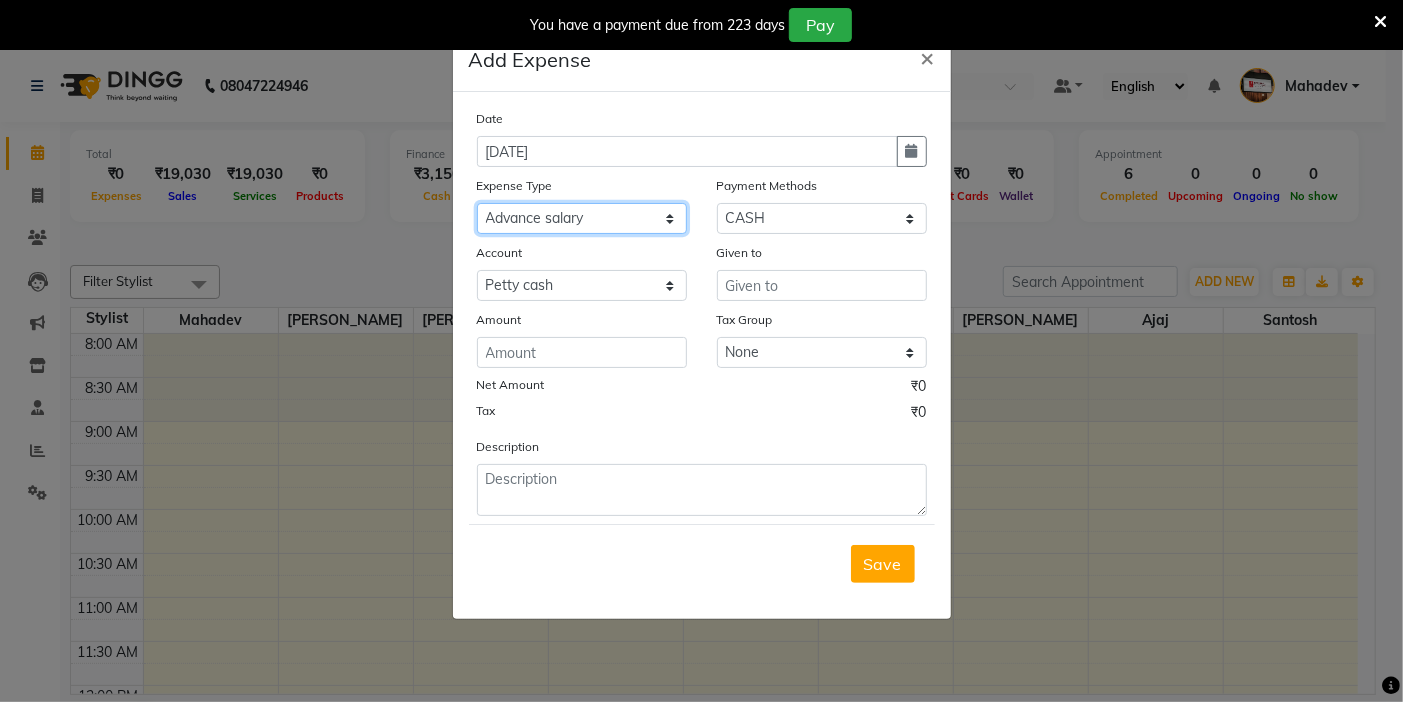 click on "Select Advance salary Advance salary ajaj Bank charges Car maintenance  Cash transfer to bank Cash transfer to hub Client Snacks Clinical charges Equipment Fuel Govt fee home Incentive Insurance International purchase Loan Repayment Maintenance Marketing Miscellaneous MRA Other Over times Pantry Product Rent Salary shop shop Staff Snacks Tax Tea & Refreshment TIP Utilities Wifi recharge" 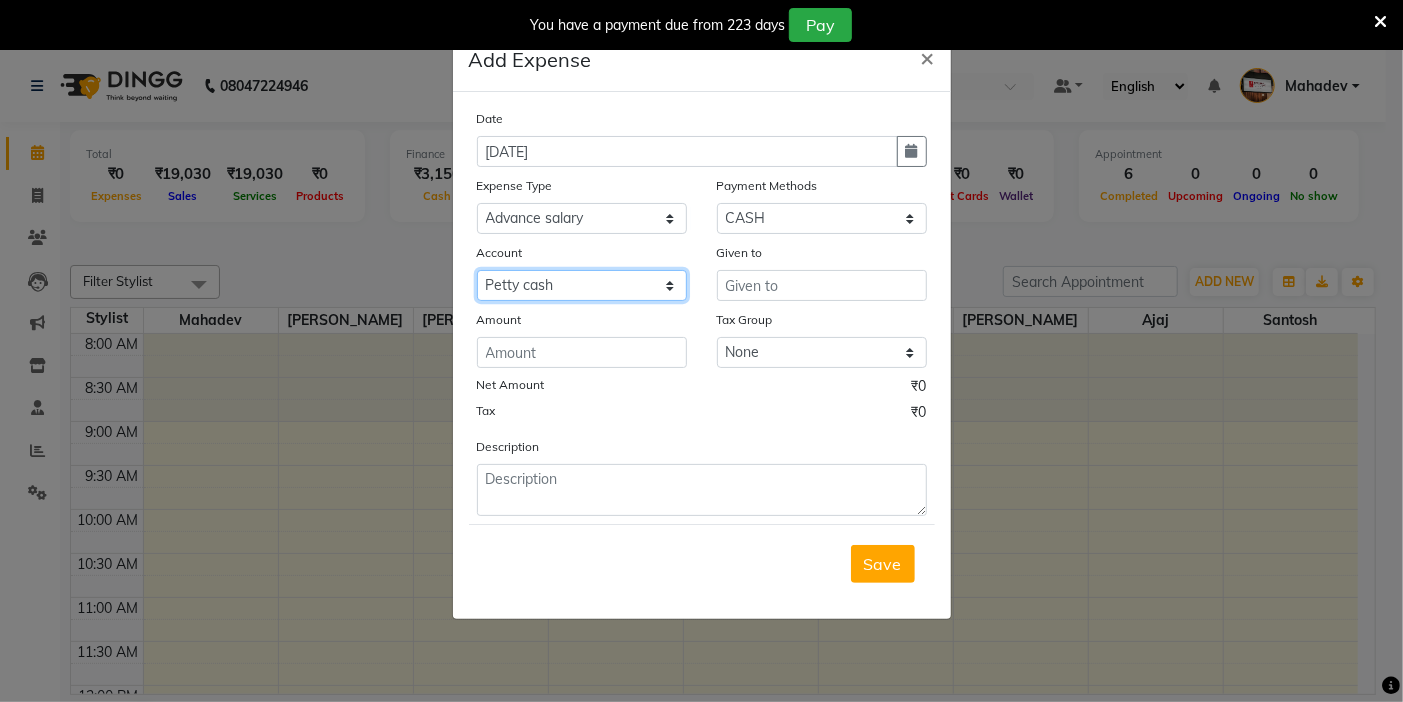 click on "Select Default account [PERSON_NAME] cash" 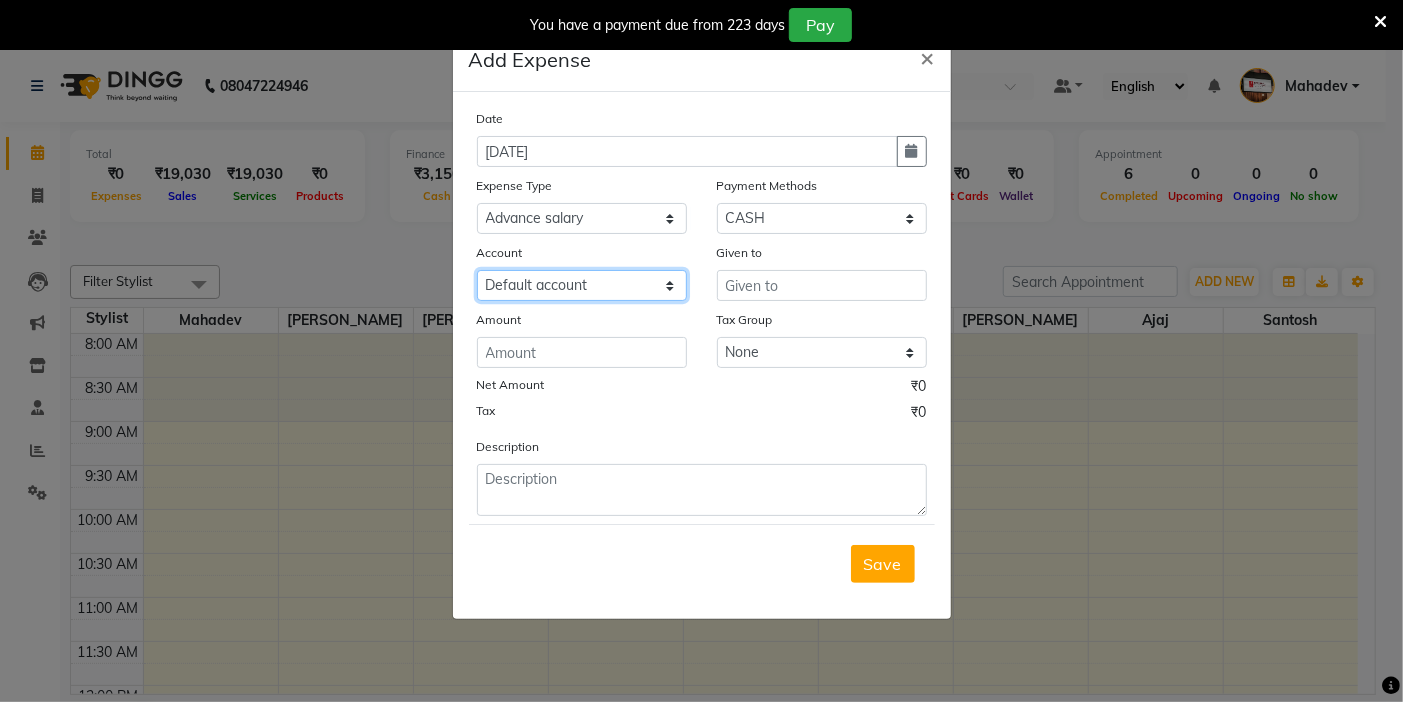 click on "Select Default account [PERSON_NAME] cash" 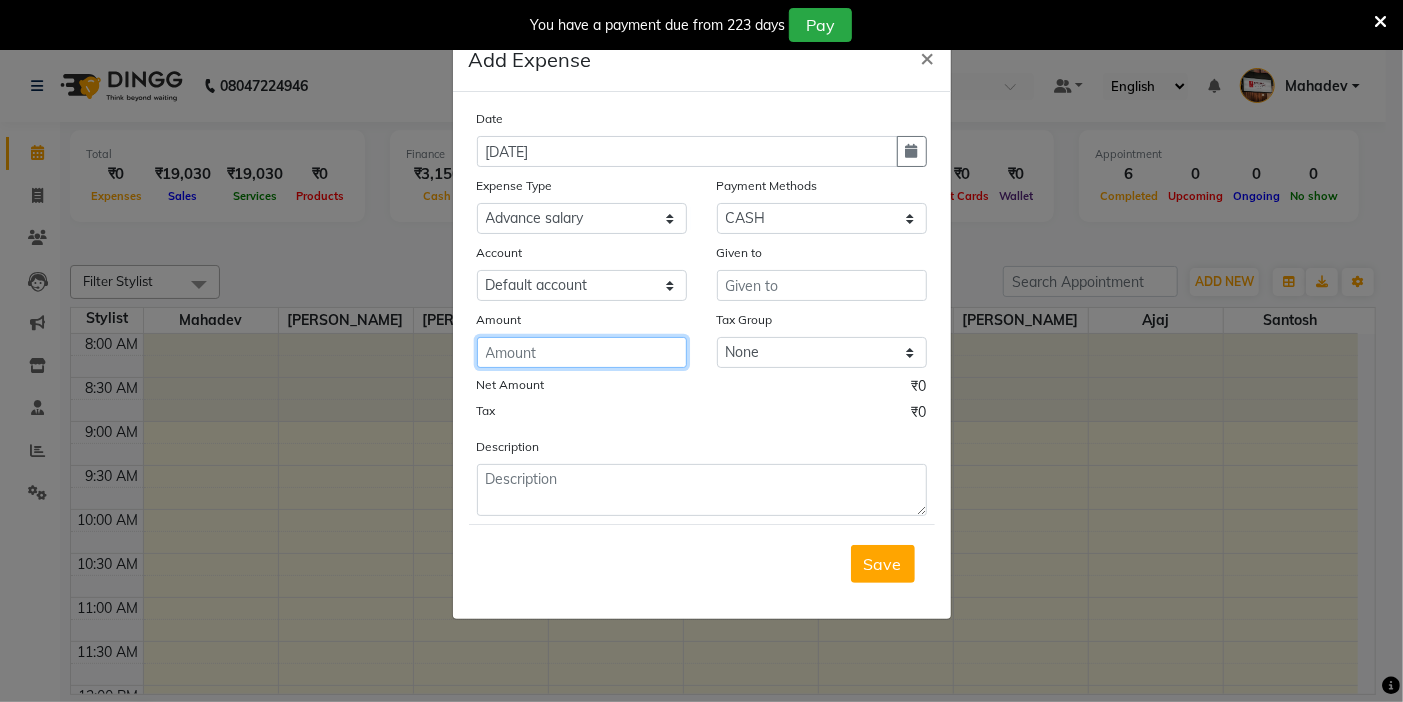 click 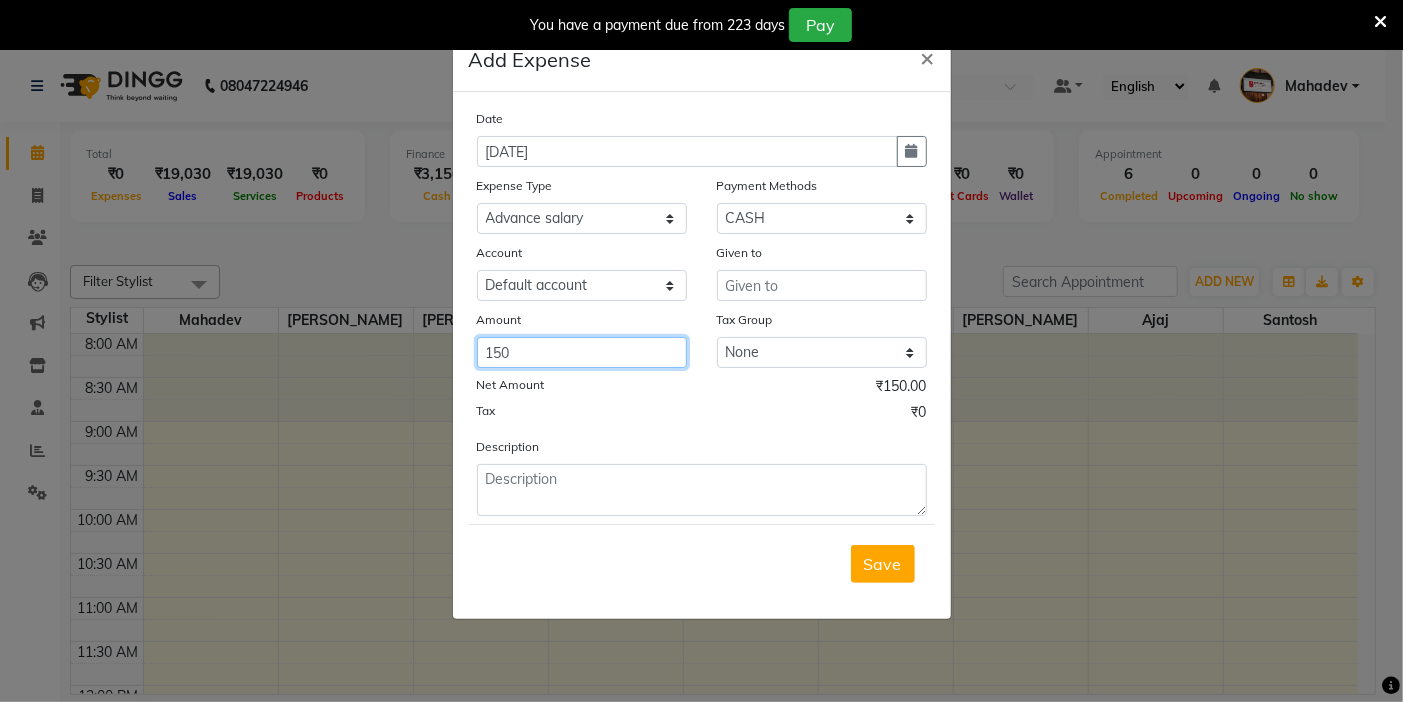 type on "150" 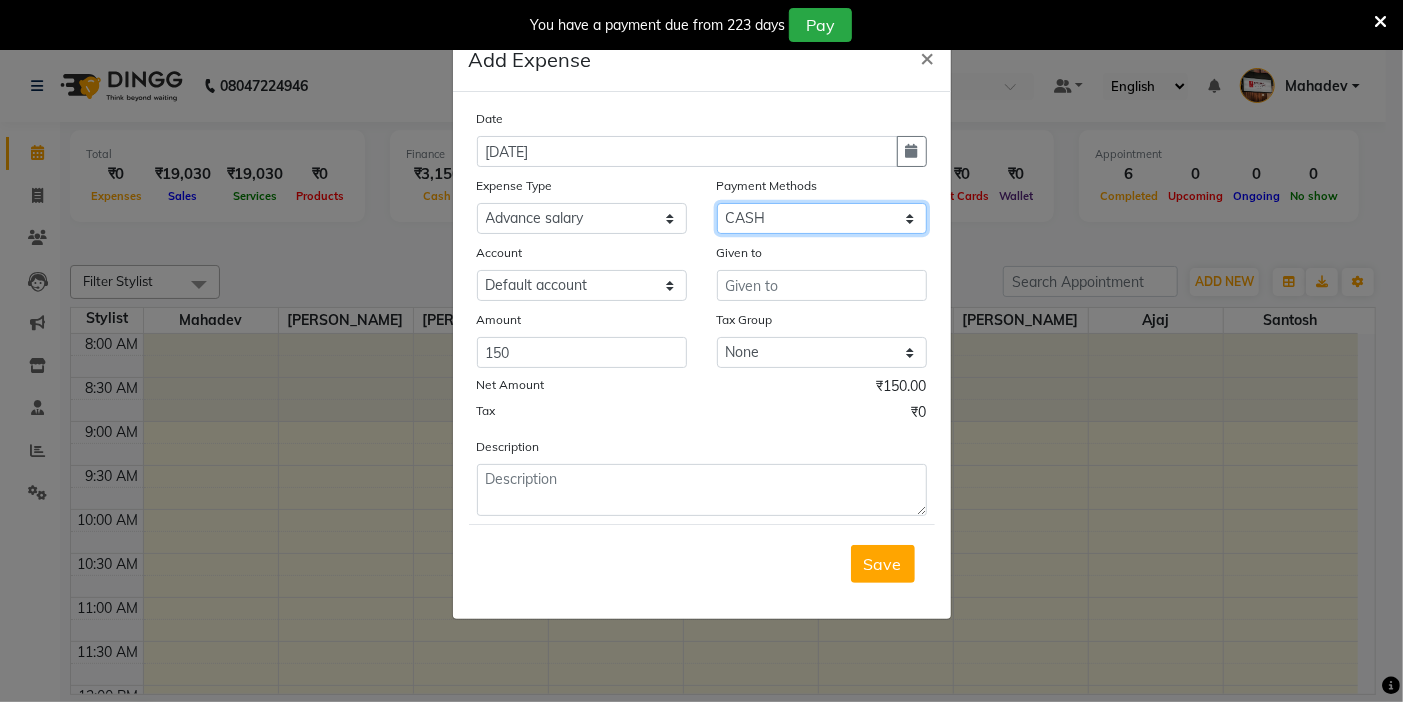 drag, startPoint x: 818, startPoint y: 204, endPoint x: 815, endPoint y: 218, distance: 14.3178215 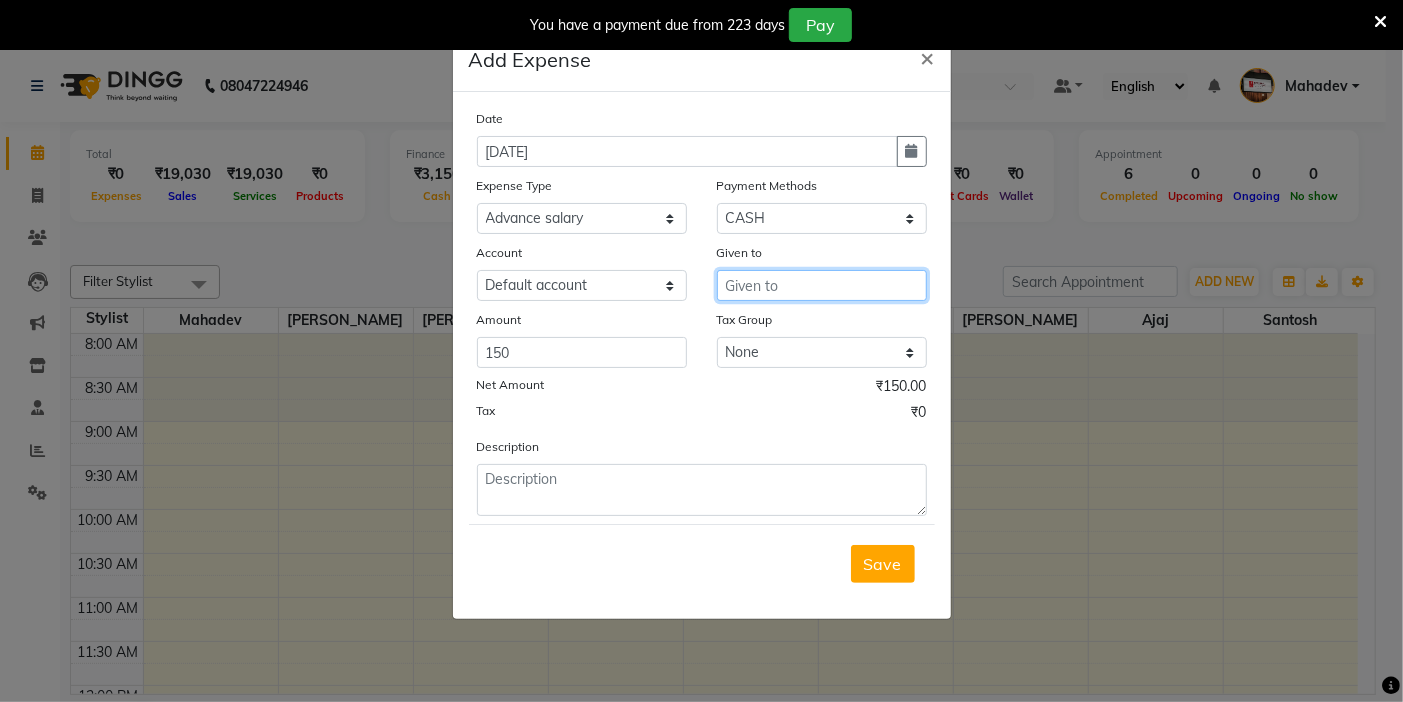 click at bounding box center [822, 285] 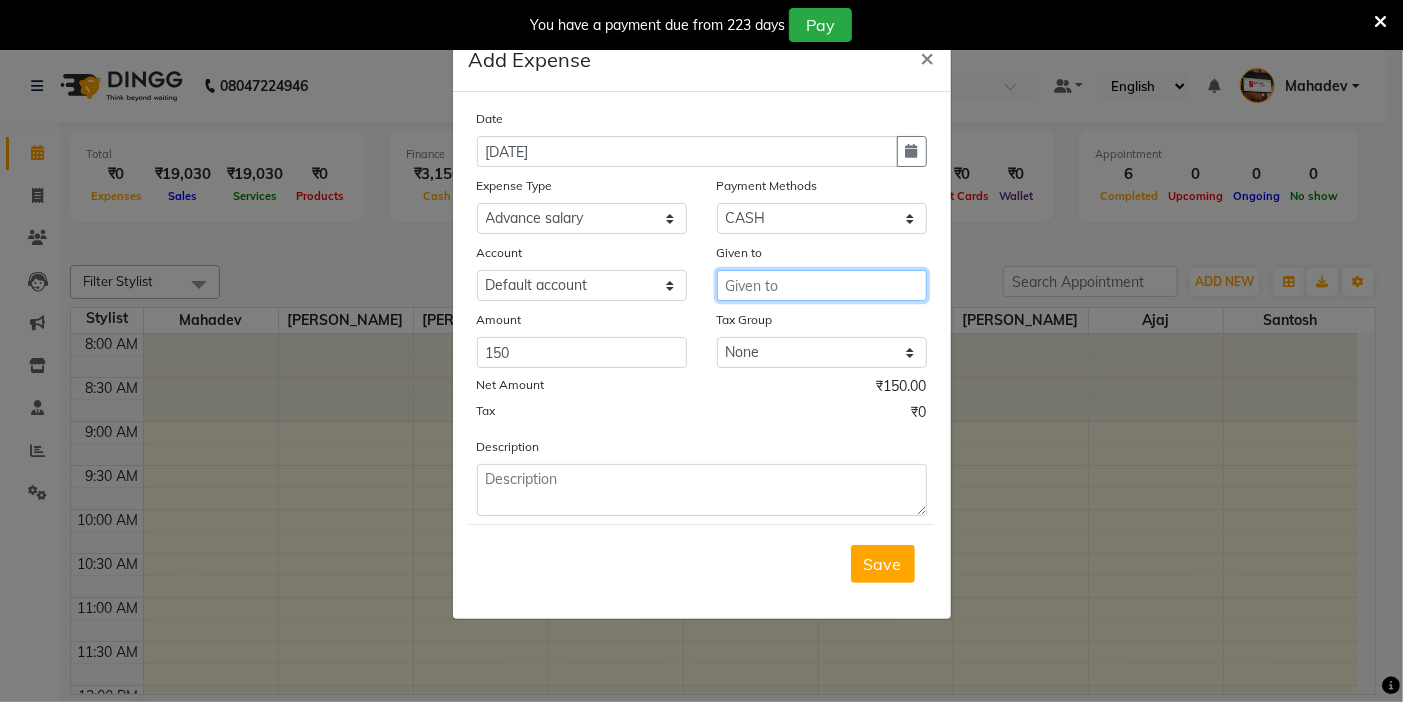 click at bounding box center [822, 285] 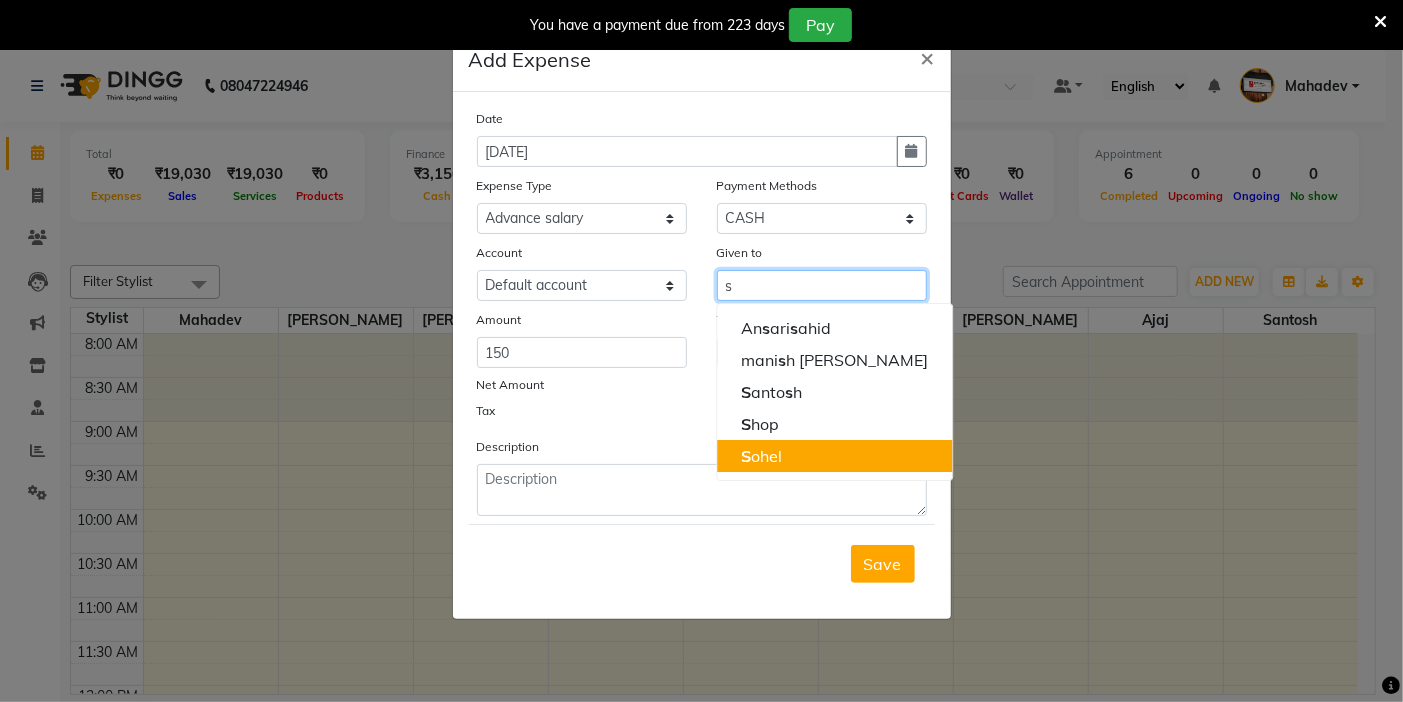 click on "S ohel" at bounding box center (834, 456) 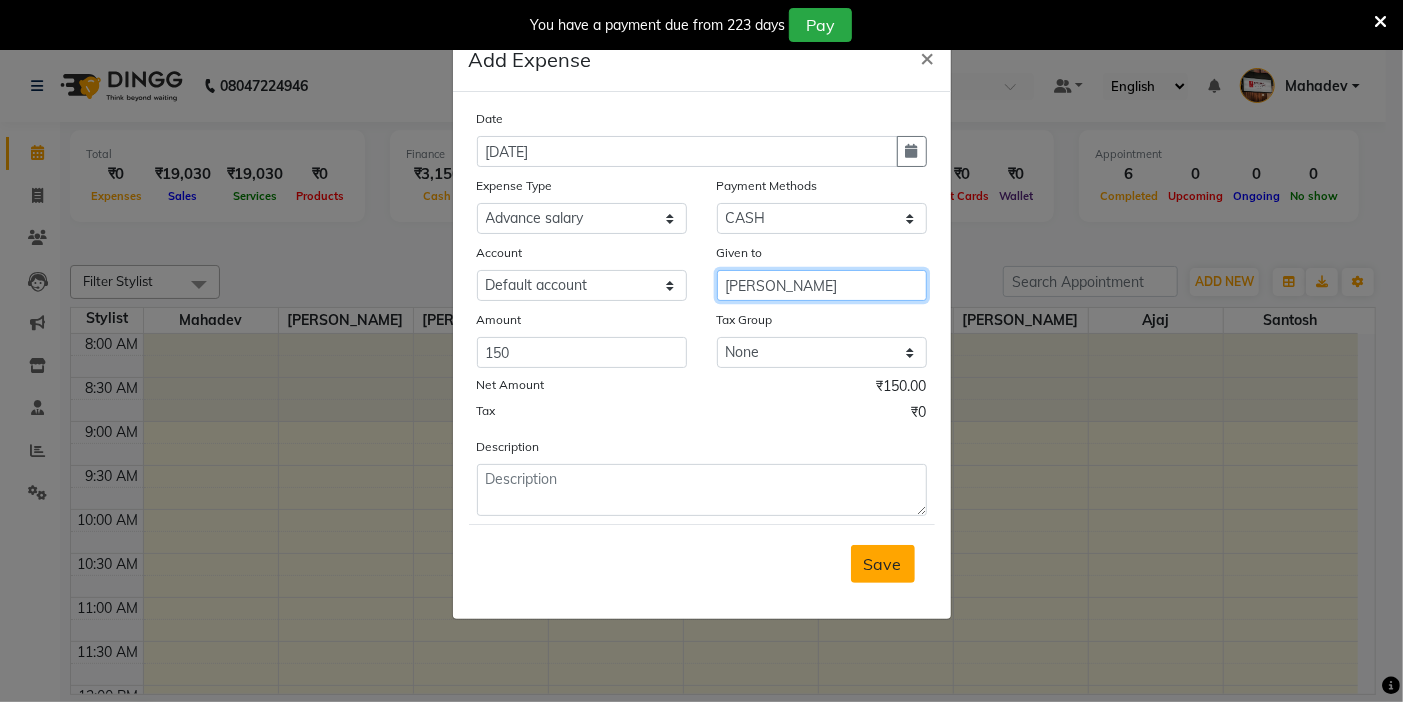 type on "[PERSON_NAME]" 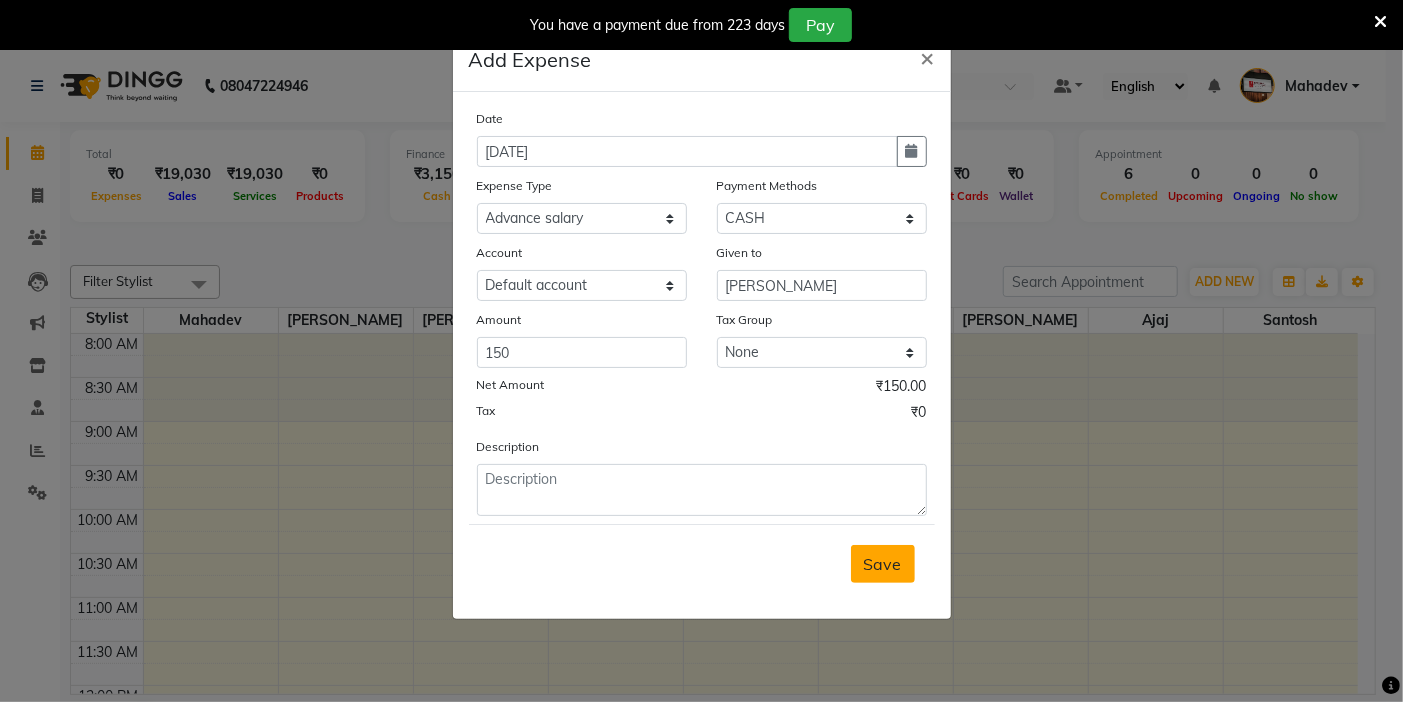 click on "Save" at bounding box center (883, 564) 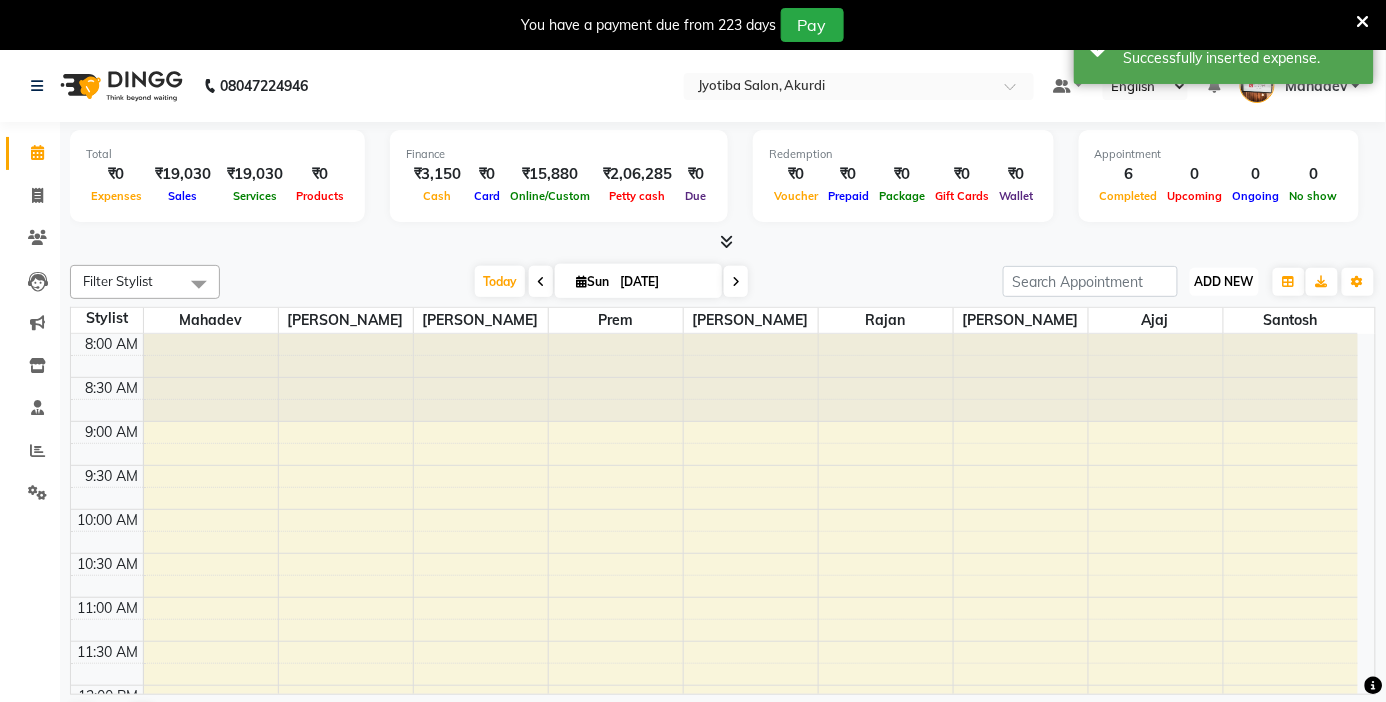 click on "ADD NEW Toggle Dropdown" at bounding box center (1224, 282) 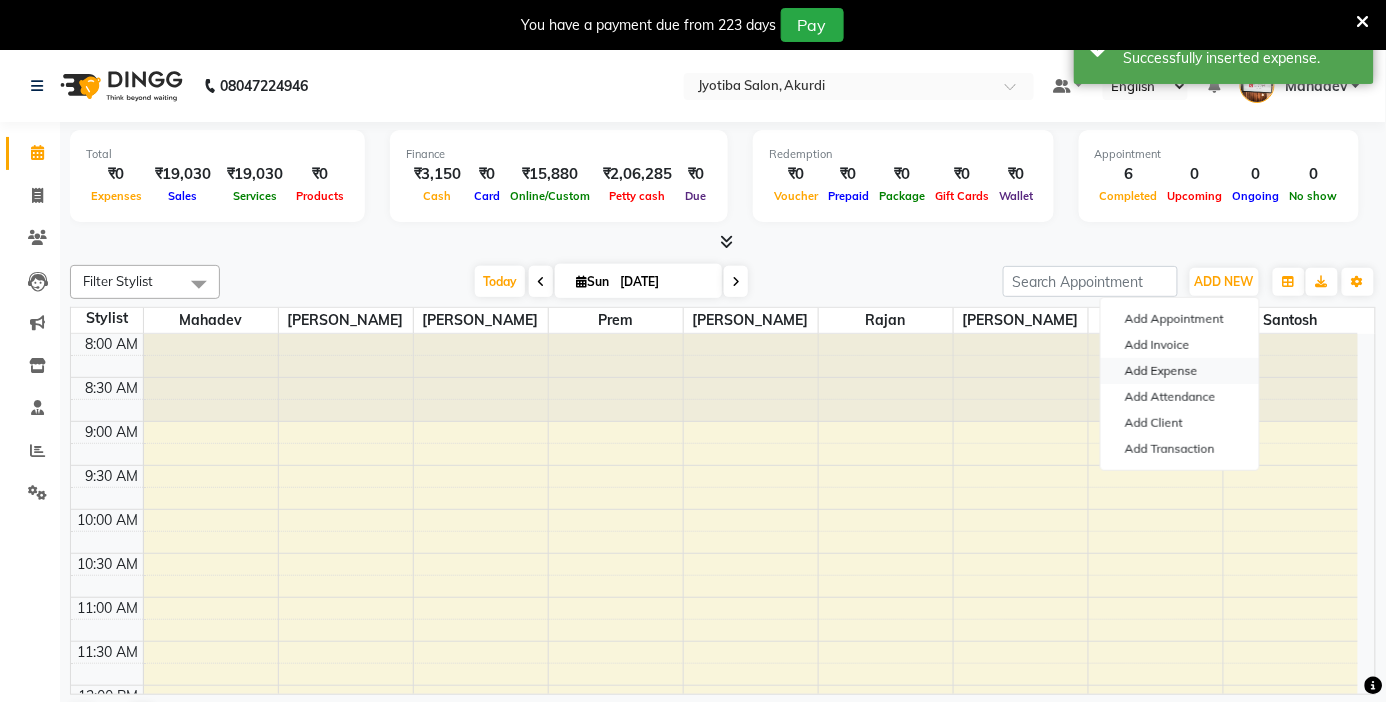 click on "Add Expense" at bounding box center (1180, 371) 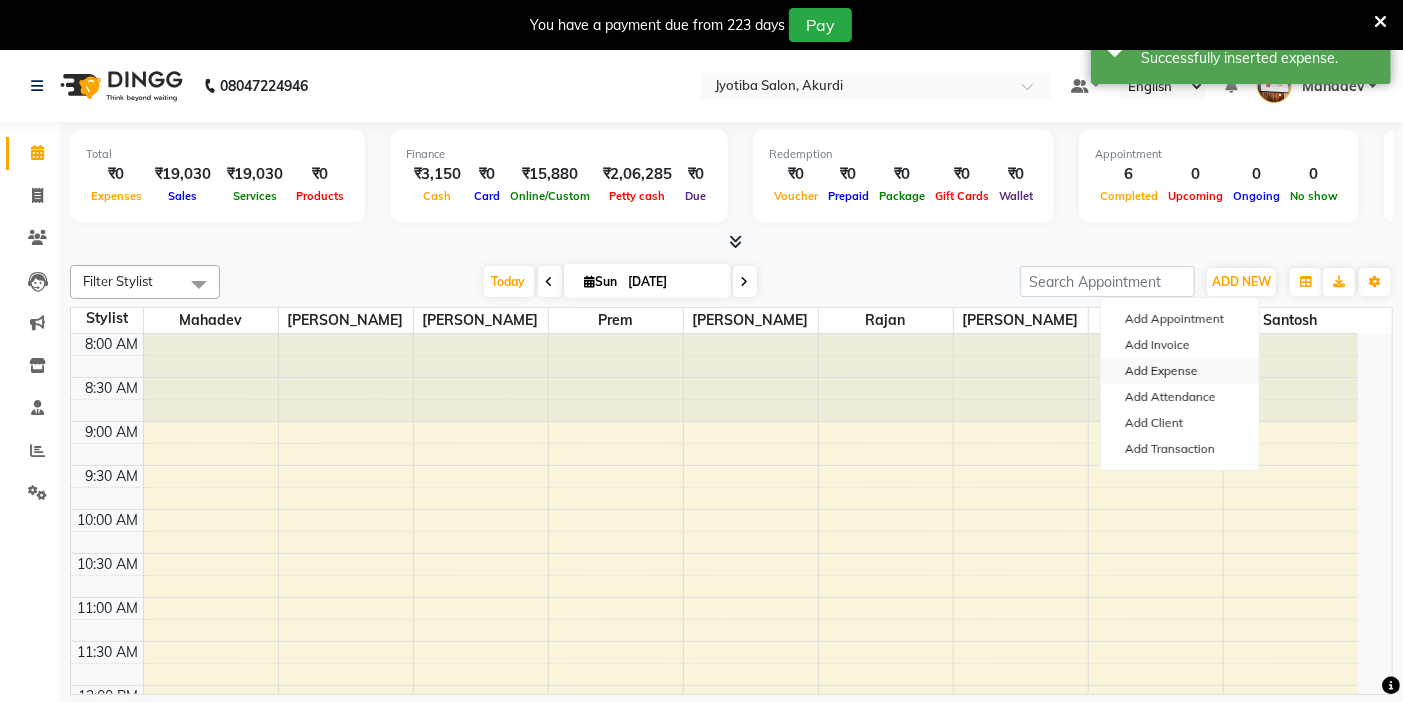 select on "1" 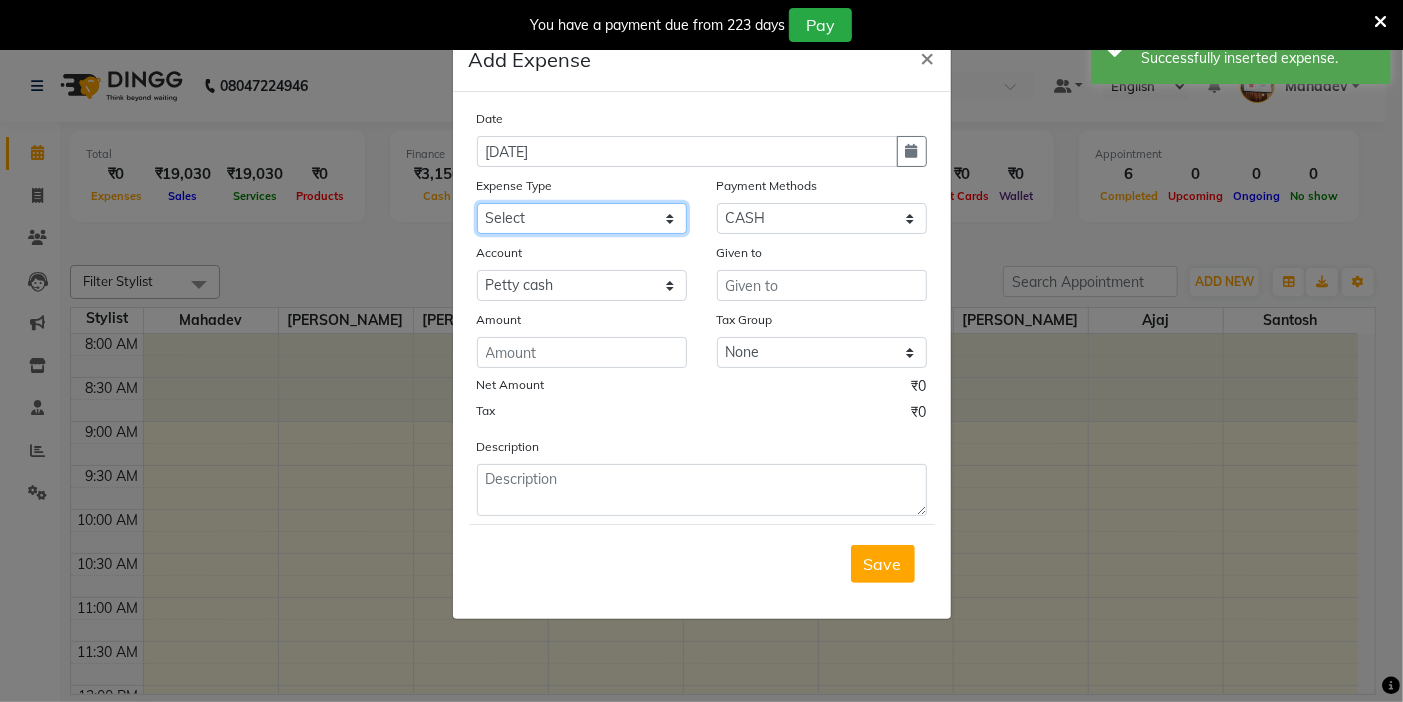 click on "Select Advance salary Advance salary ajaj Bank charges Car maintenance  Cash transfer to bank Cash transfer to hub Client Snacks Clinical charges Equipment Fuel Govt fee home Incentive Insurance International purchase Loan Repayment Maintenance Marketing Miscellaneous MRA Other Over times Pantry Product Rent Salary shop shop Staff Snacks Tax Tea & Refreshment TIP Utilities Wifi recharge" 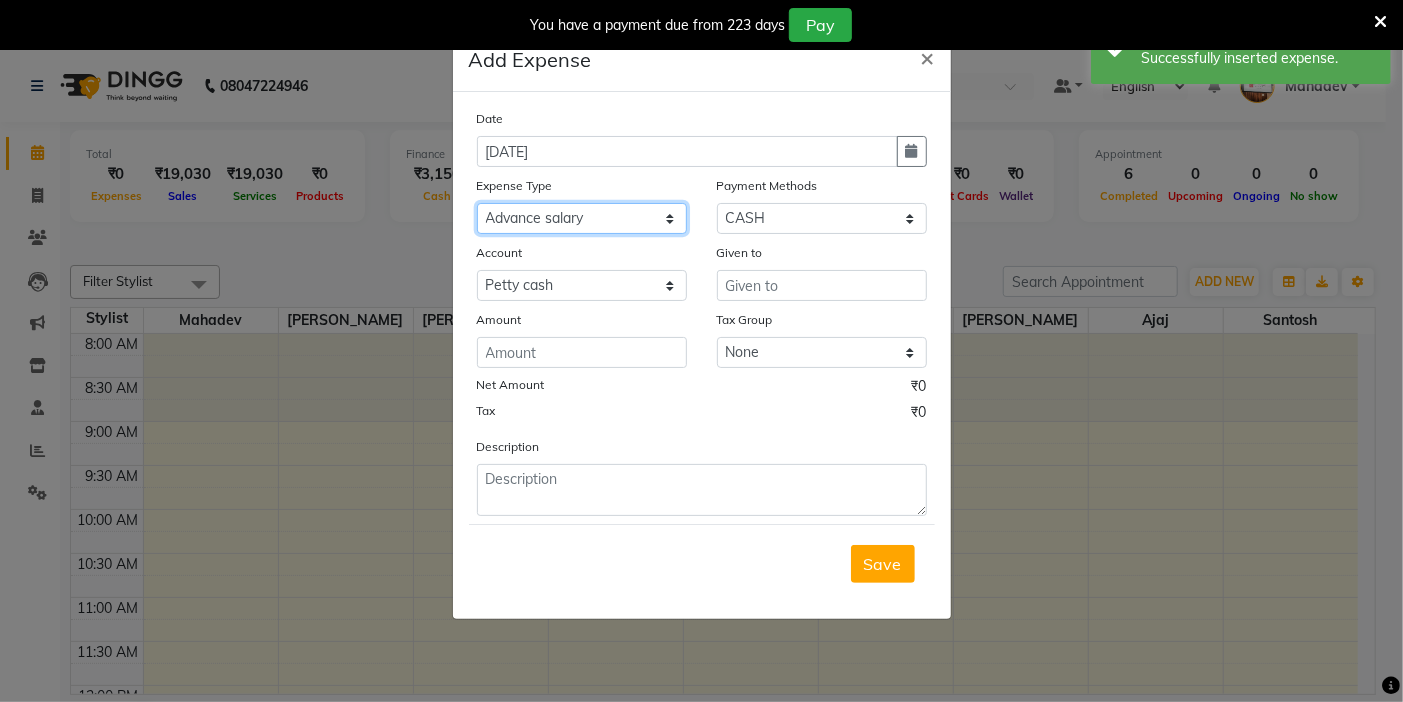 click on "Select Advance salary Advance salary ajaj Bank charges Car maintenance  Cash transfer to bank Cash transfer to hub Client Snacks Clinical charges Equipment Fuel Govt fee home Incentive Insurance International purchase Loan Repayment Maintenance Marketing Miscellaneous MRA Other Over times Pantry Product Rent Salary shop shop Staff Snacks Tax Tea & Refreshment TIP Utilities Wifi recharge" 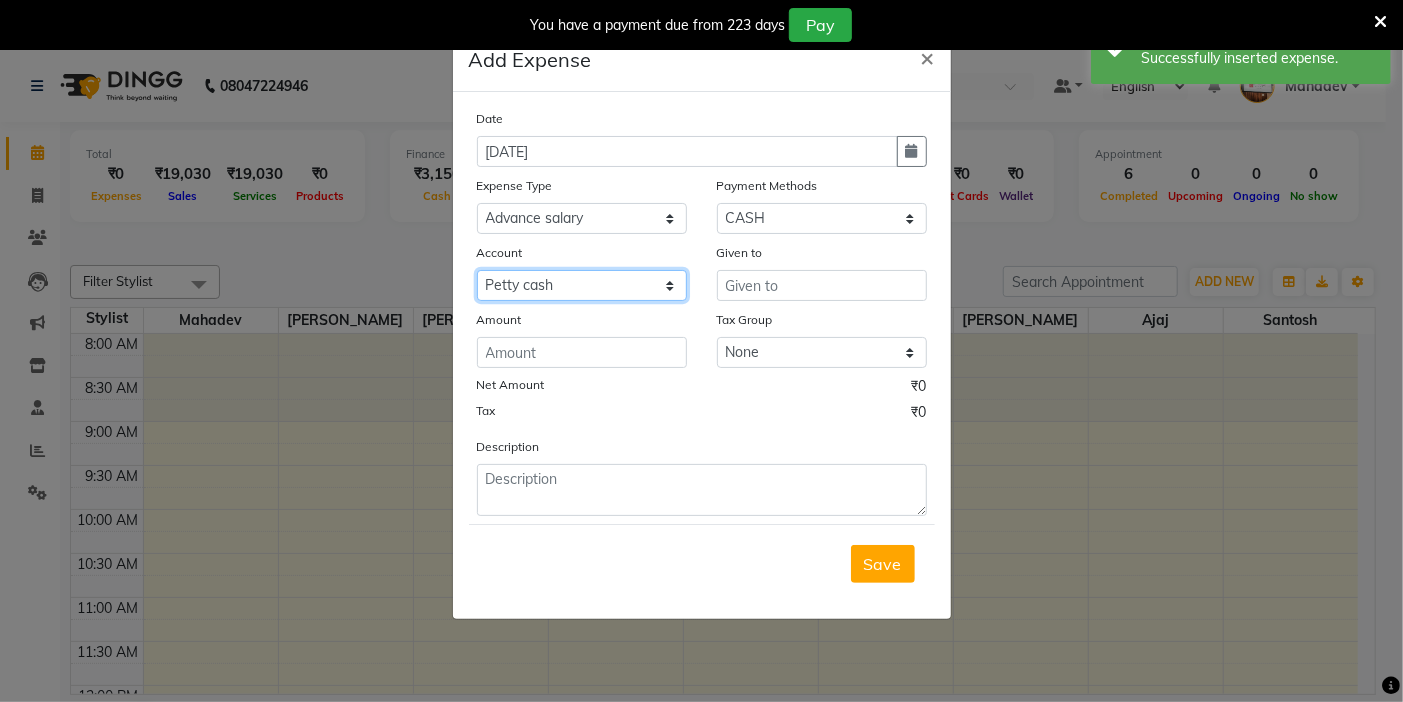 click on "Select Default account [PERSON_NAME] cash" 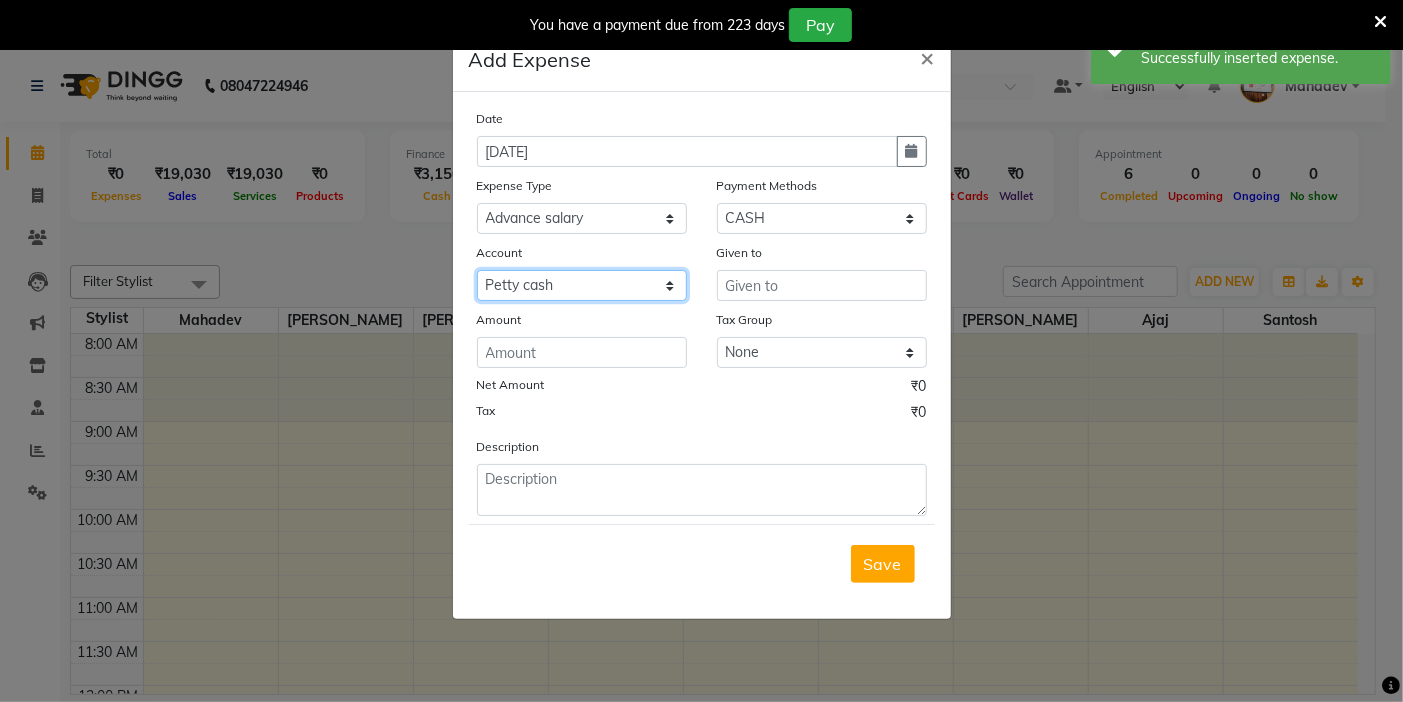 select on "295" 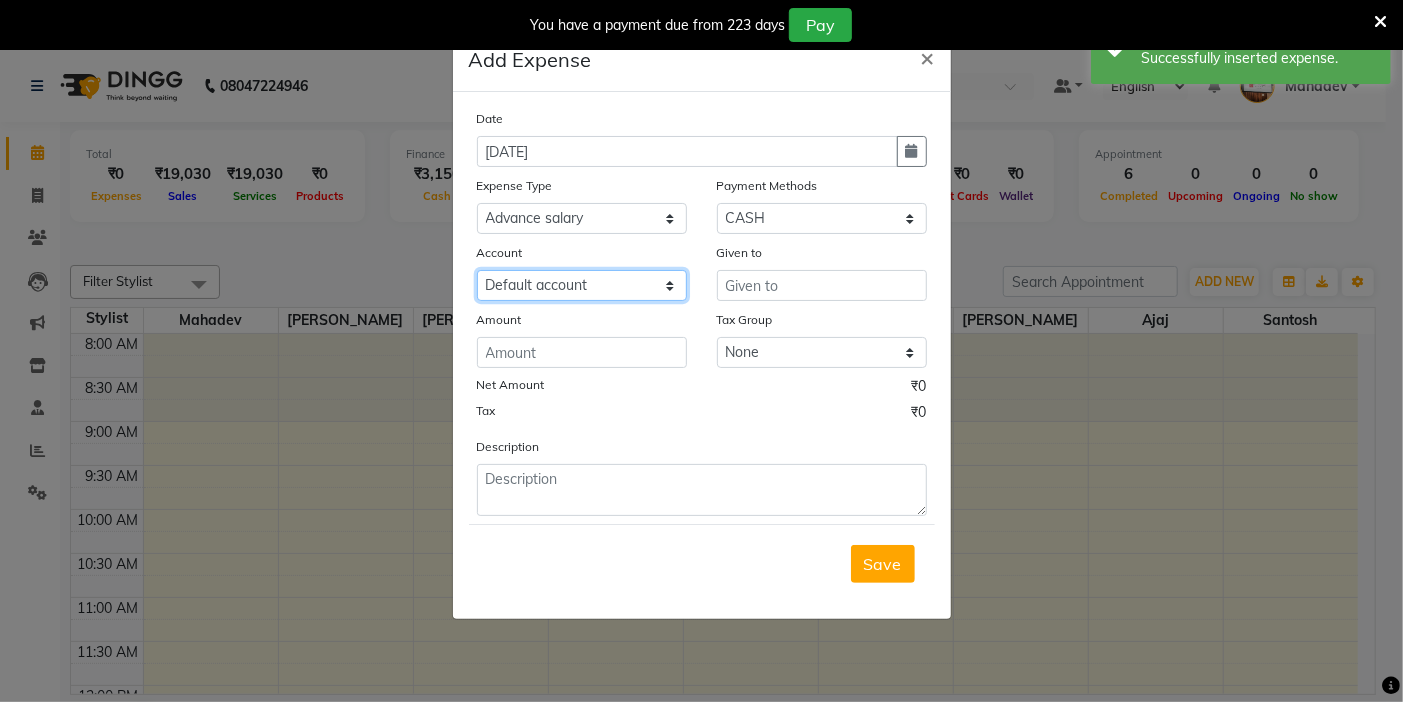click on "Select Default account [PERSON_NAME] cash" 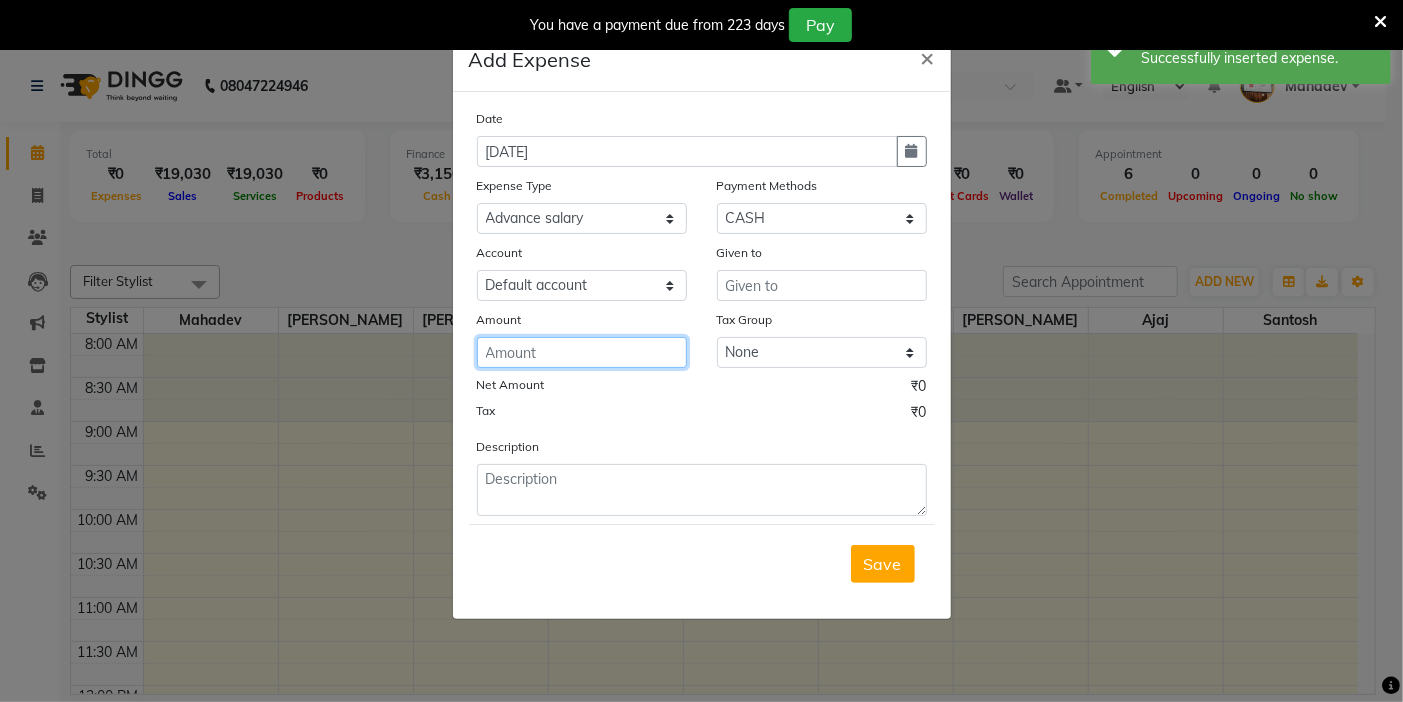 click 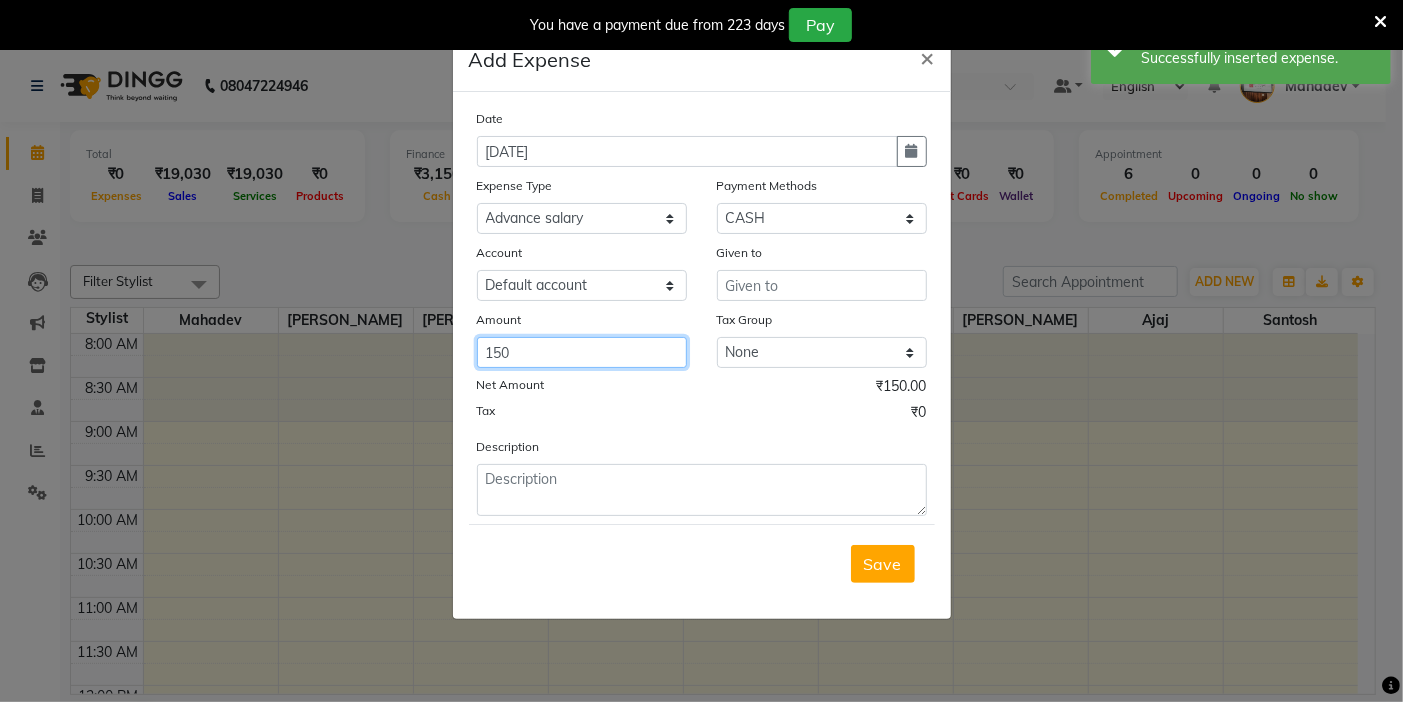 type on "150" 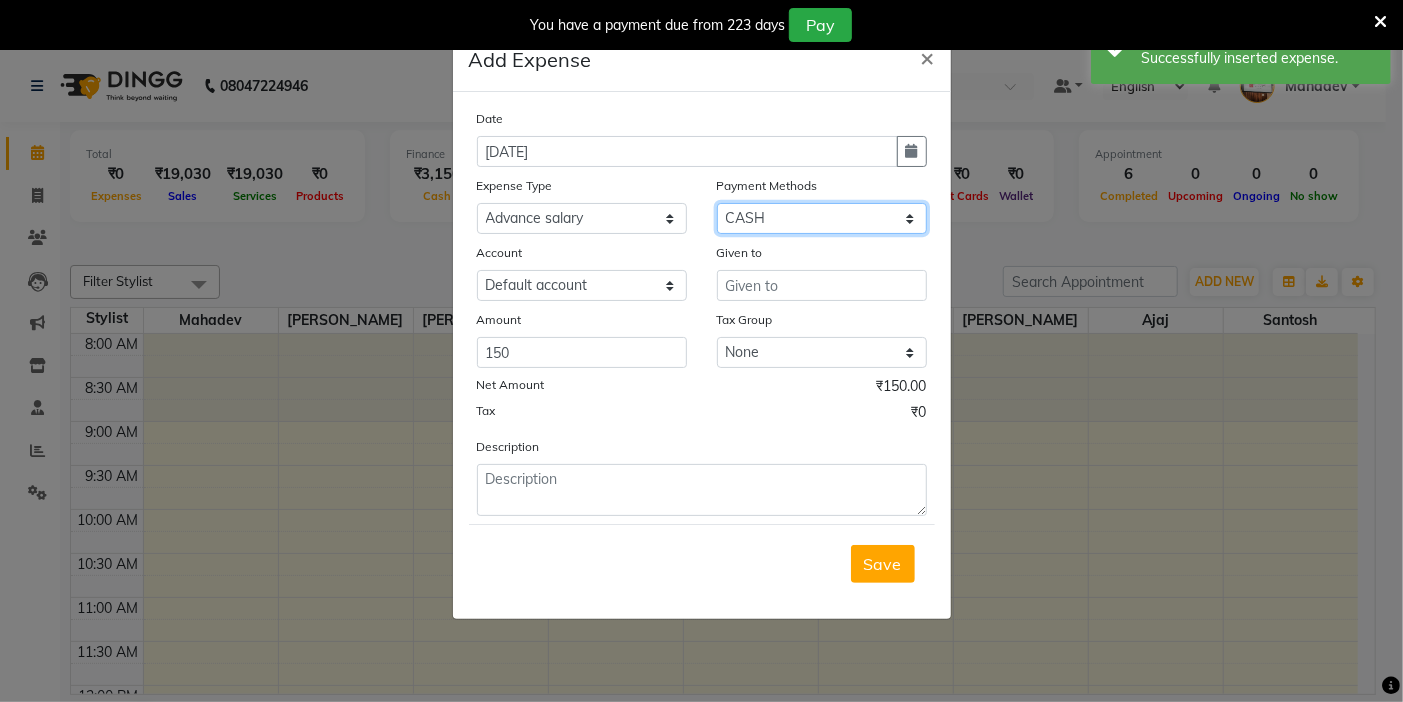 drag, startPoint x: 761, startPoint y: 204, endPoint x: 761, endPoint y: 215, distance: 11 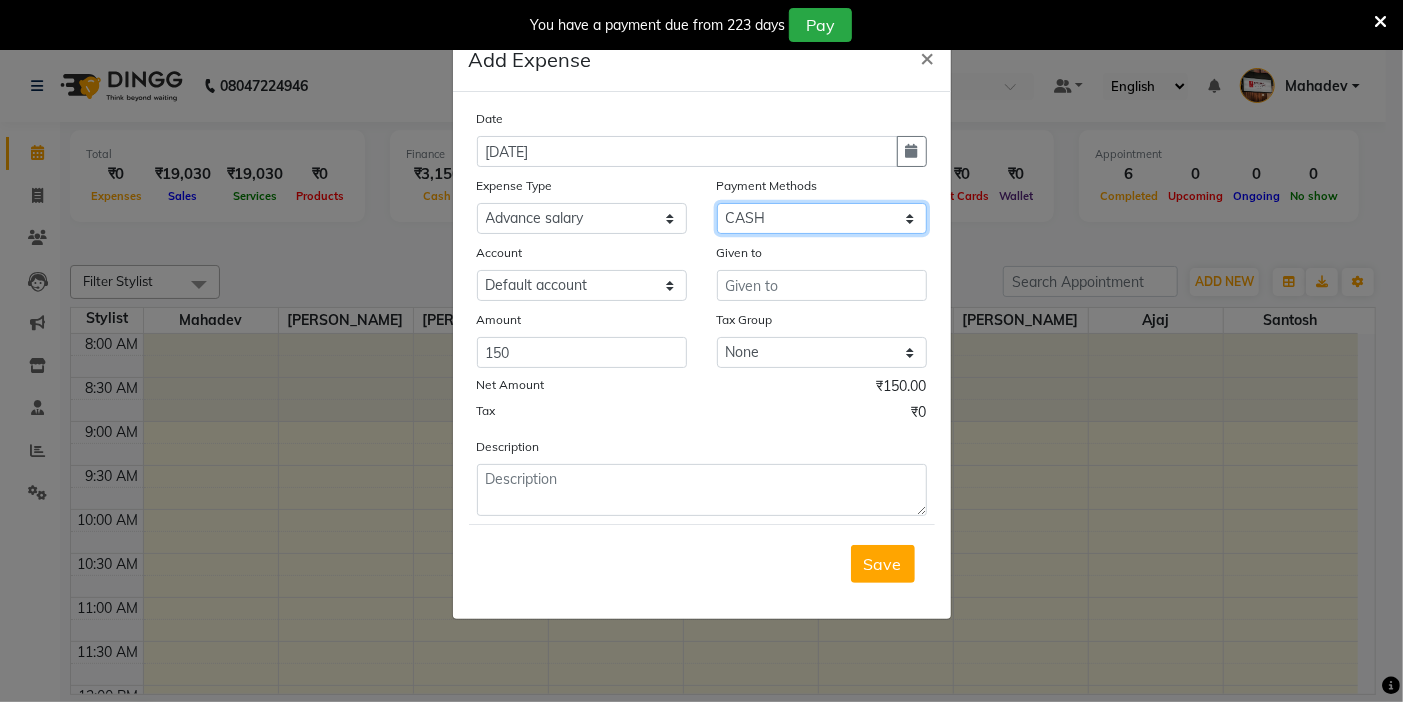 click on "Select CASH ONLINE CARD" 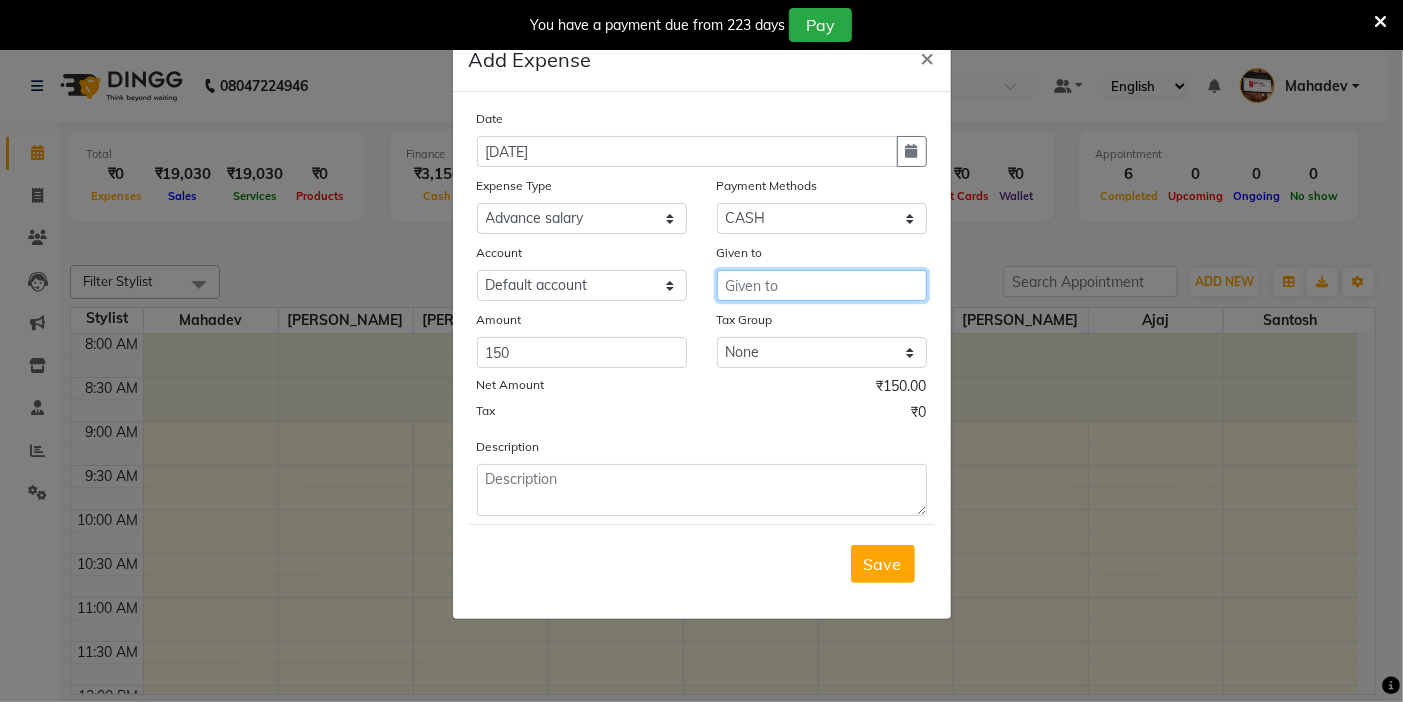 click at bounding box center [822, 285] 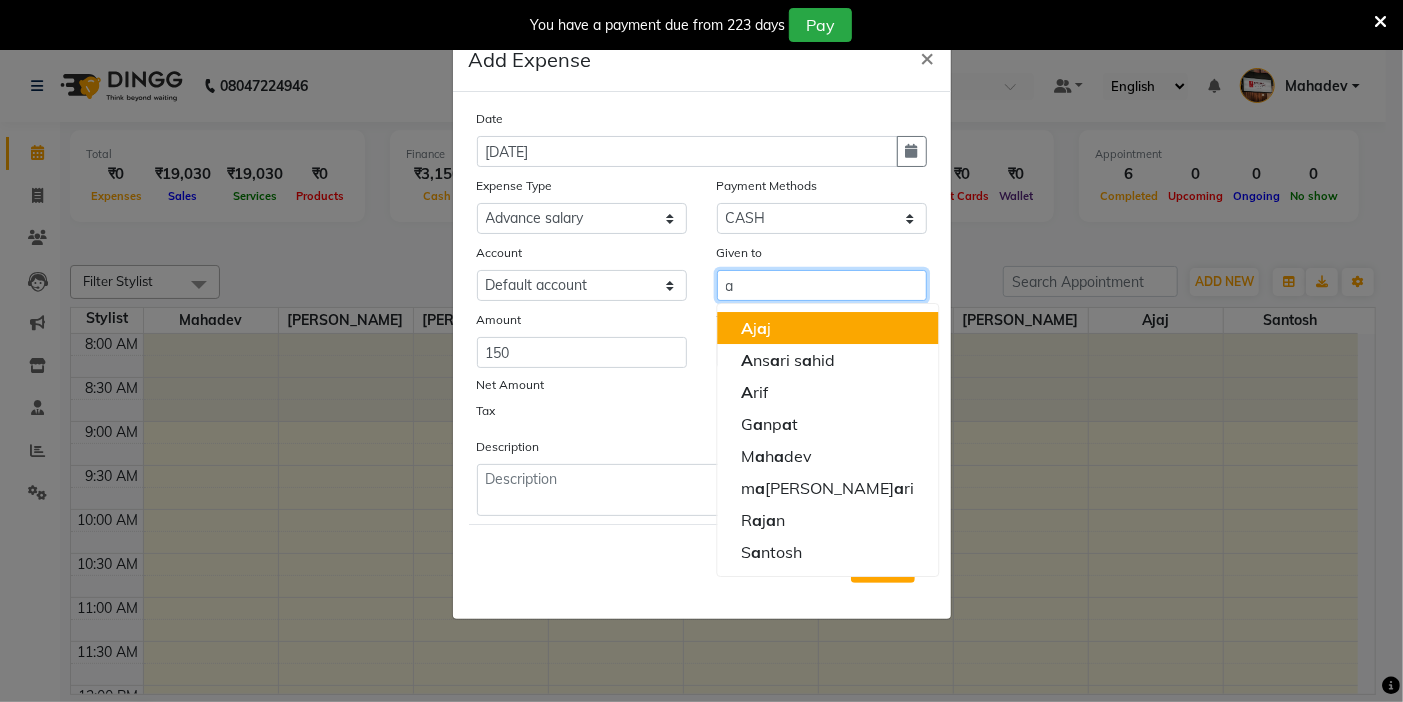 click on "A j a j" at bounding box center [827, 328] 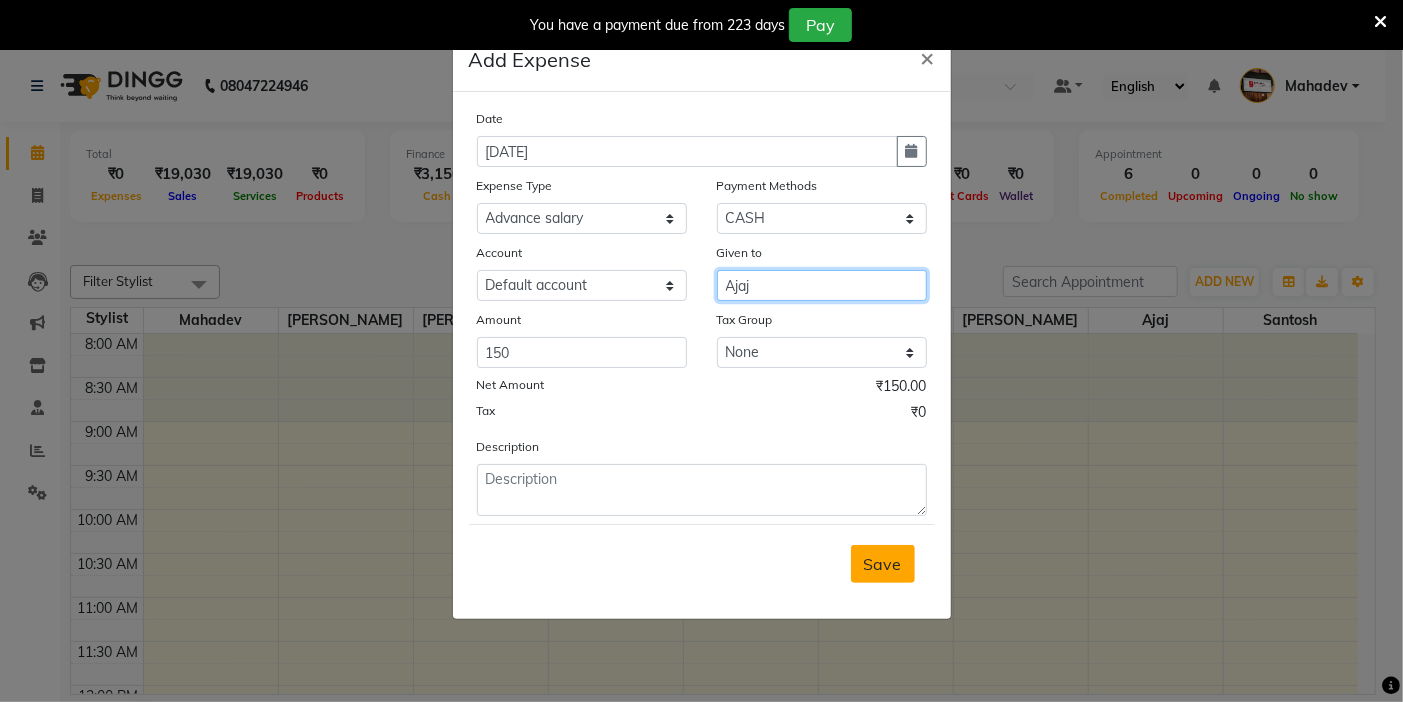 type on "Ajaj" 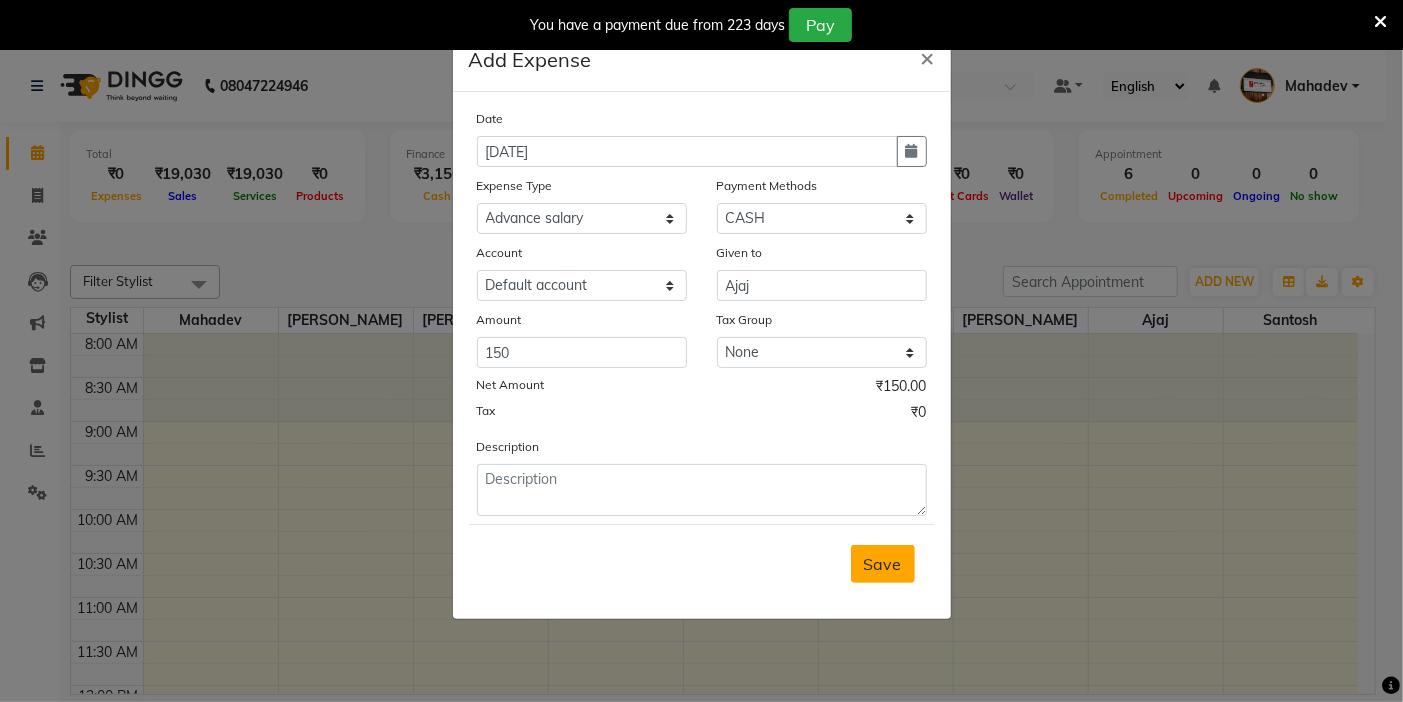 click on "Save" at bounding box center (883, 564) 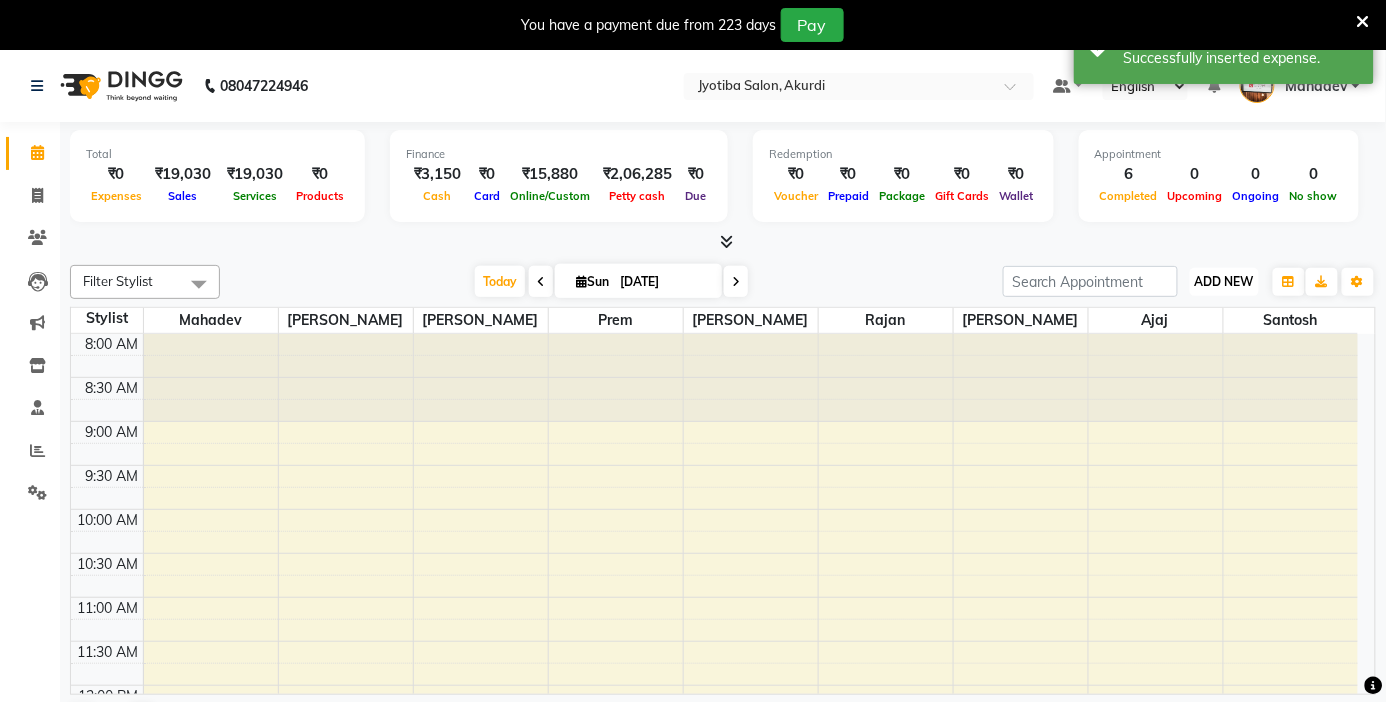 click on "ADD NEW" at bounding box center [1224, 281] 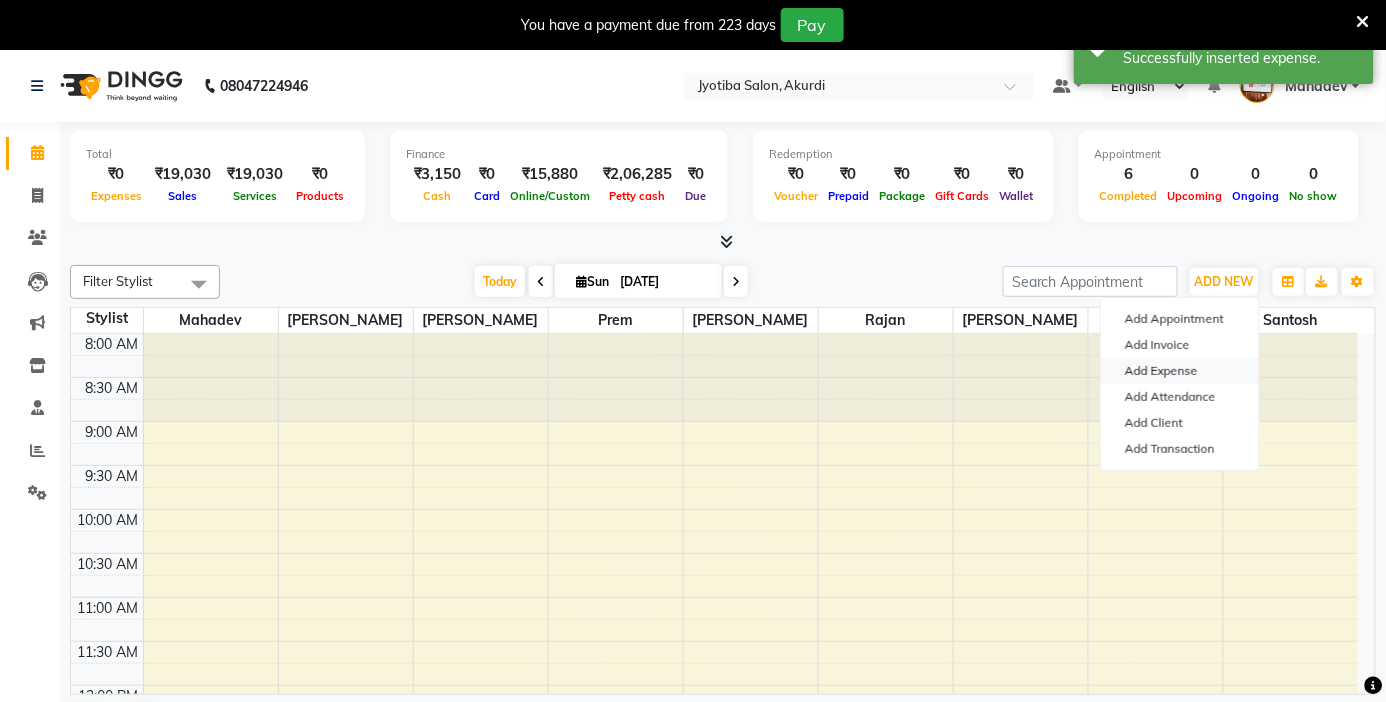 click on "Add Expense" at bounding box center (1180, 371) 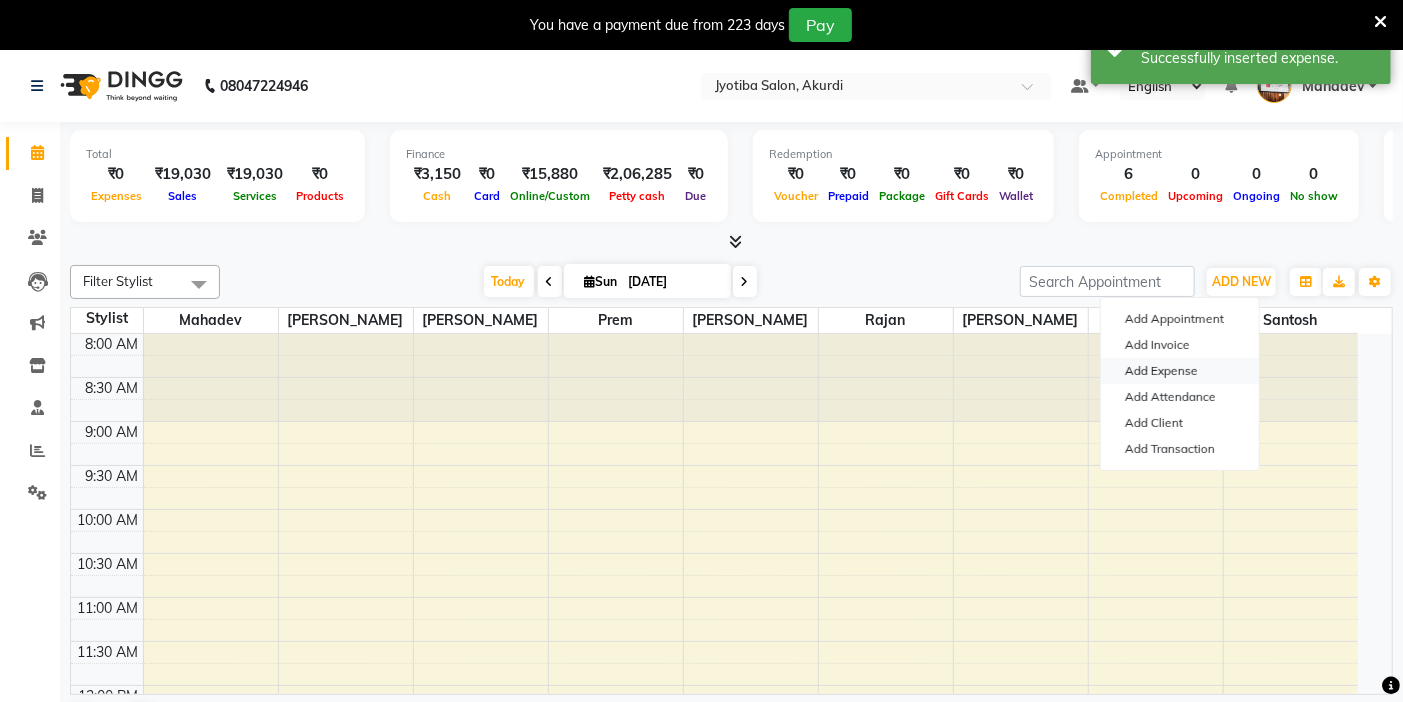 select on "1" 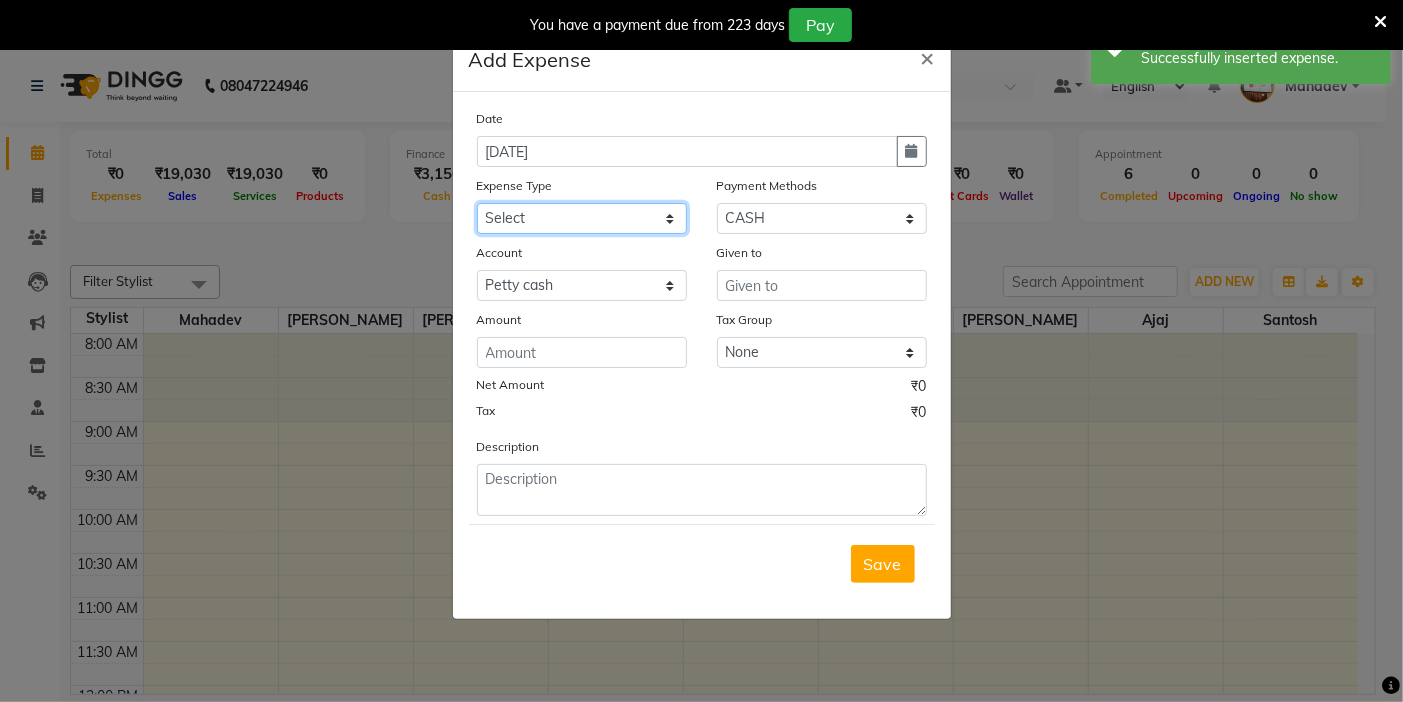 click on "Select Advance salary Advance salary ajaj Bank charges Car maintenance  Cash transfer to bank Cash transfer to hub Client Snacks Clinical charges Equipment Fuel Govt fee home Incentive Insurance International purchase Loan Repayment Maintenance Marketing Miscellaneous MRA Other Over times Pantry Product Rent Salary shop shop Staff Snacks Tax Tea & Refreshment TIP Utilities Wifi recharge" 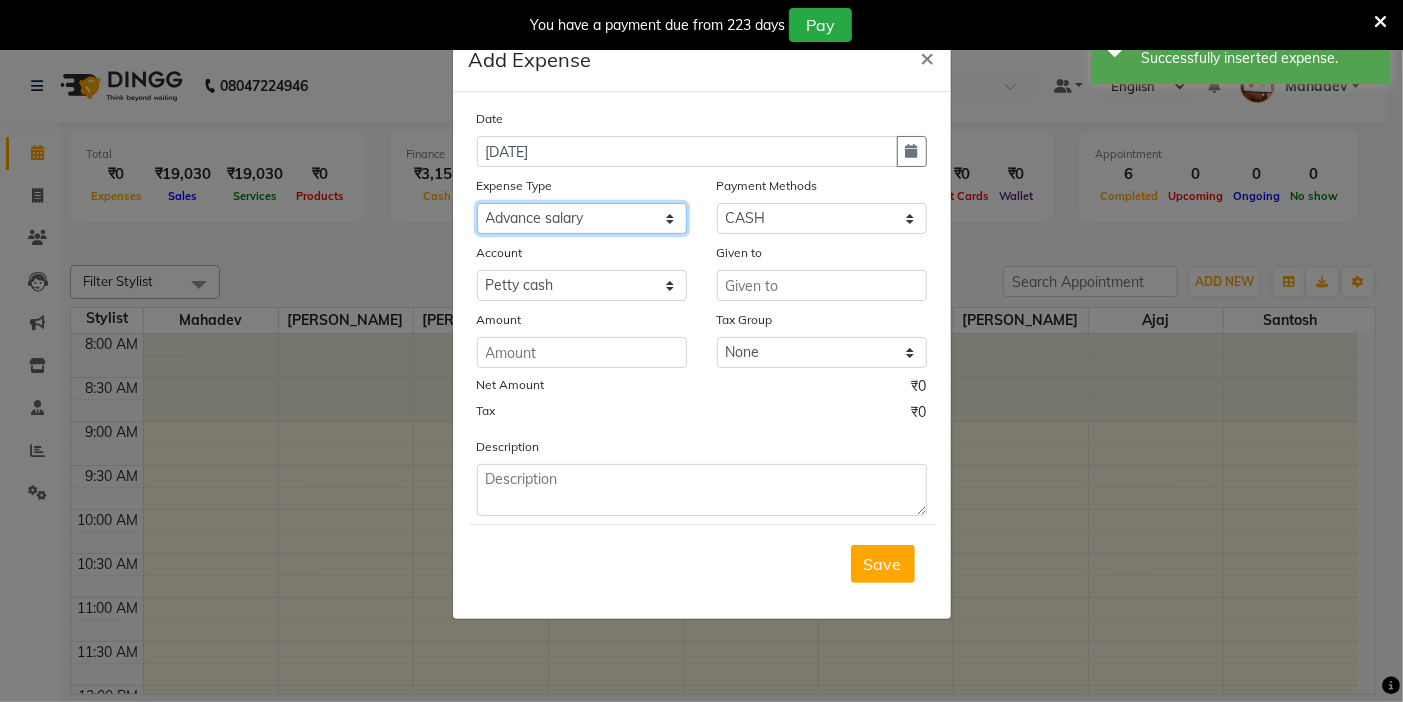 click on "Select Advance salary Advance salary ajaj Bank charges Car maintenance  Cash transfer to bank Cash transfer to hub Client Snacks Clinical charges Equipment Fuel Govt fee home Incentive Insurance International purchase Loan Repayment Maintenance Marketing Miscellaneous MRA Other Over times Pantry Product Rent Salary shop shop Staff Snacks Tax Tea & Refreshment TIP Utilities Wifi recharge" 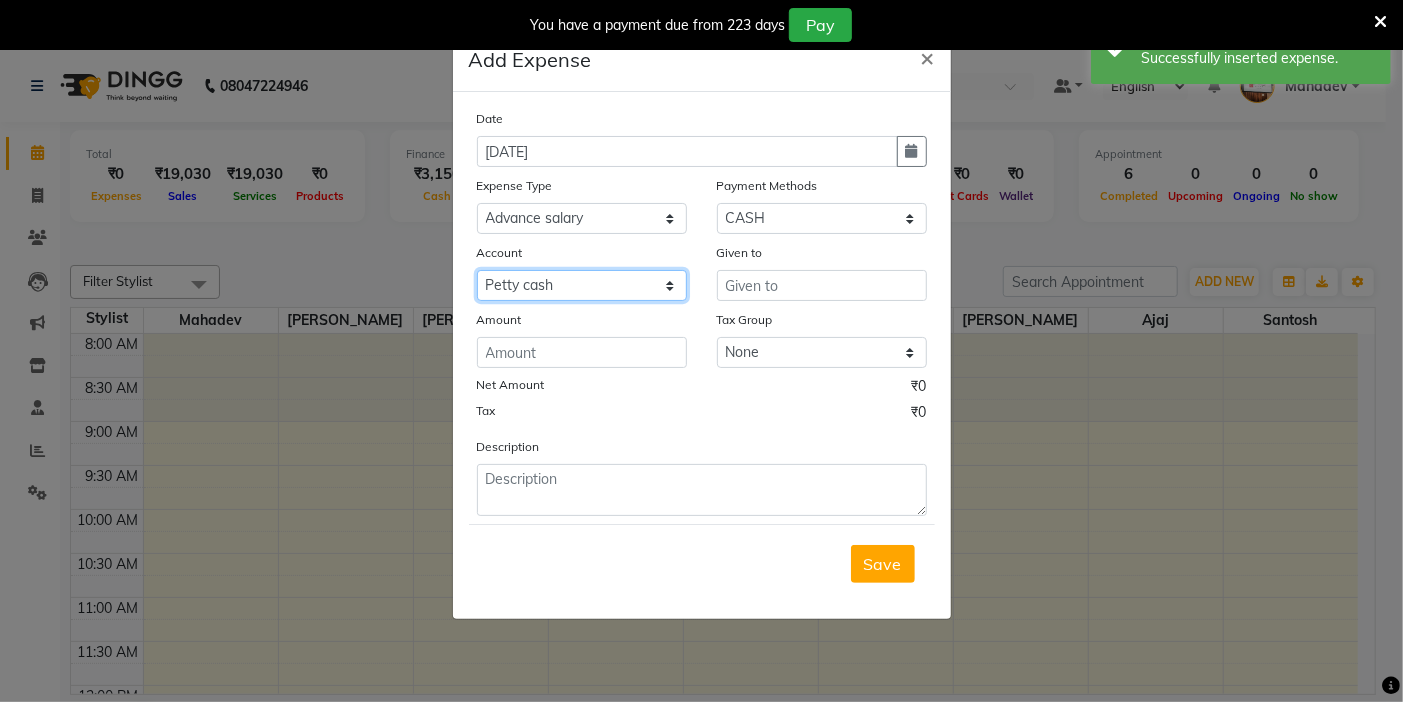 click on "Select Default account [PERSON_NAME] cash" 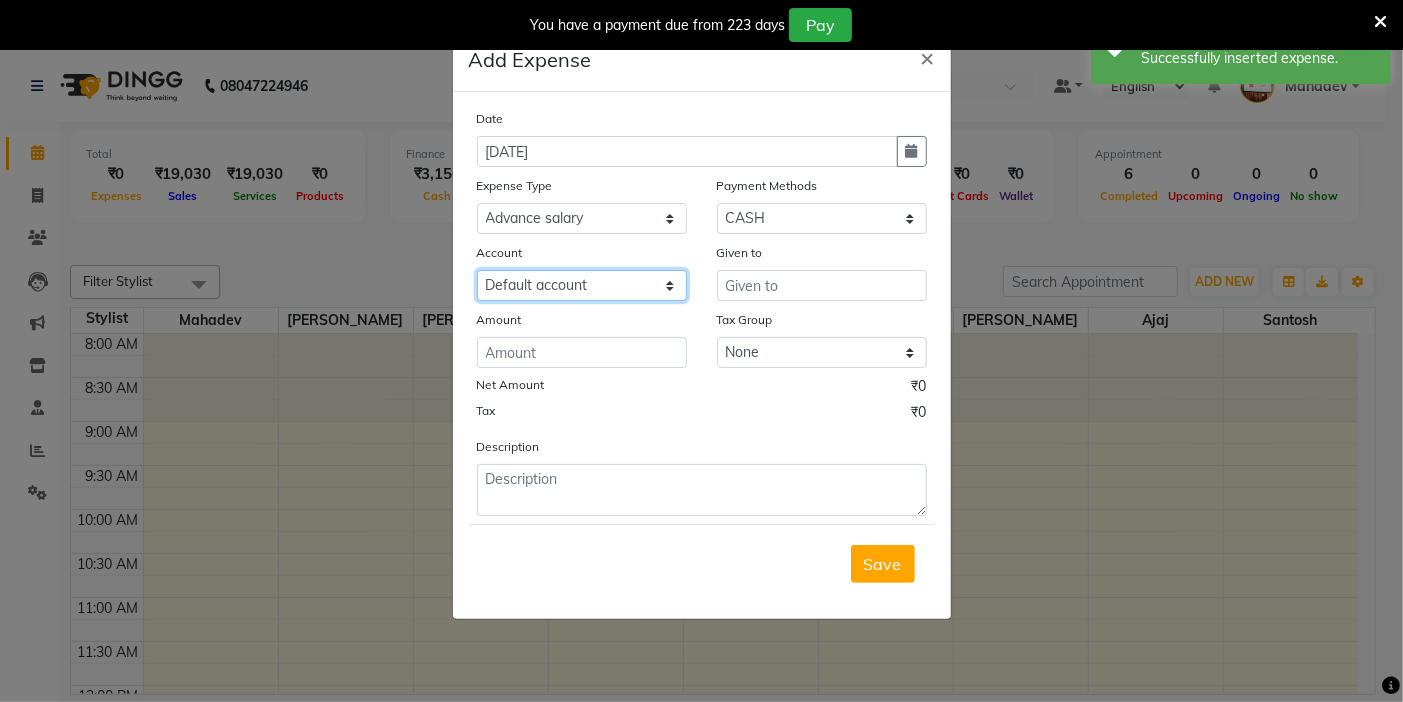 click on "Select Default account [PERSON_NAME] cash" 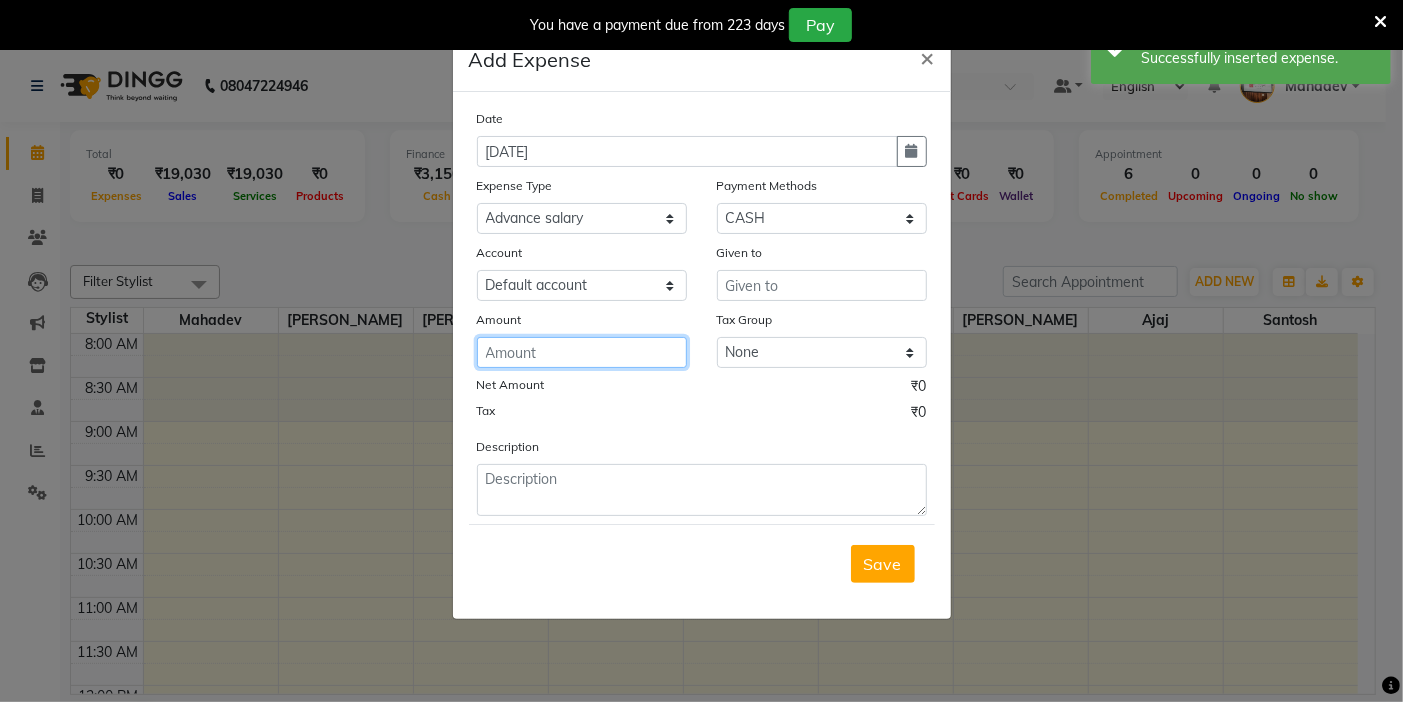 click 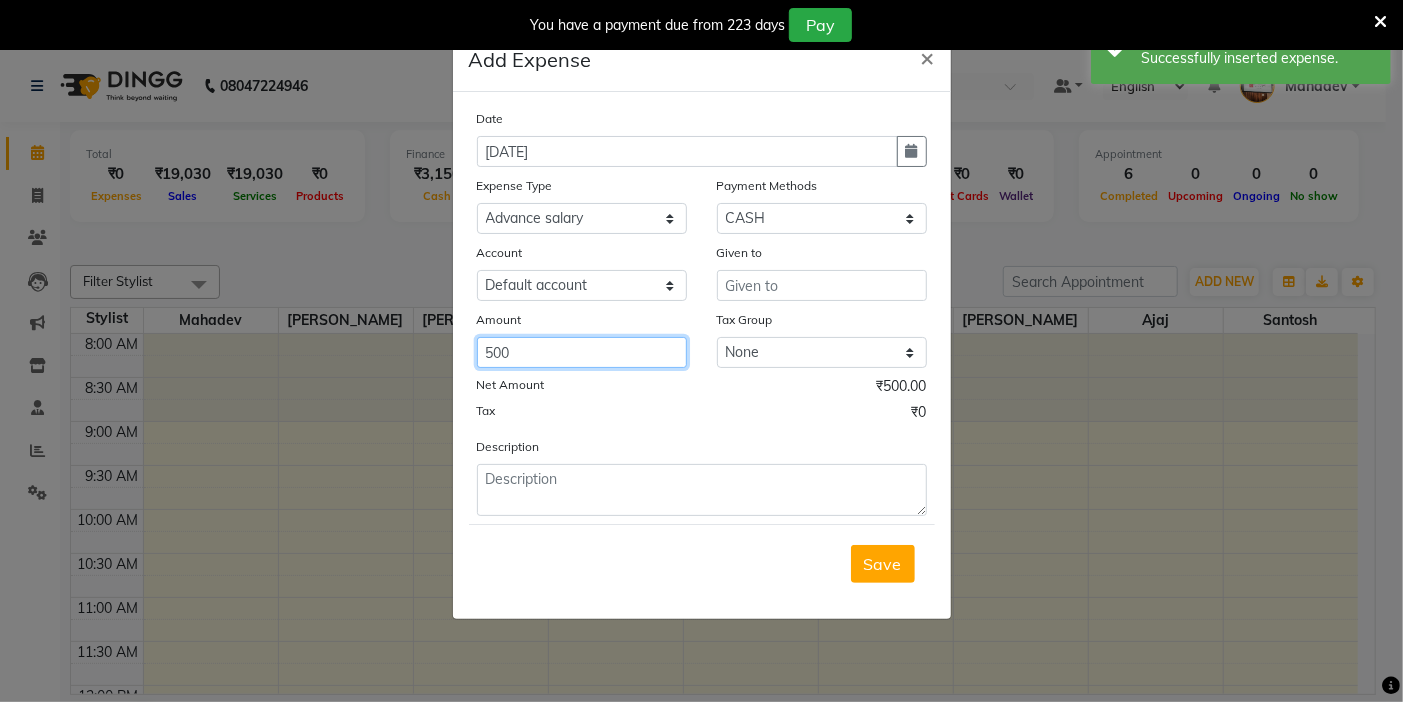 type on "500" 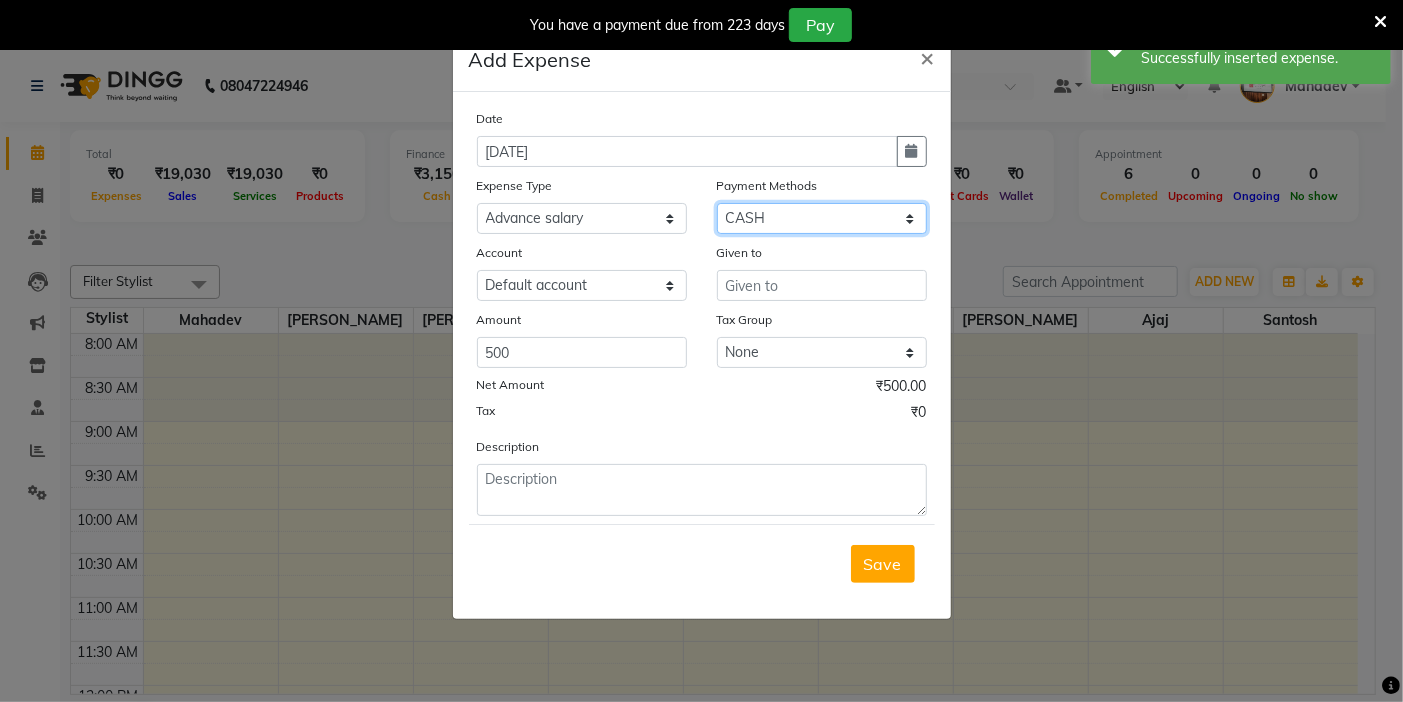 click on "Select CASH ONLINE CARD" 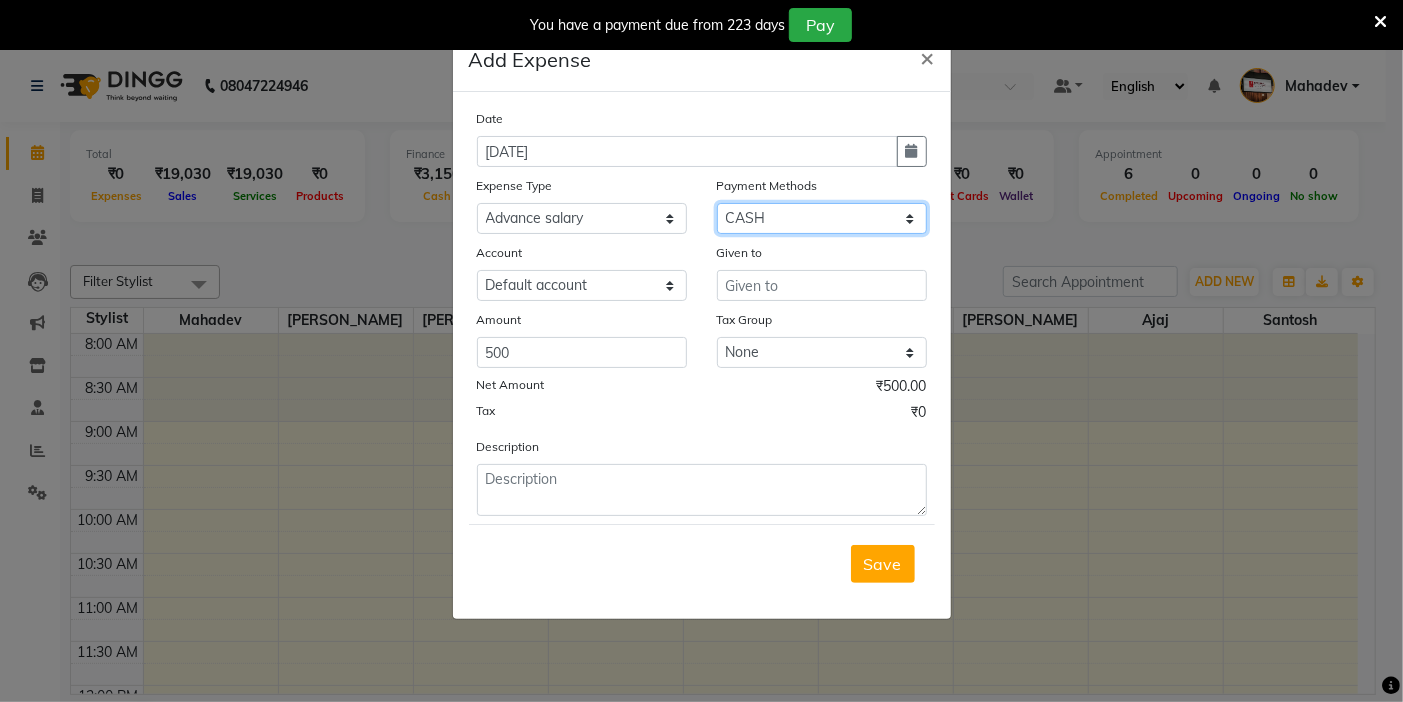 click on "Select CASH ONLINE CARD" 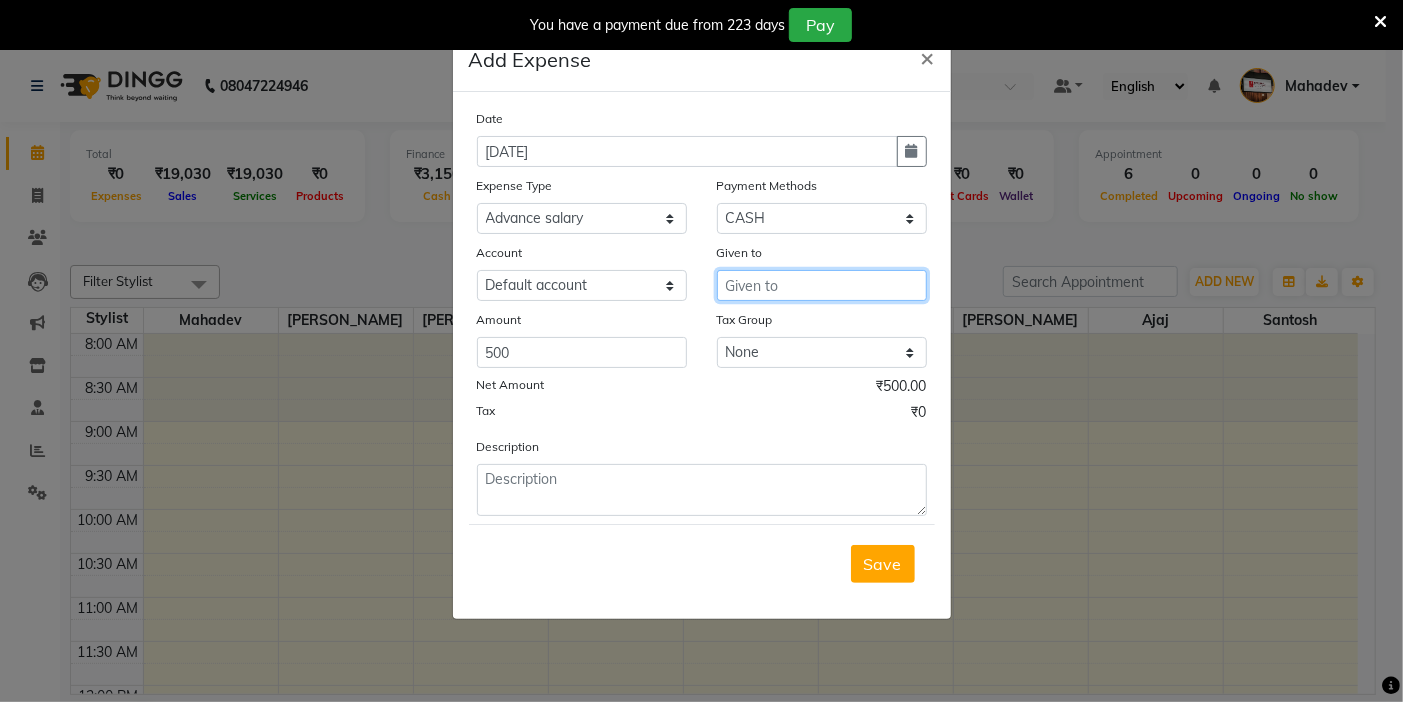 click at bounding box center (822, 285) 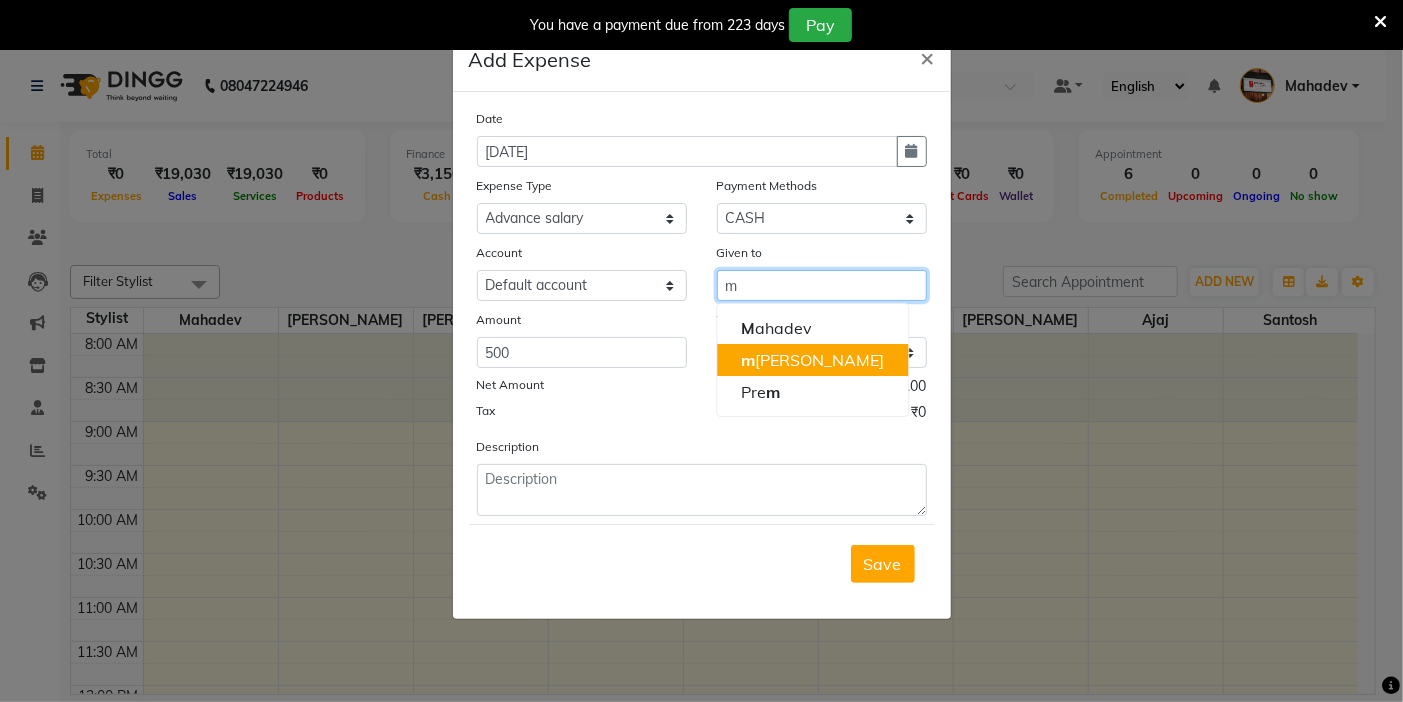 click on "m [PERSON_NAME]" at bounding box center [812, 360] 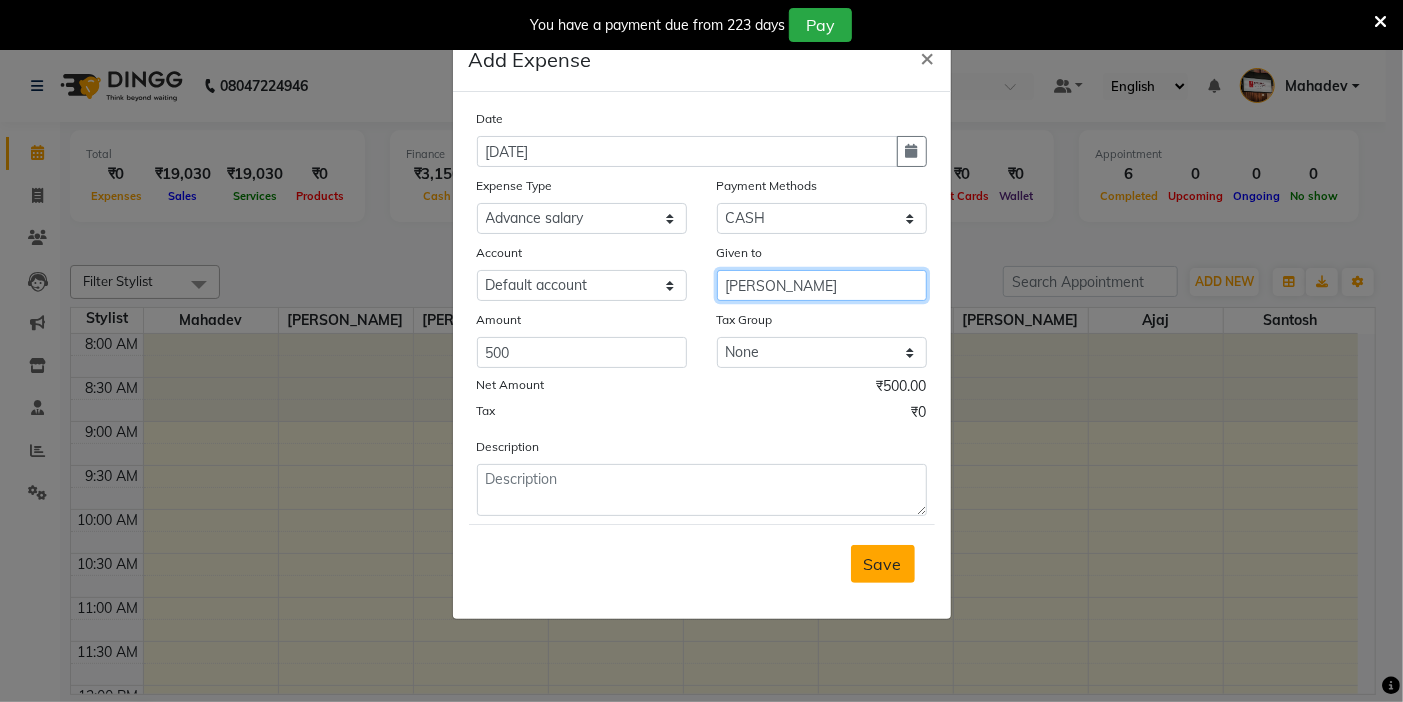 type on "[PERSON_NAME]" 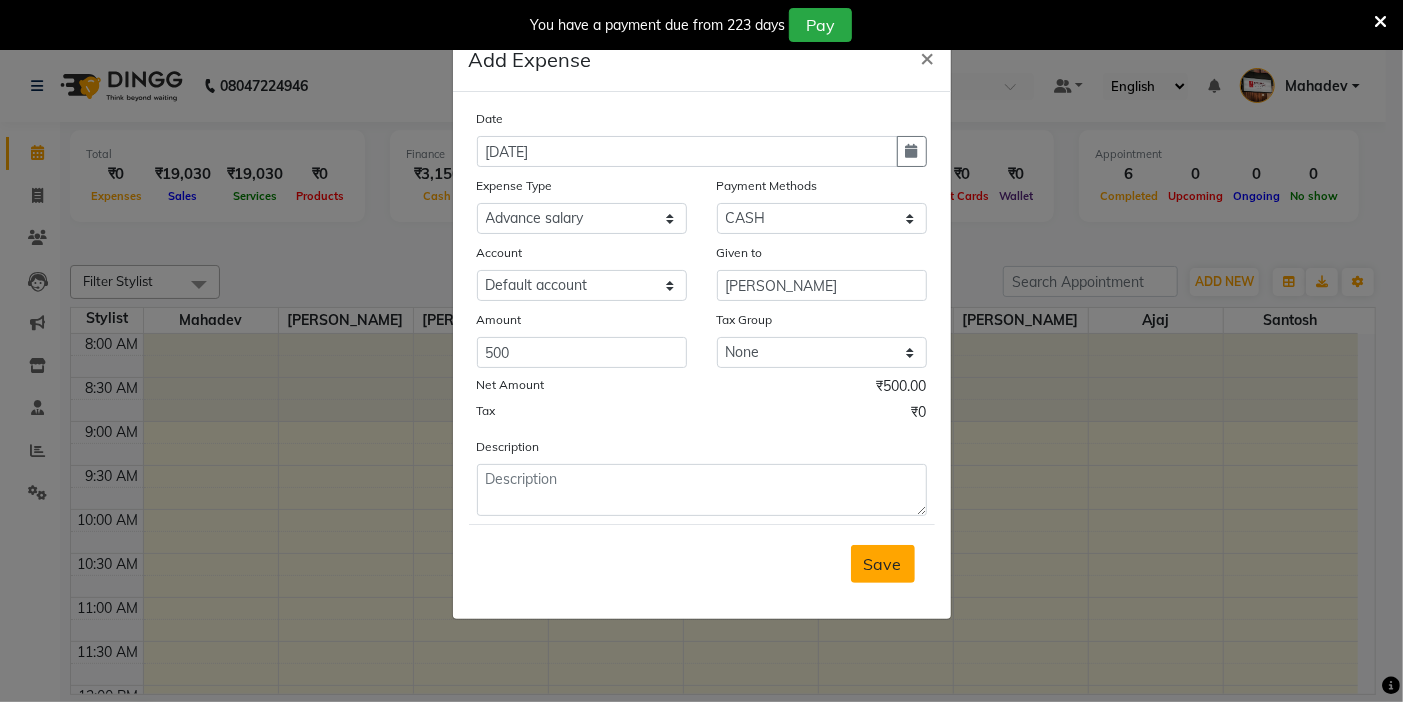 click on "Save" at bounding box center (883, 564) 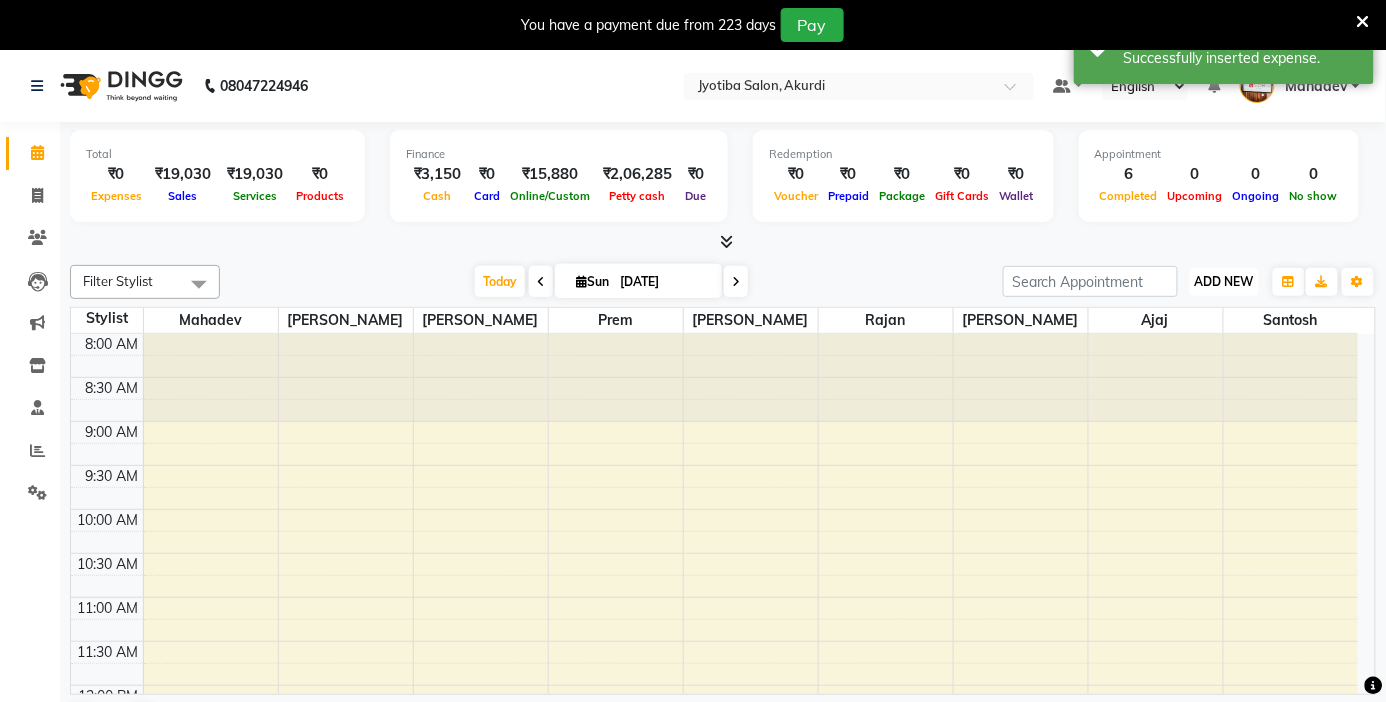 click on "ADD NEW" at bounding box center [1224, 281] 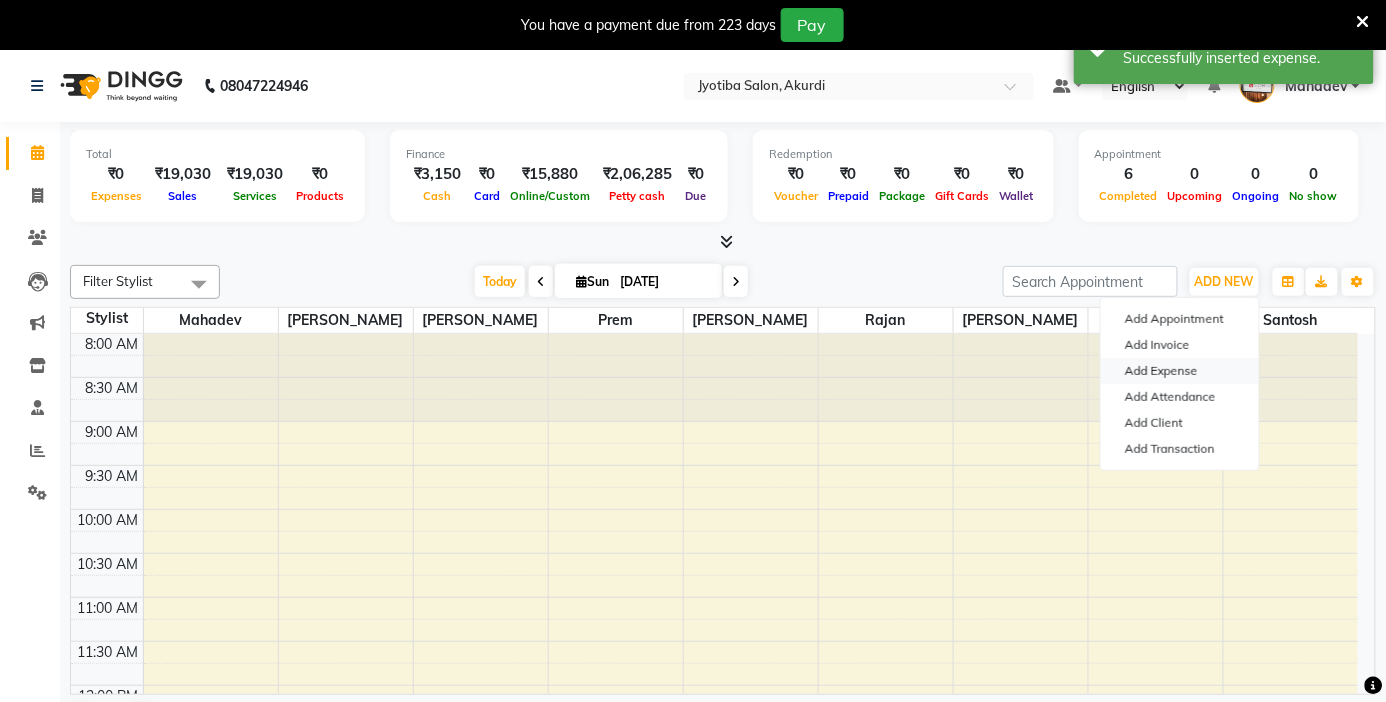 click on "Add Expense" at bounding box center (1180, 371) 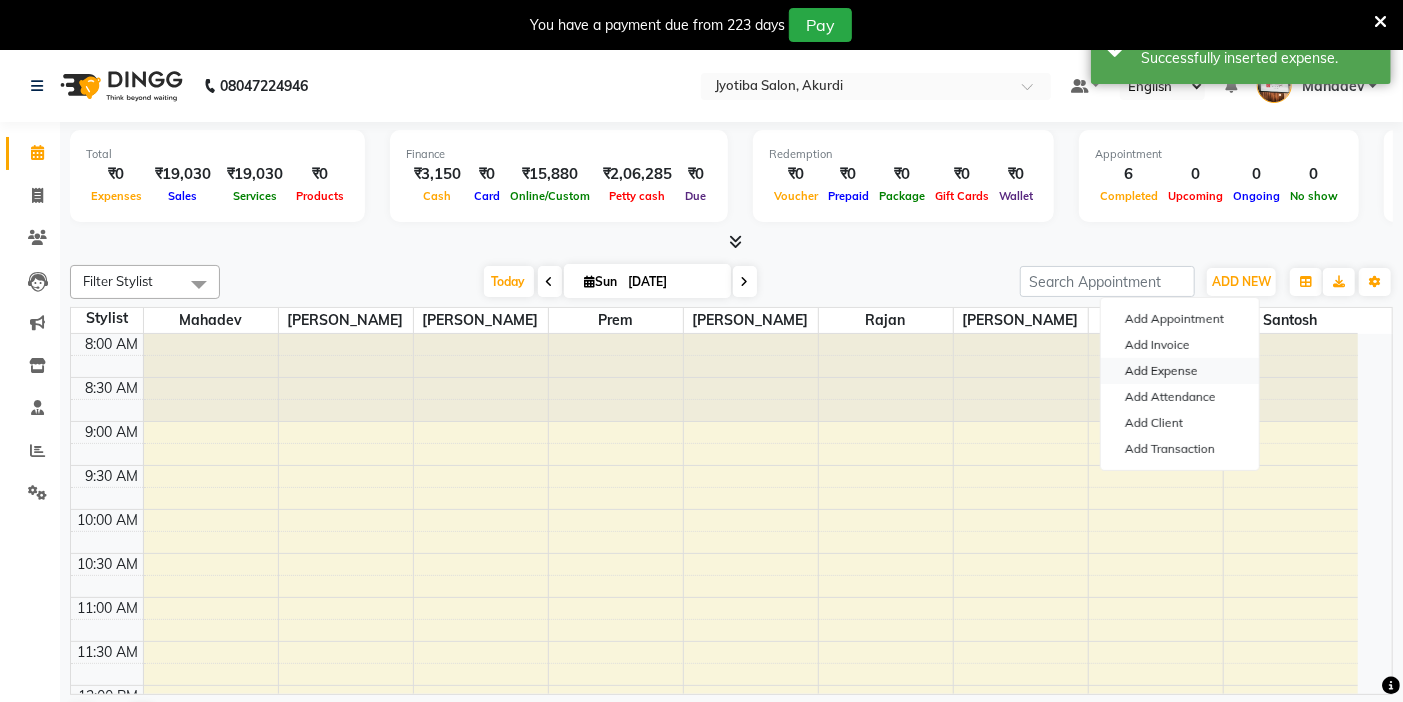 select on "1" 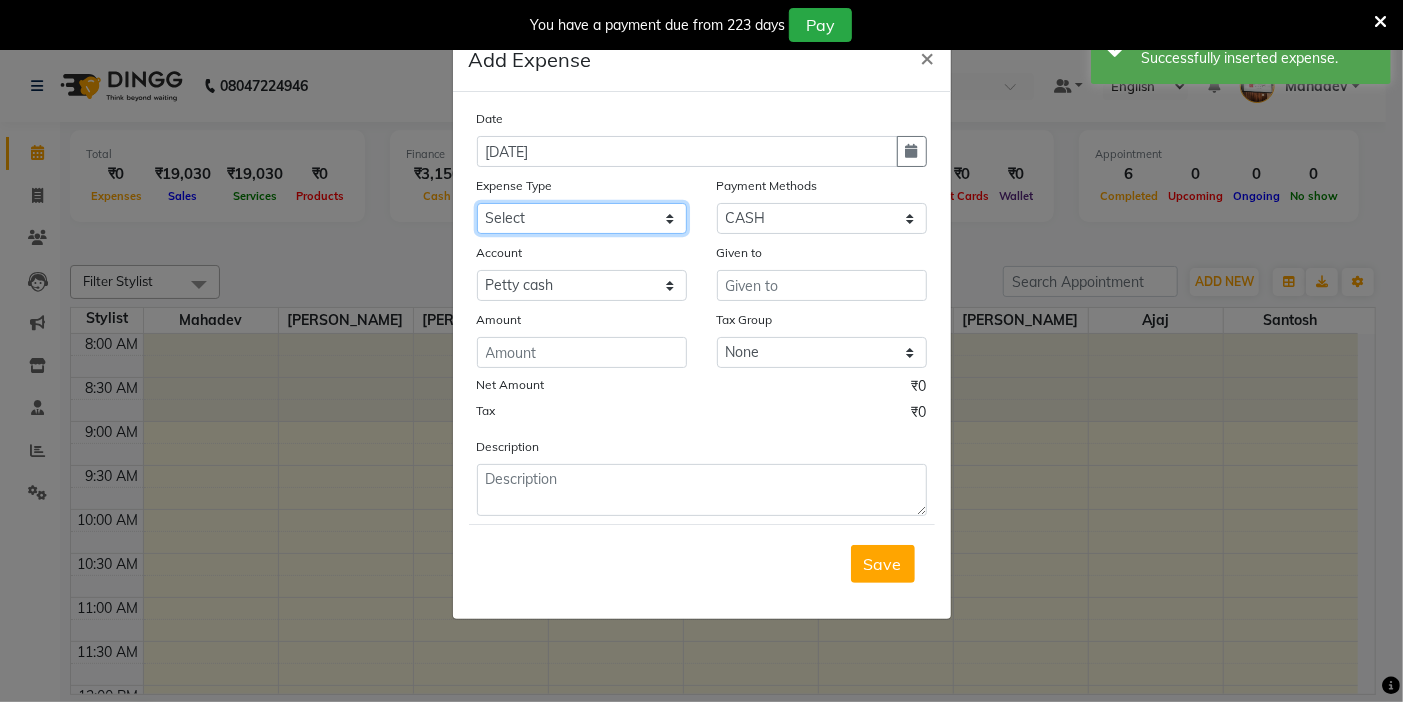 drag, startPoint x: 563, startPoint y: 212, endPoint x: 570, endPoint y: 232, distance: 21.189621 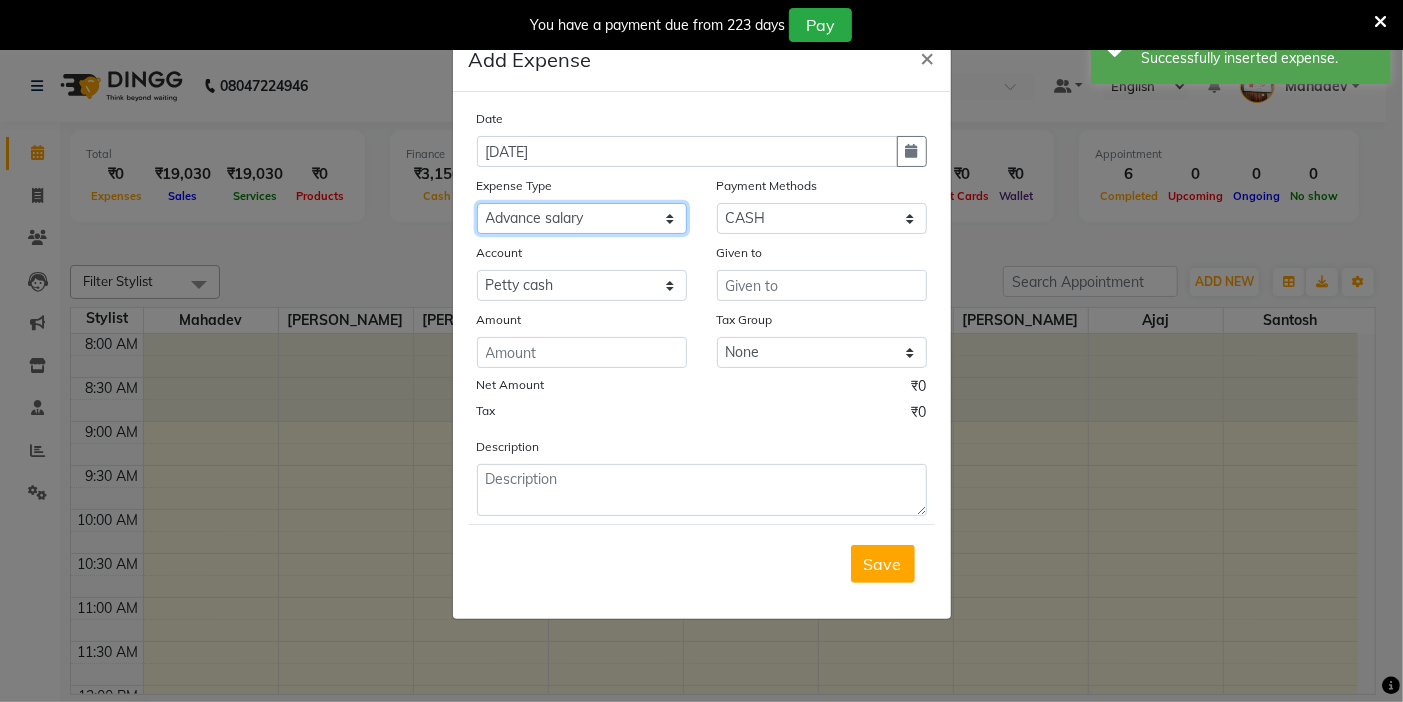 click on "Select Advance salary Advance salary ajaj Bank charges Car maintenance  Cash transfer to bank Cash transfer to hub Client Snacks Clinical charges Equipment Fuel Govt fee home Incentive Insurance International purchase Loan Repayment Maintenance Marketing Miscellaneous MRA Other Over times Pantry Product Rent Salary shop shop Staff Snacks Tax Tea & Refreshment TIP Utilities Wifi recharge" 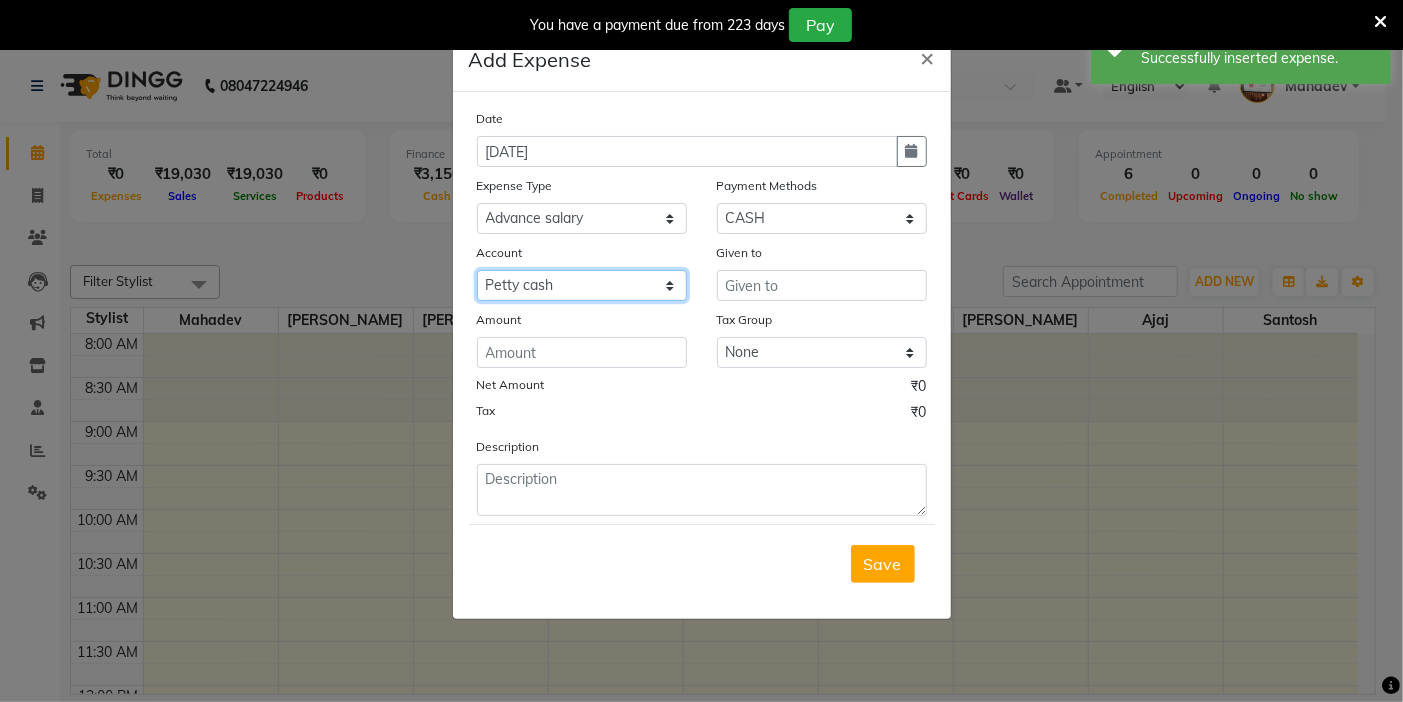 drag, startPoint x: 580, startPoint y: 287, endPoint x: 580, endPoint y: 300, distance: 13 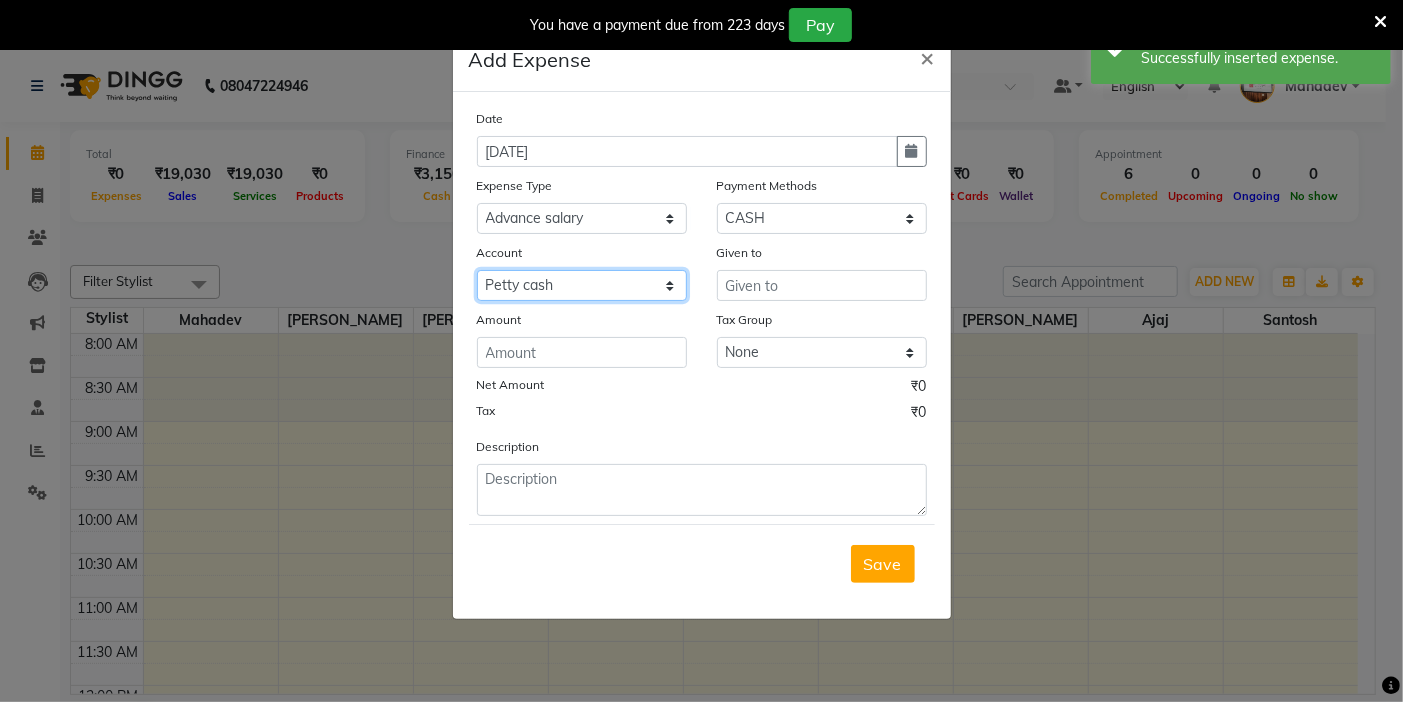 select on "295" 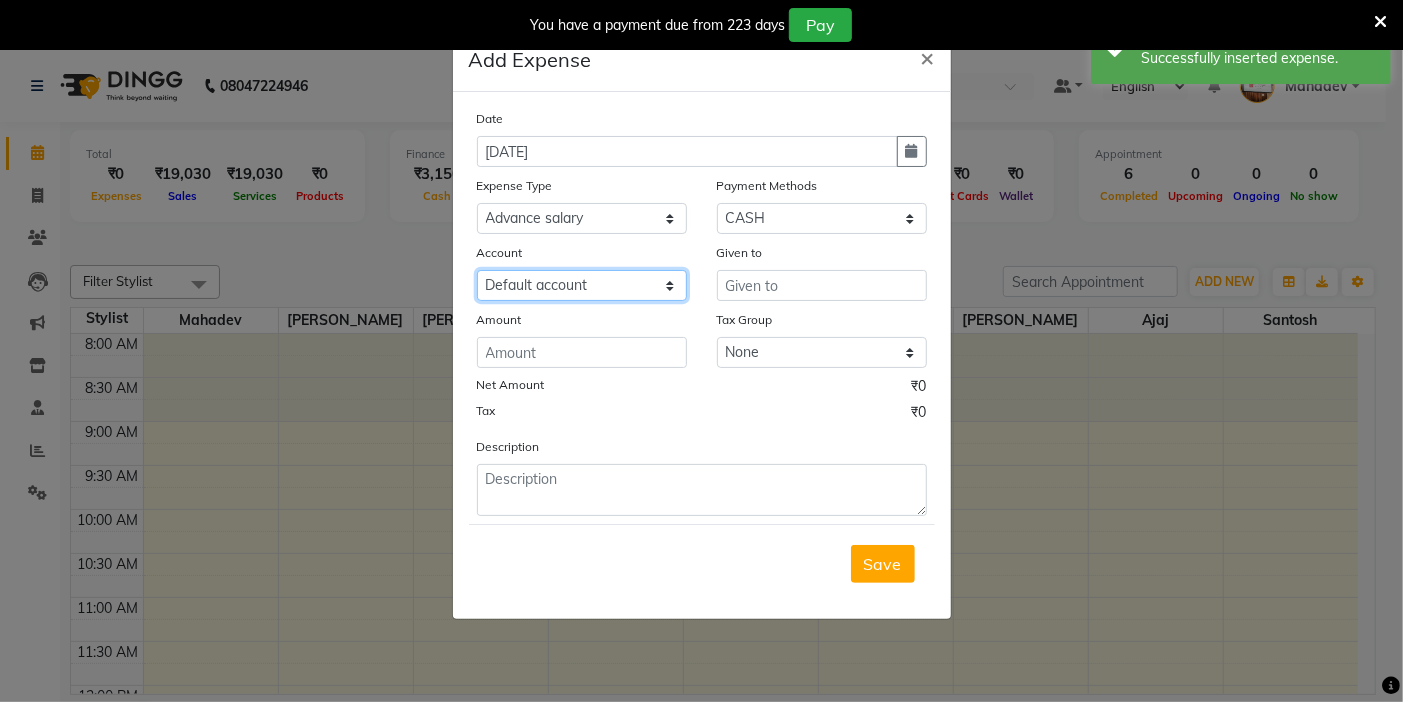 click on "Select Default account [PERSON_NAME] cash" 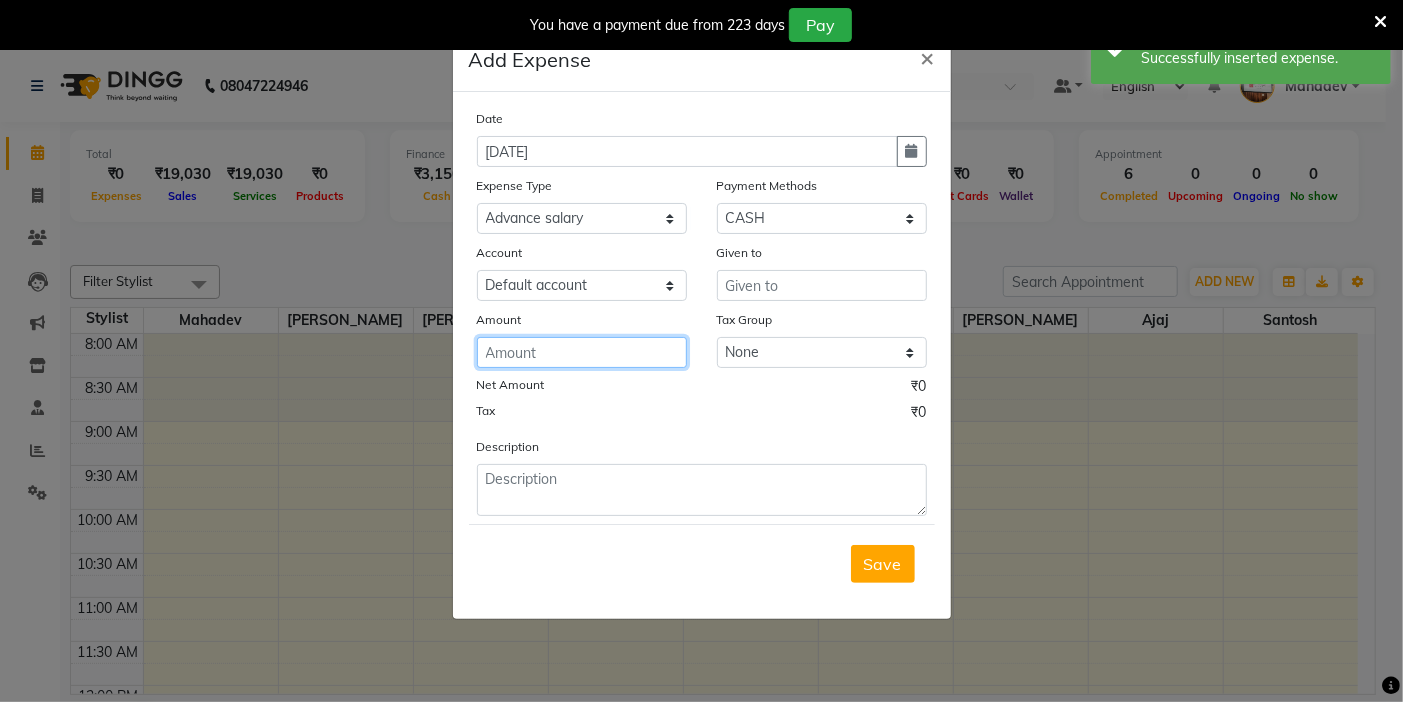 click 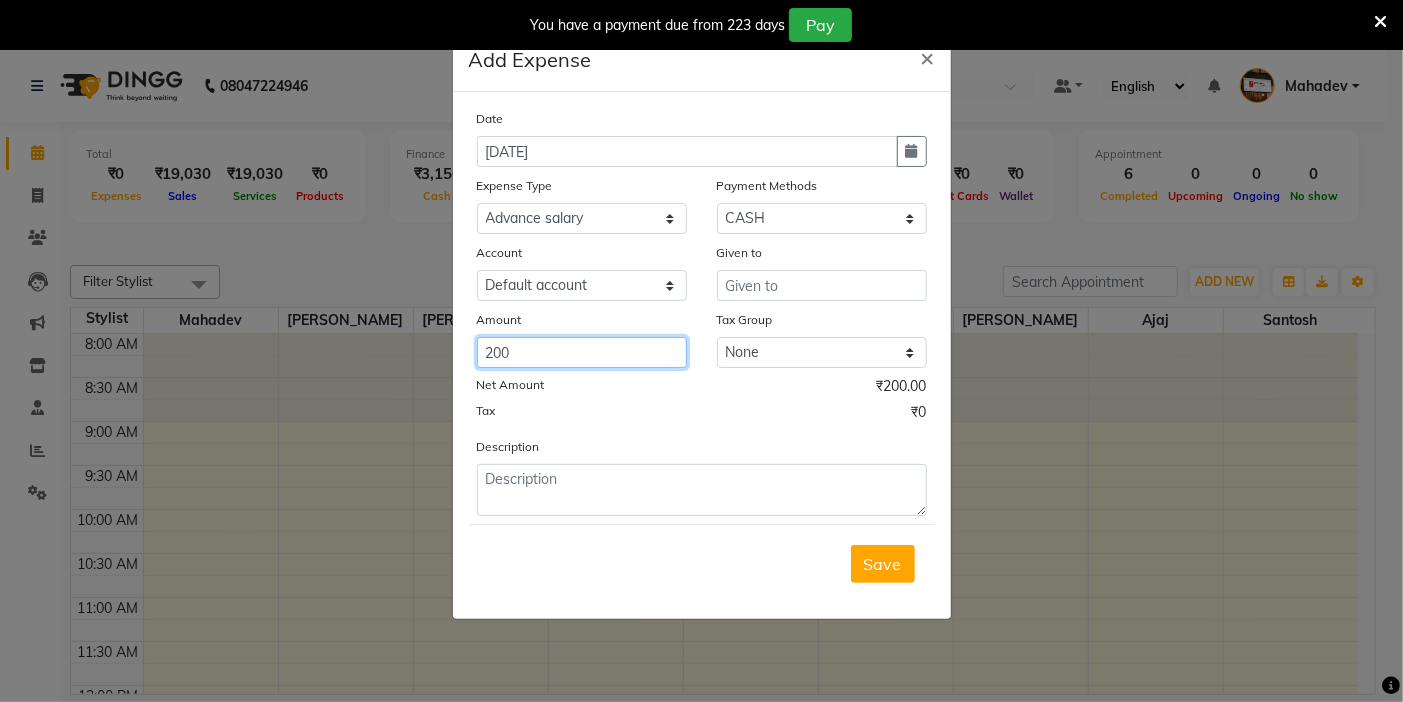 type on "200" 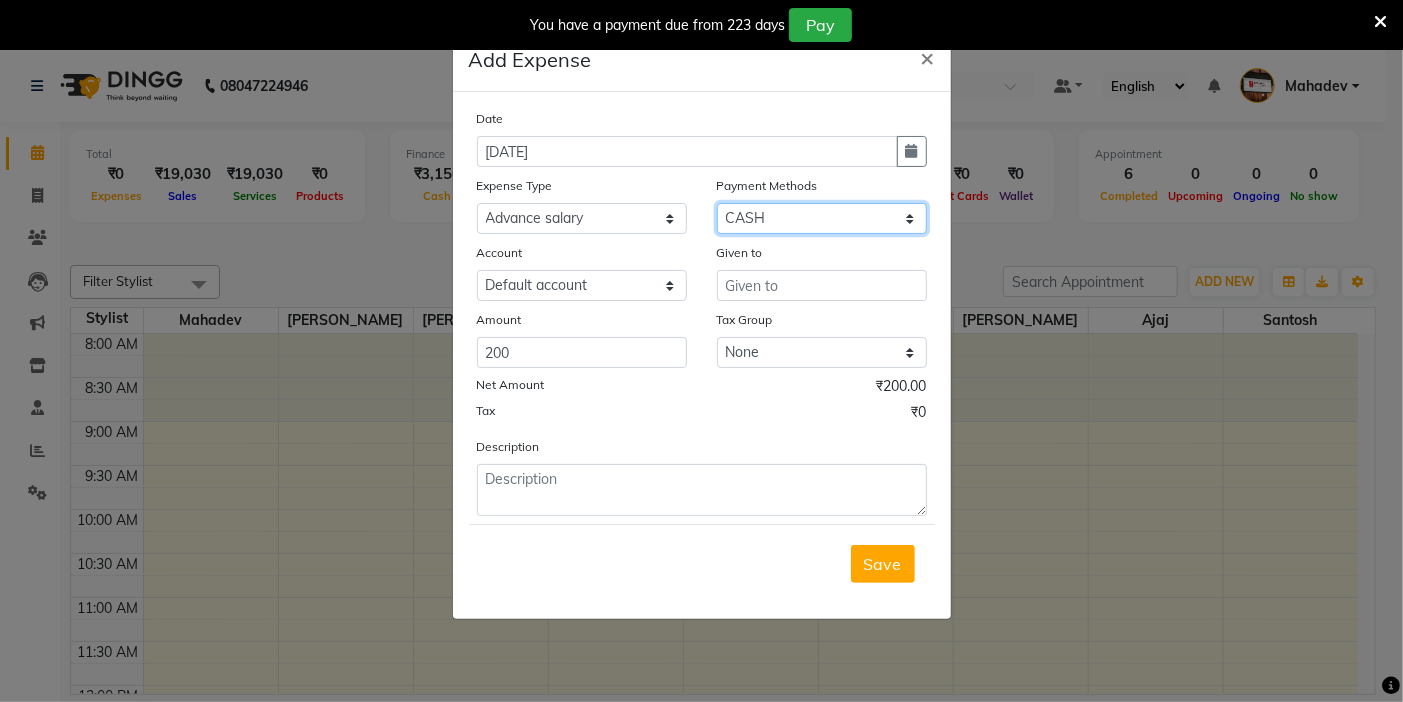 click on "Select CASH ONLINE CARD" 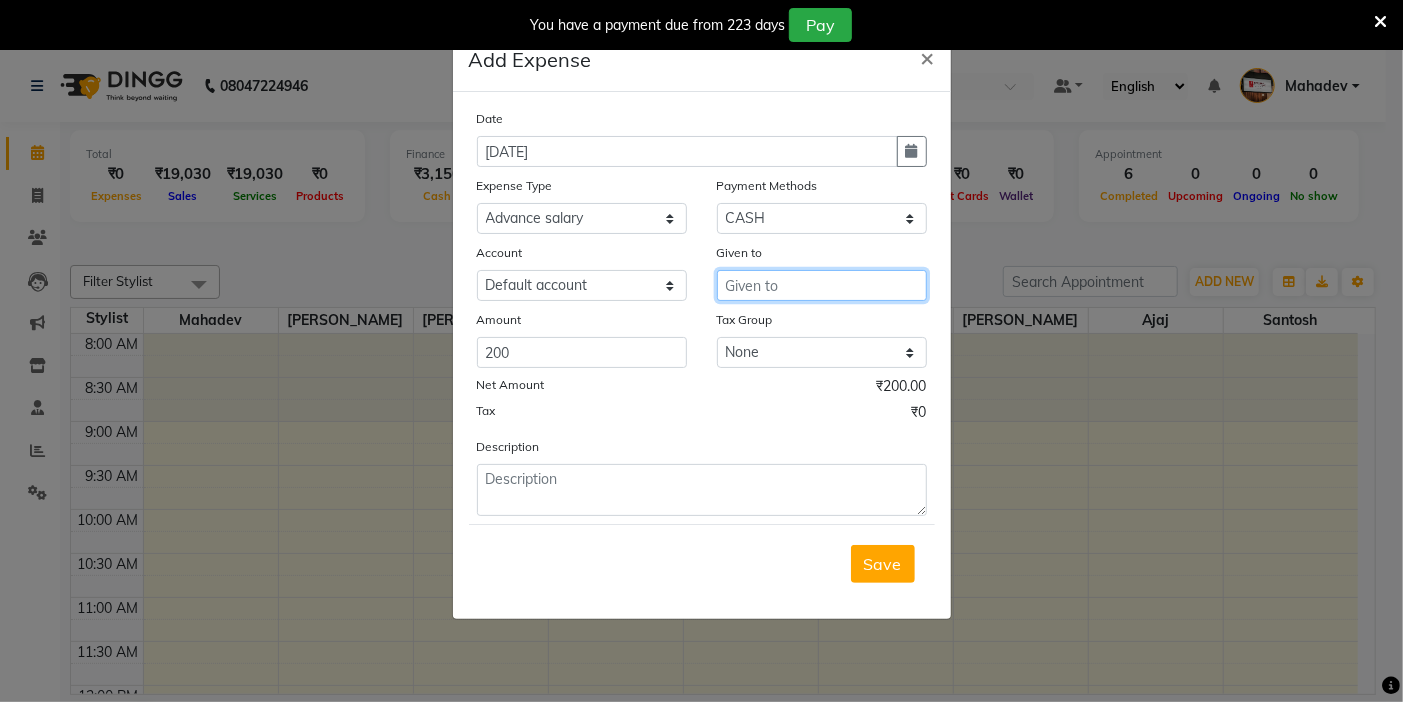 click at bounding box center (822, 285) 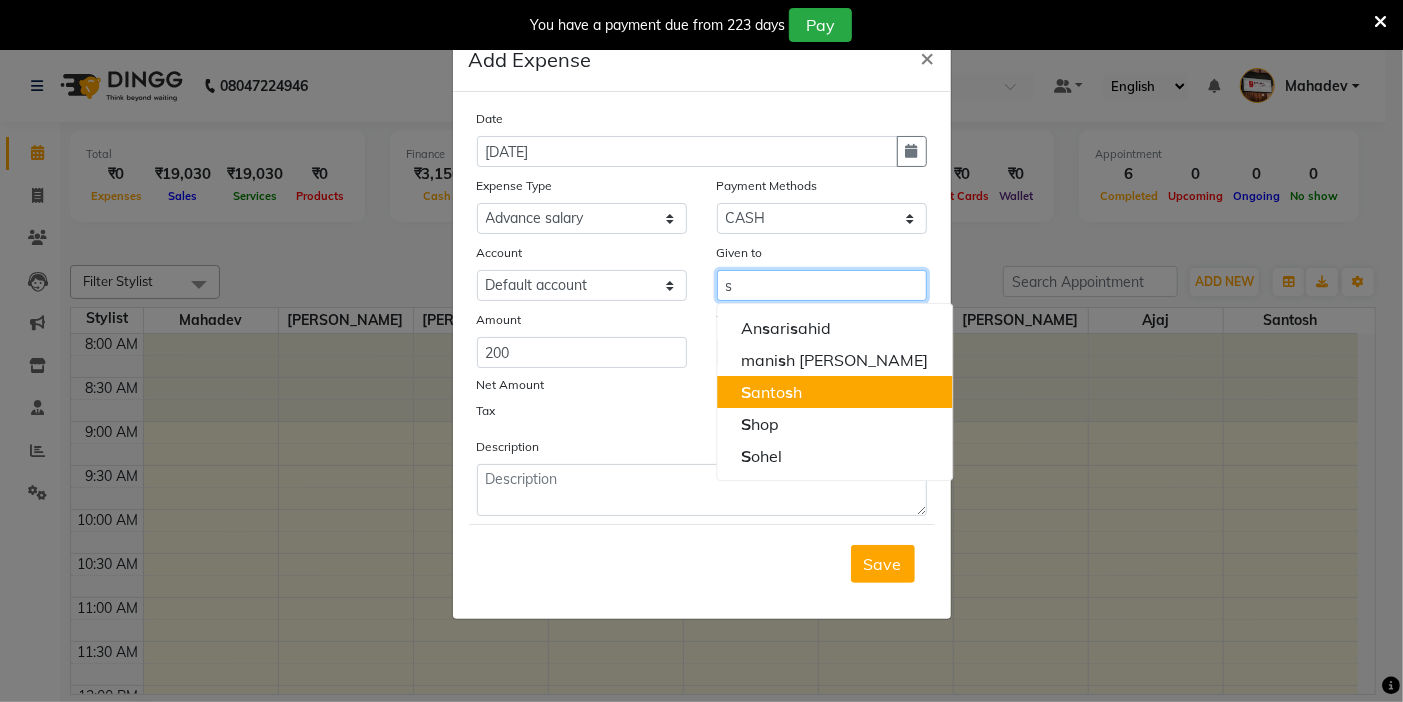 click on "s" 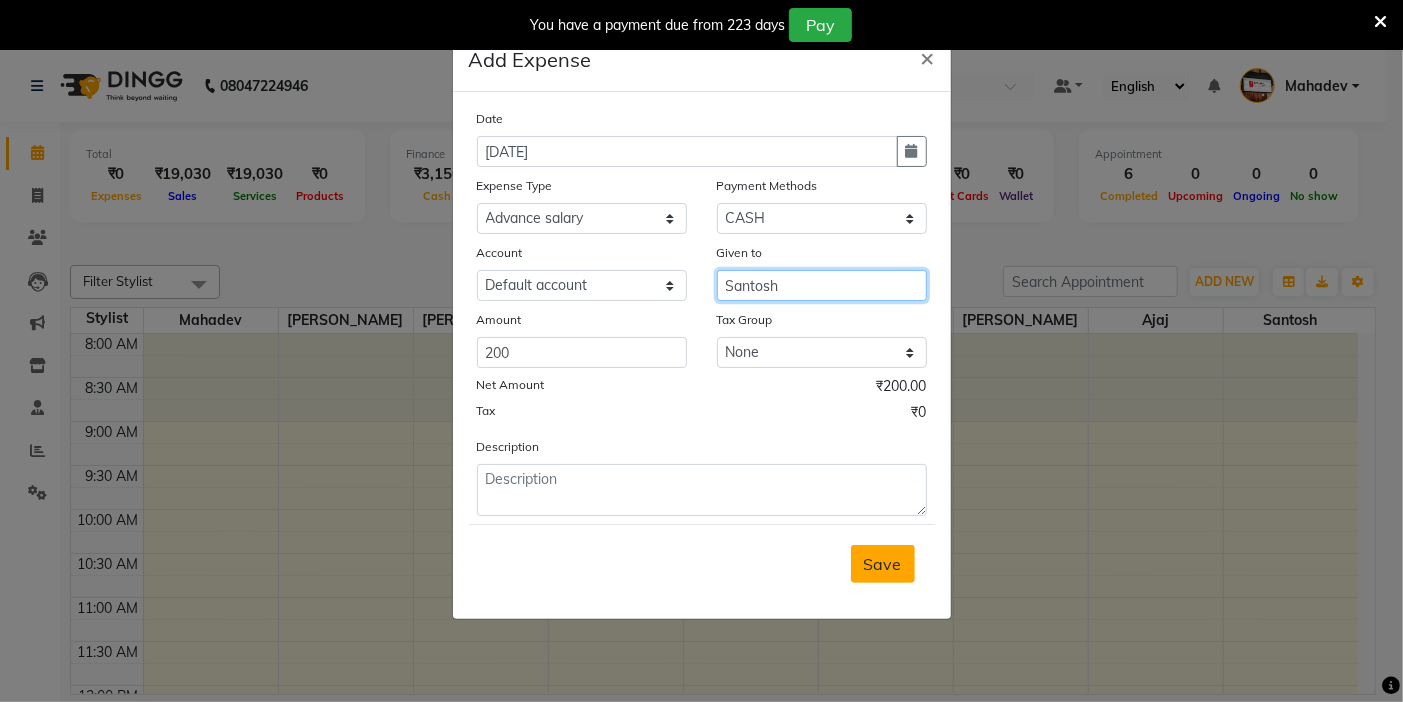 type on "Santosh" 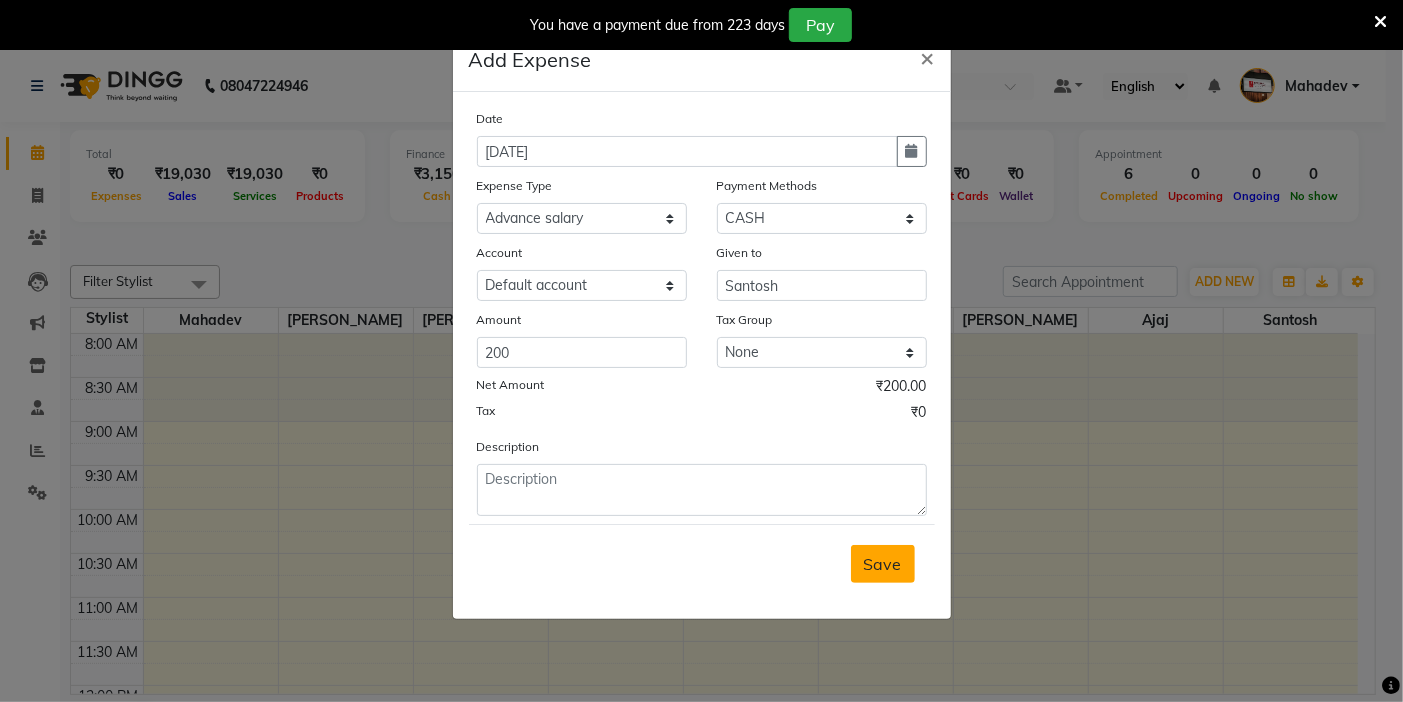 click on "Save" at bounding box center (883, 564) 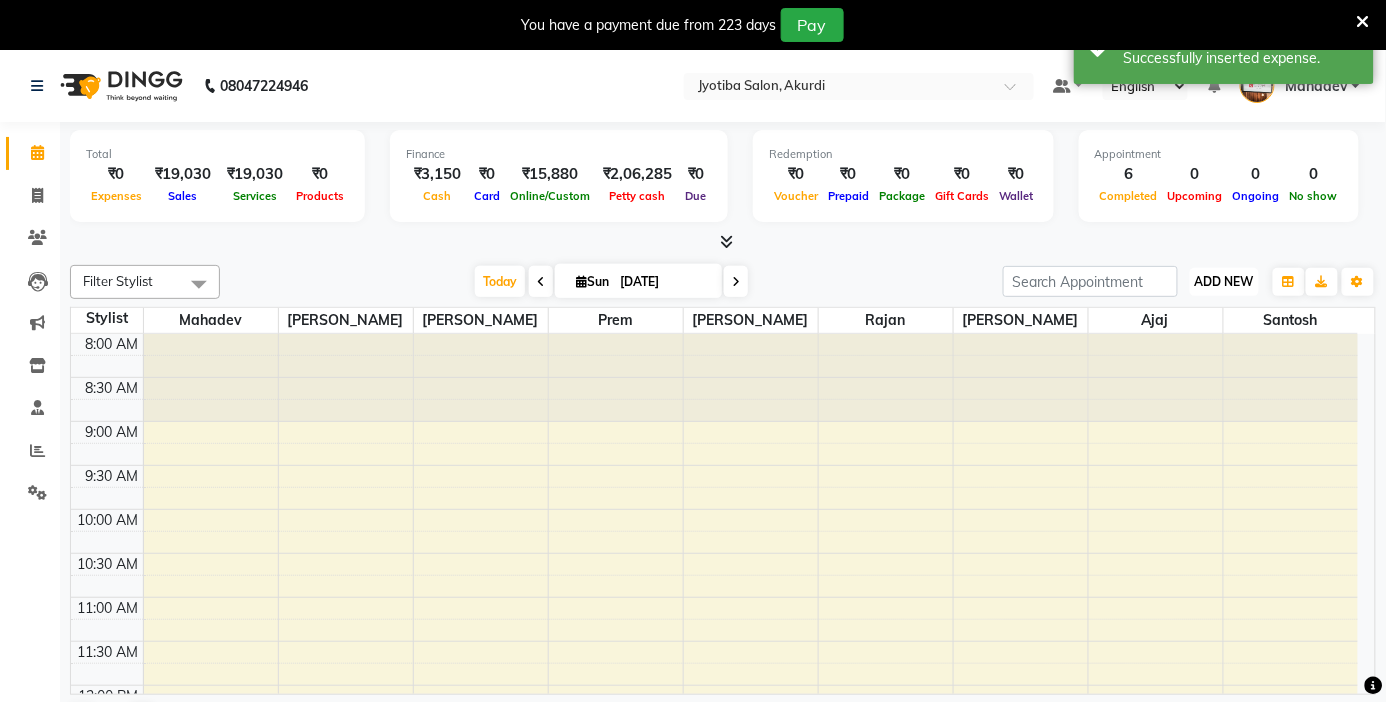 click on "ADD NEW" at bounding box center (1224, 281) 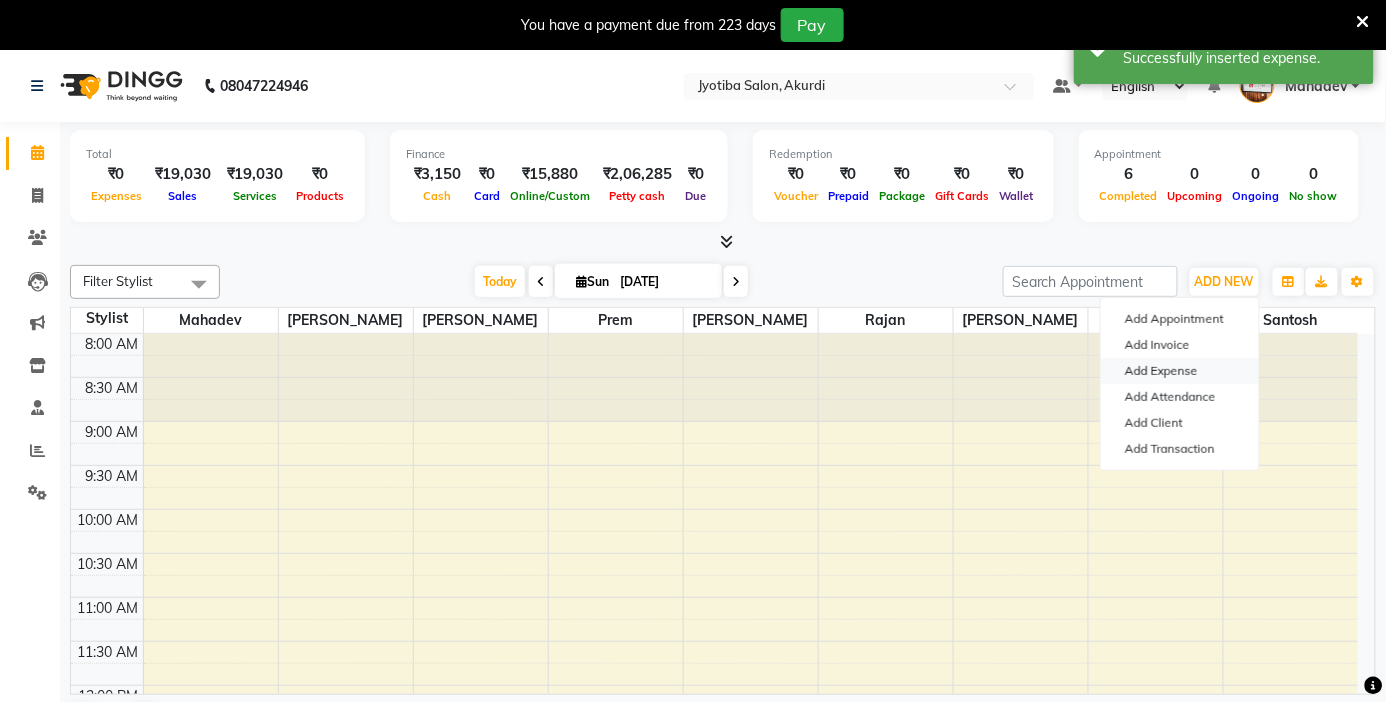click on "Add Expense" at bounding box center (1180, 371) 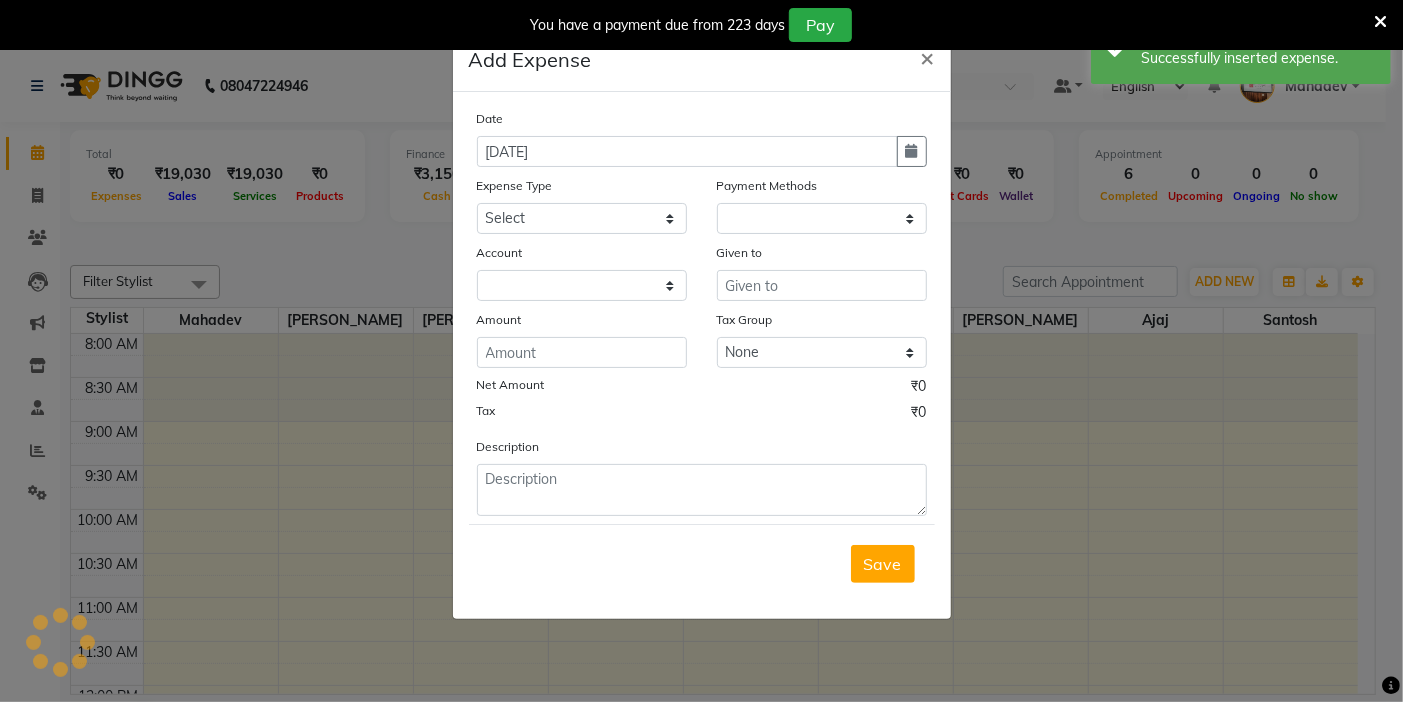 select on "1" 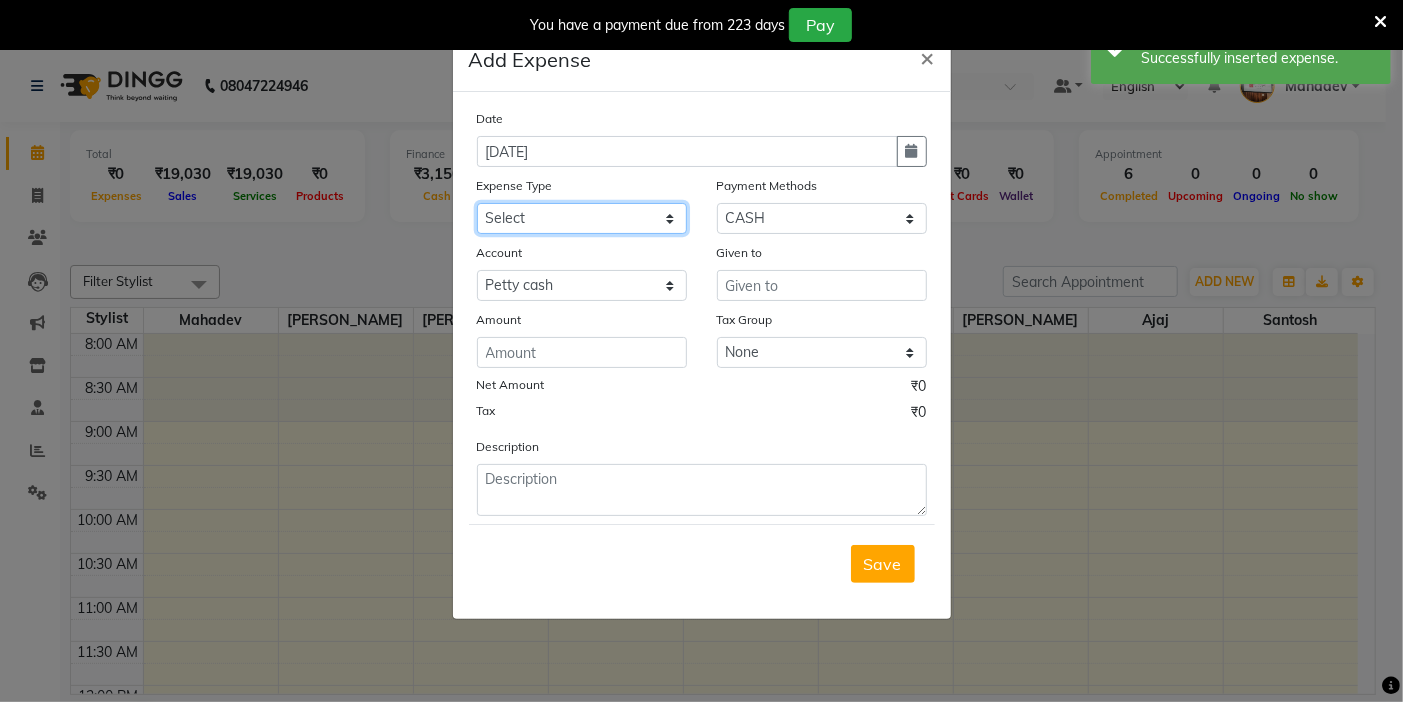 click on "Select Advance salary Advance salary ajaj Bank charges Car maintenance  Cash transfer to bank Cash transfer to hub Client Snacks Clinical charges Equipment Fuel Govt fee home Incentive Insurance International purchase Loan Repayment Maintenance Marketing Miscellaneous MRA Other Over times Pantry Product Rent Salary shop shop Staff Snacks Tax Tea & Refreshment TIP Utilities Wifi recharge" 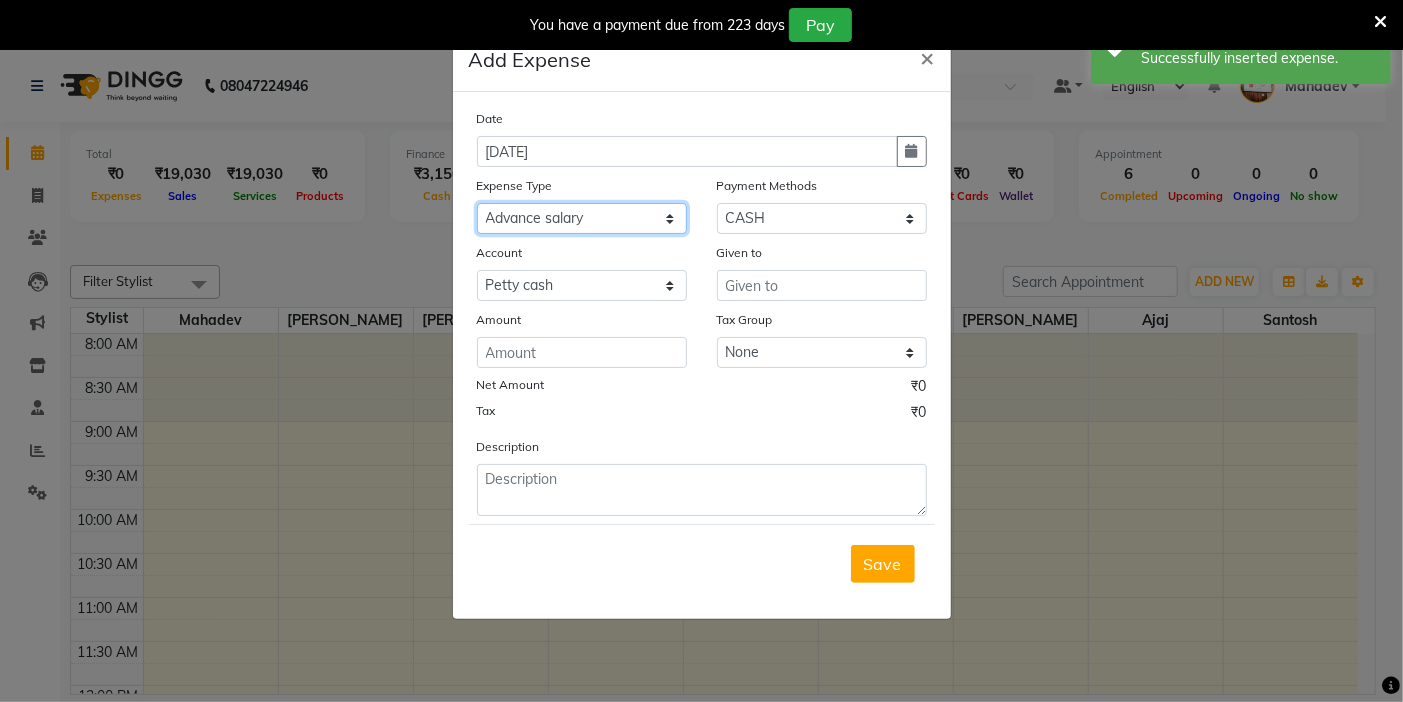 click on "Select Advance salary Advance salary ajaj Bank charges Car maintenance  Cash transfer to bank Cash transfer to hub Client Snacks Clinical charges Equipment Fuel Govt fee home Incentive Insurance International purchase Loan Repayment Maintenance Marketing Miscellaneous MRA Other Over times Pantry Product Rent Salary shop shop Staff Snacks Tax Tea & Refreshment TIP Utilities Wifi recharge" 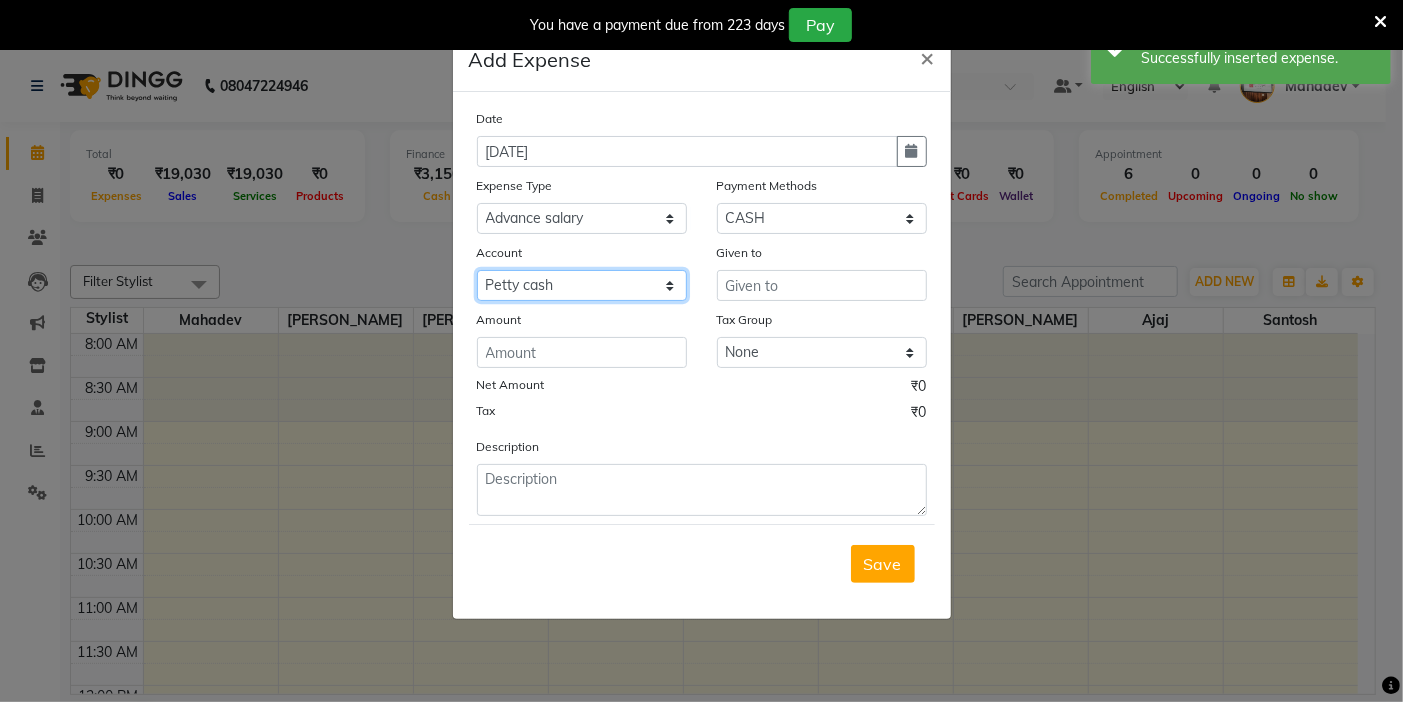 click on "Select Default account [PERSON_NAME] cash" 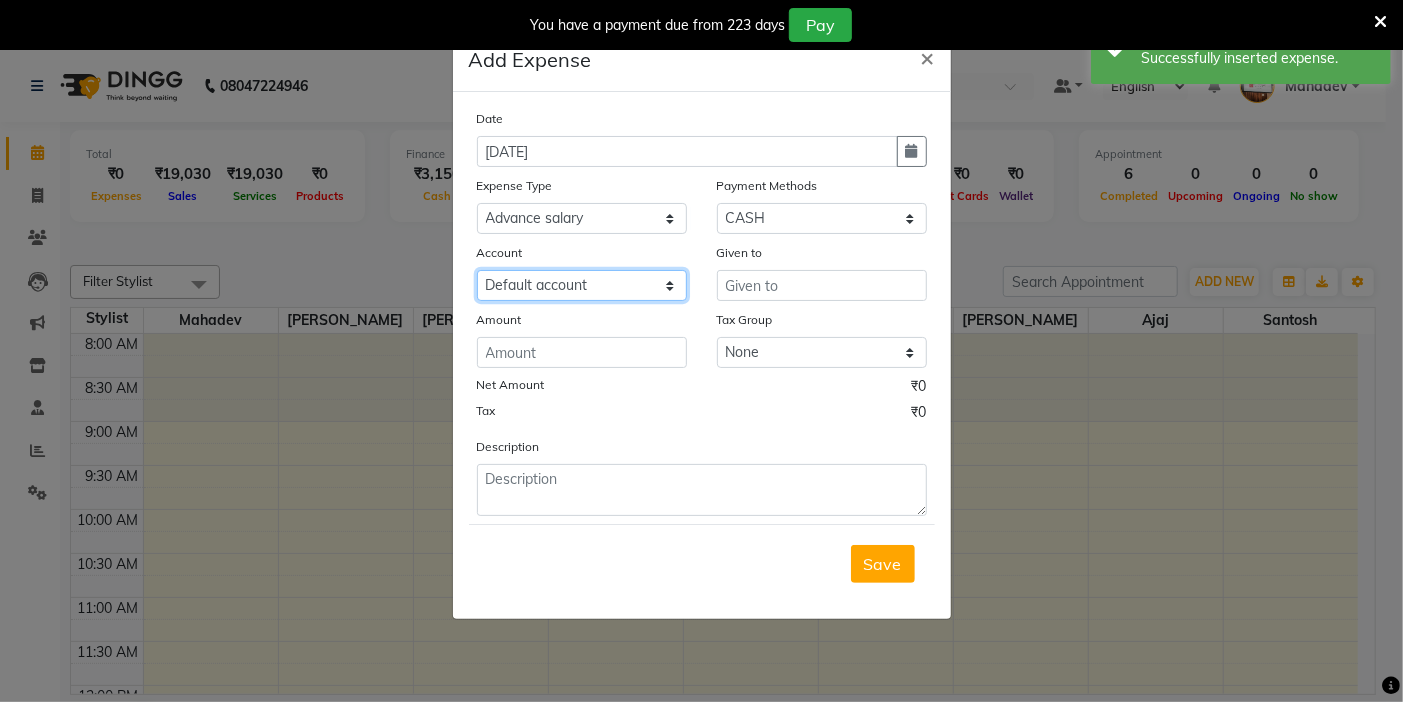 click on "Select Default account [PERSON_NAME] cash" 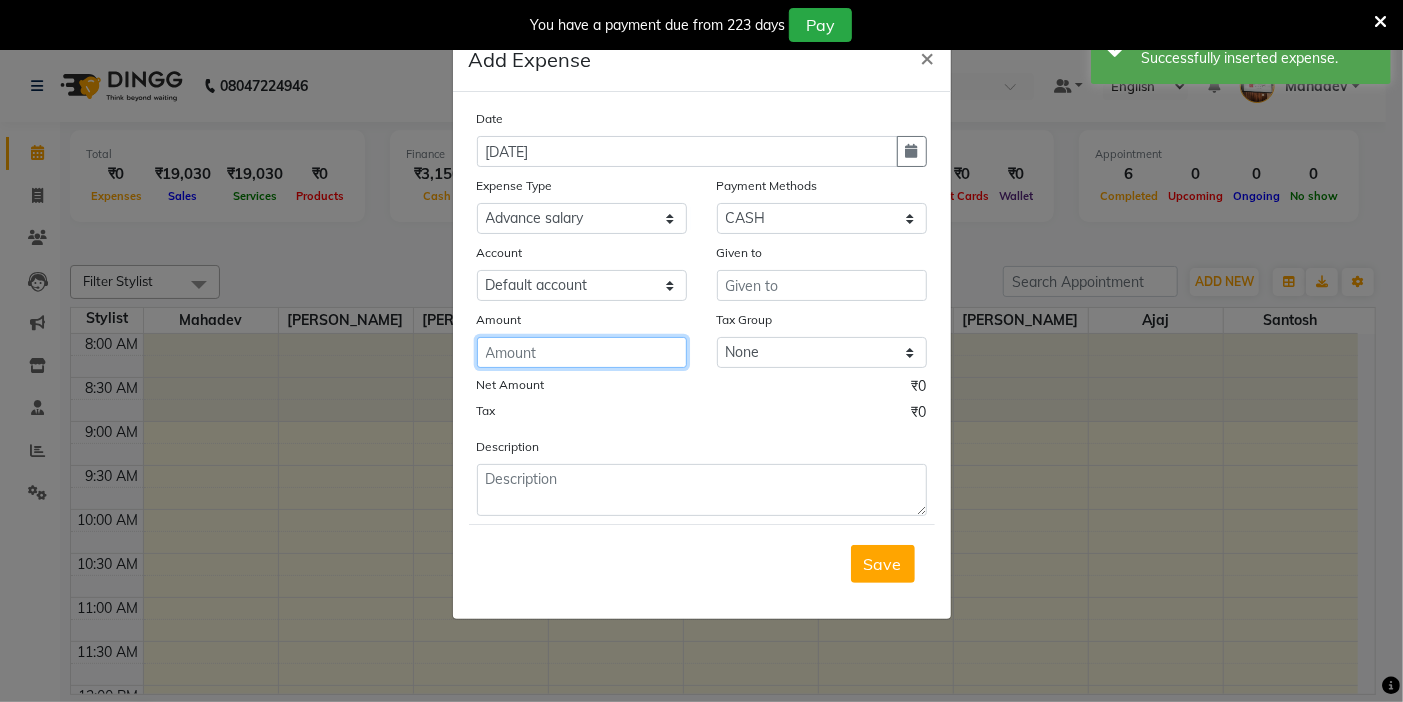 click 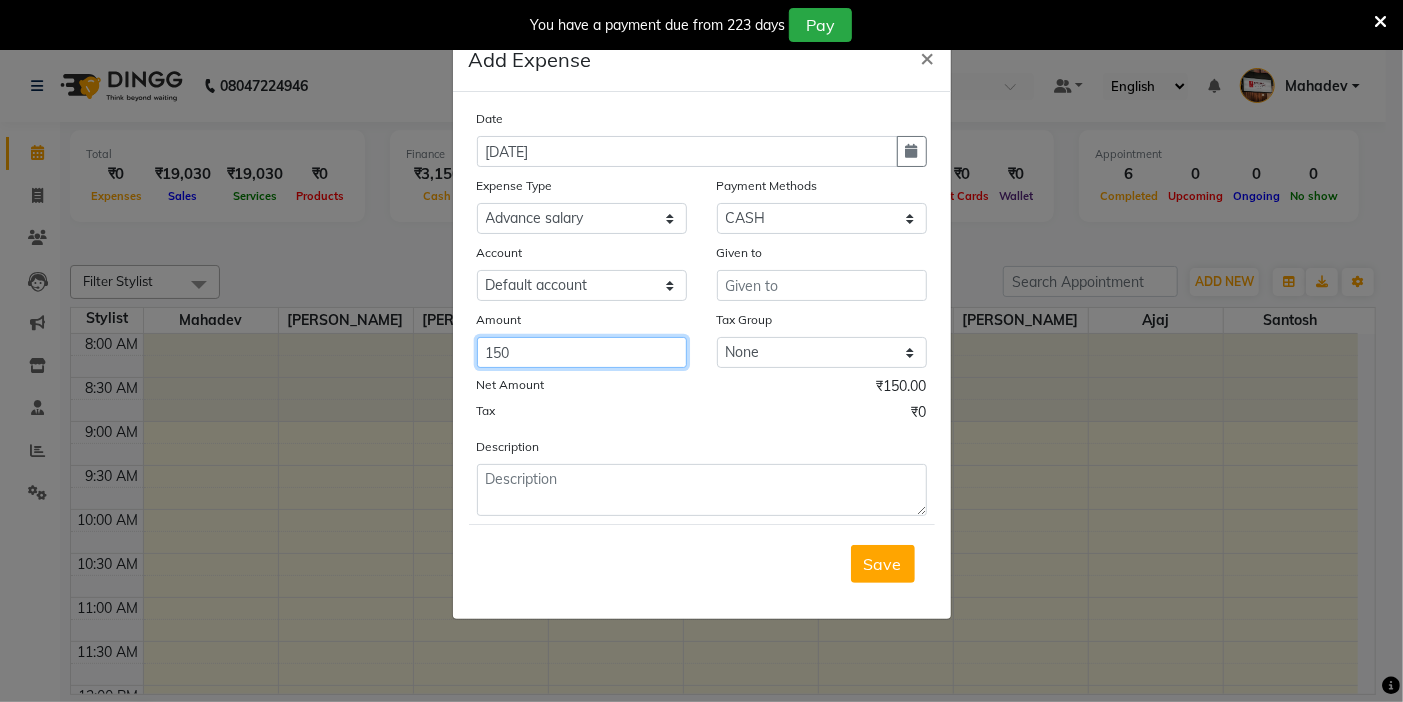 type on "150" 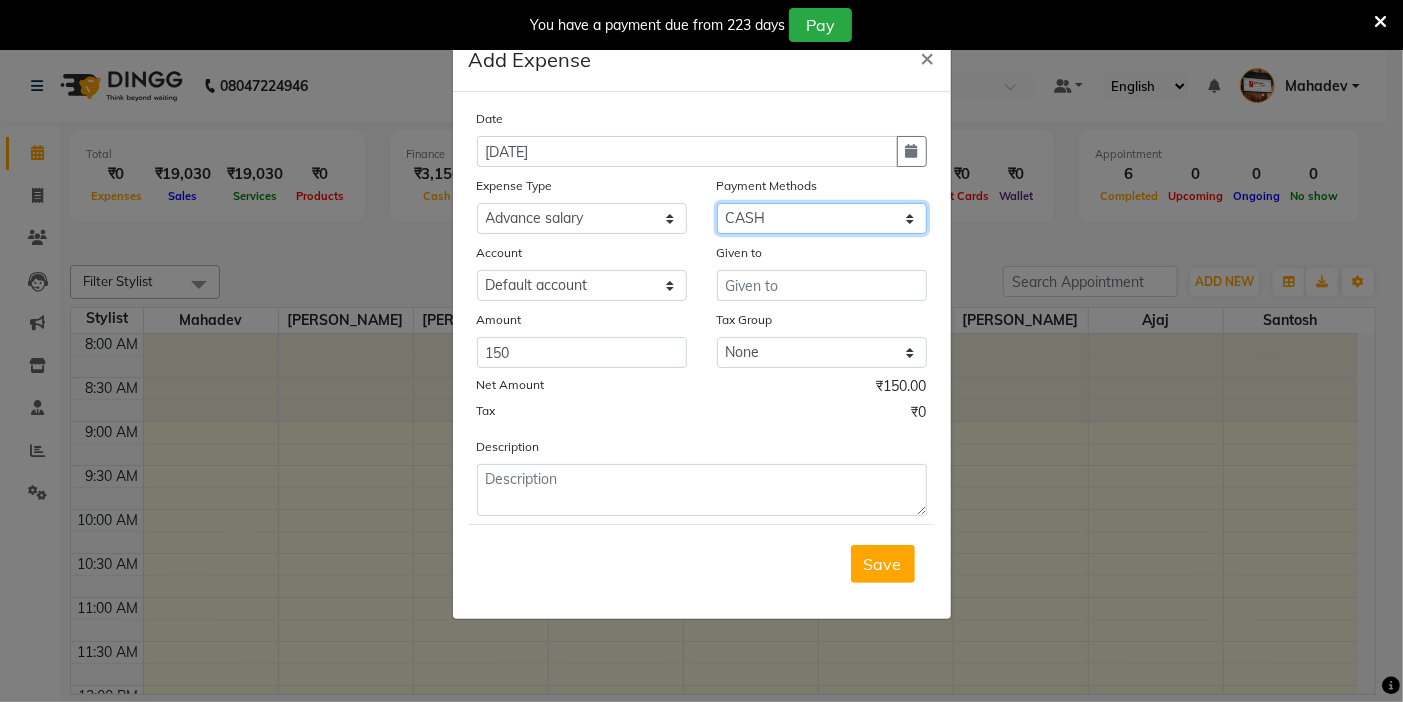 drag, startPoint x: 794, startPoint y: 213, endPoint x: 794, endPoint y: 233, distance: 20 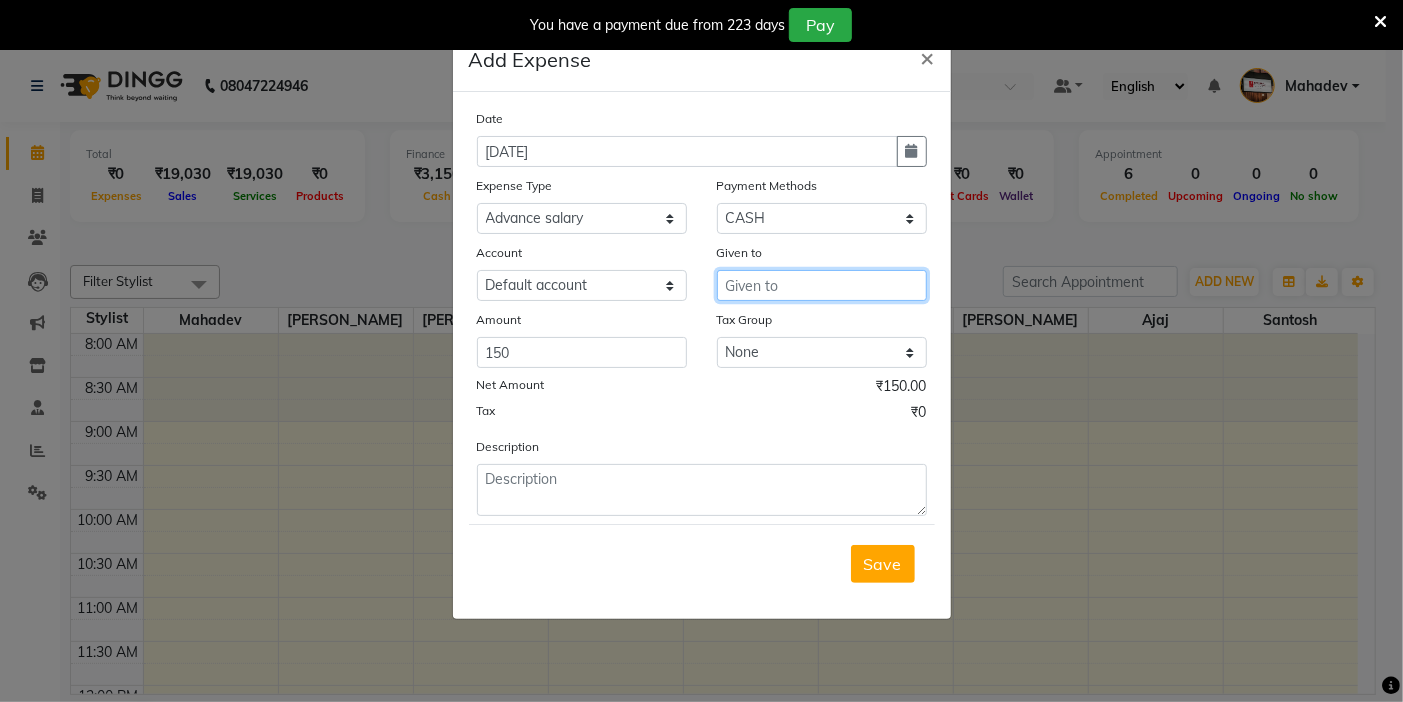 click at bounding box center (822, 285) 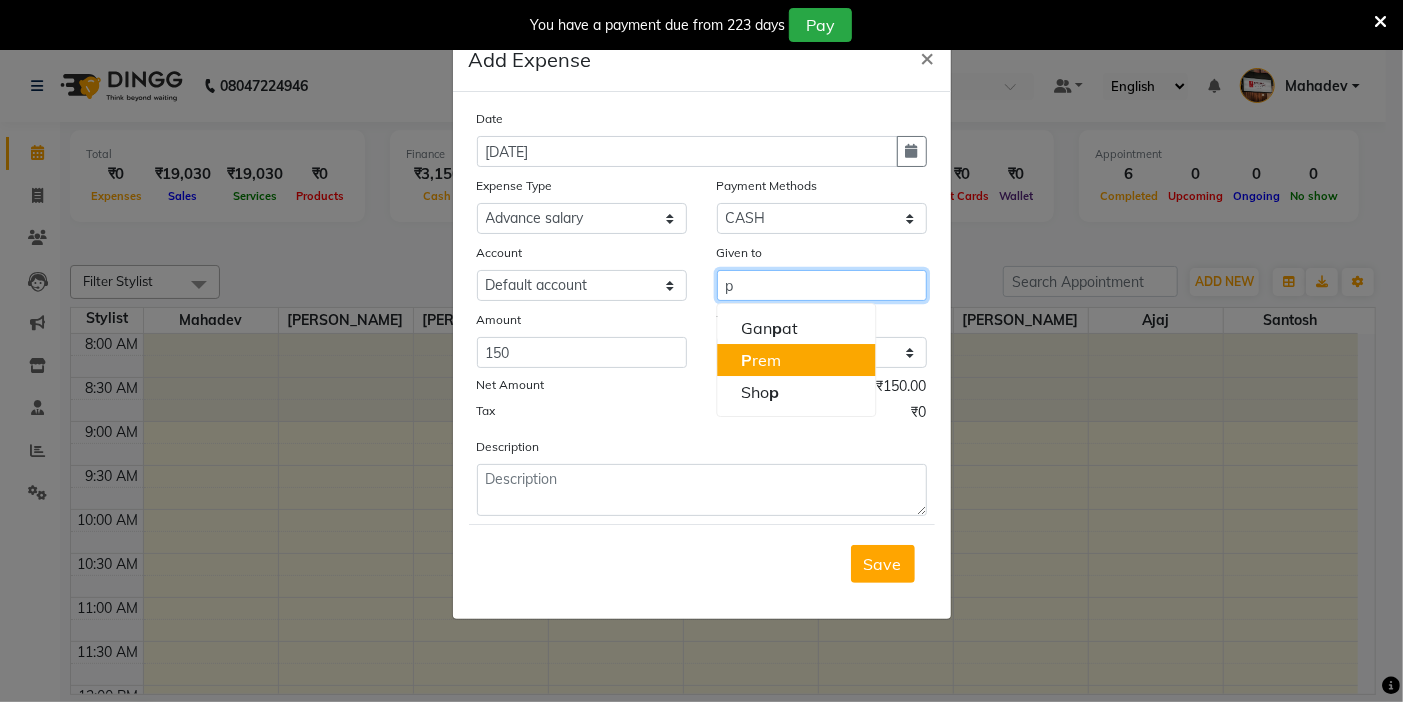 click on "P rem" at bounding box center [796, 360] 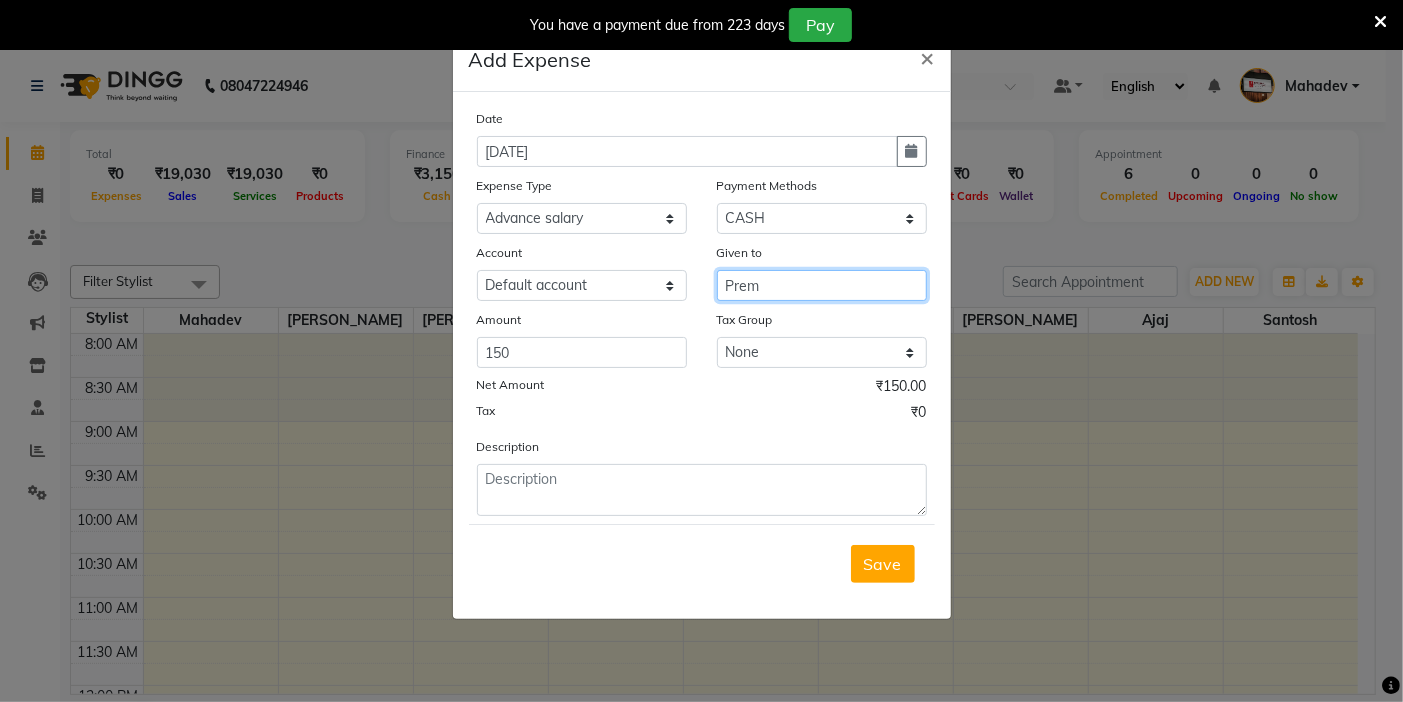 type on "Prem" 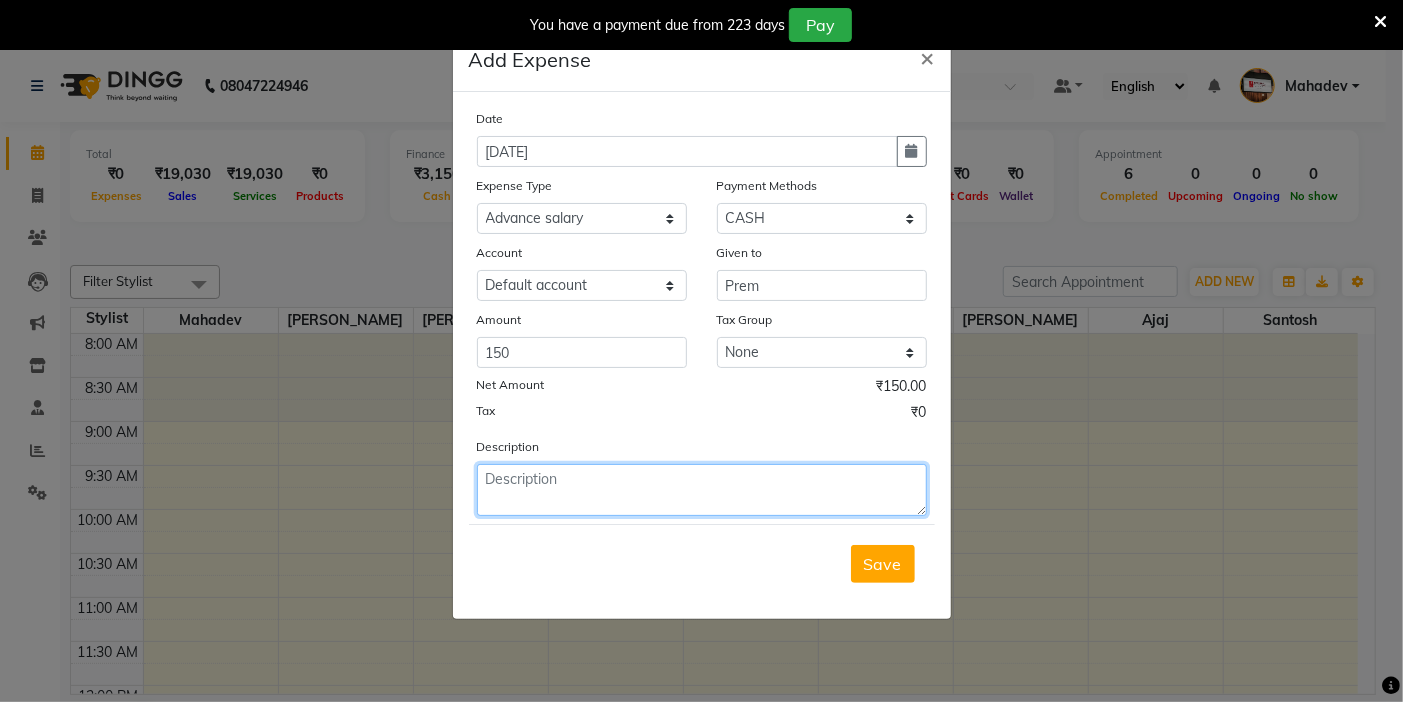 click 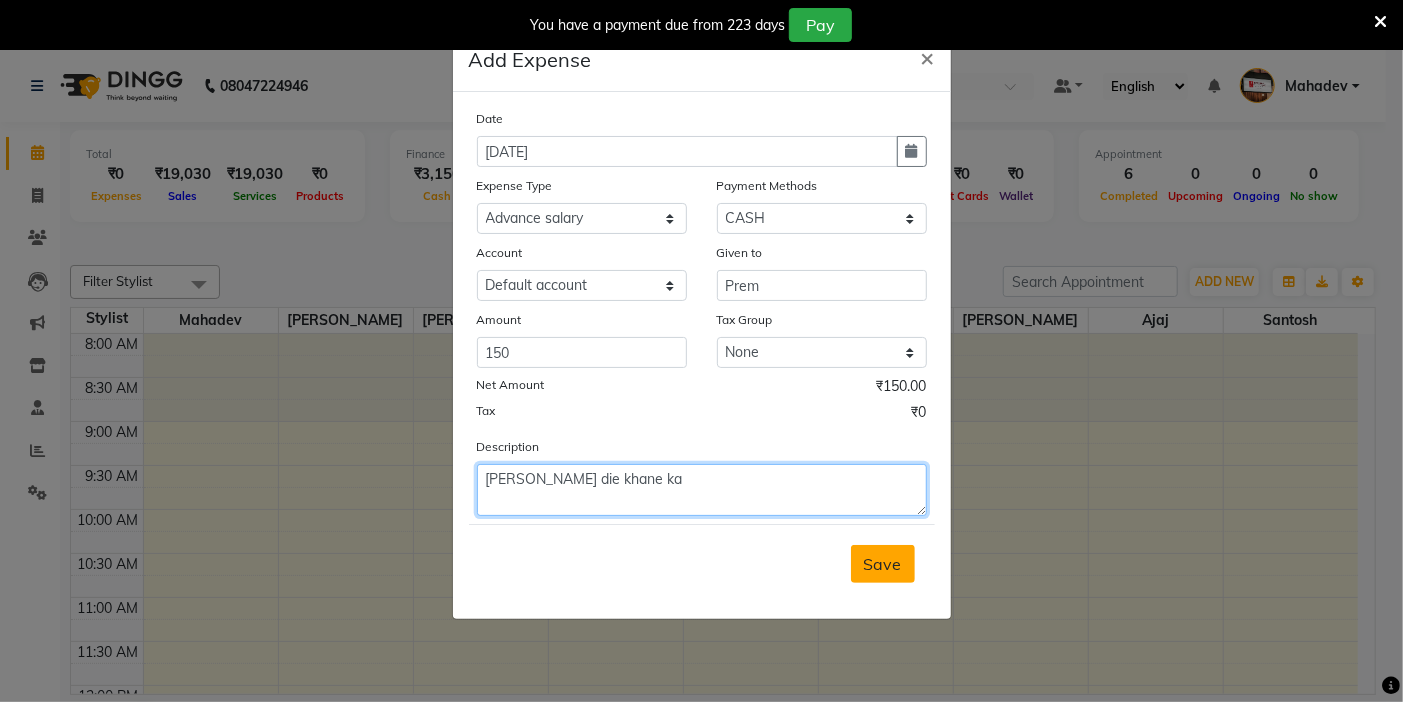 type on "[PERSON_NAME] die khane ka" 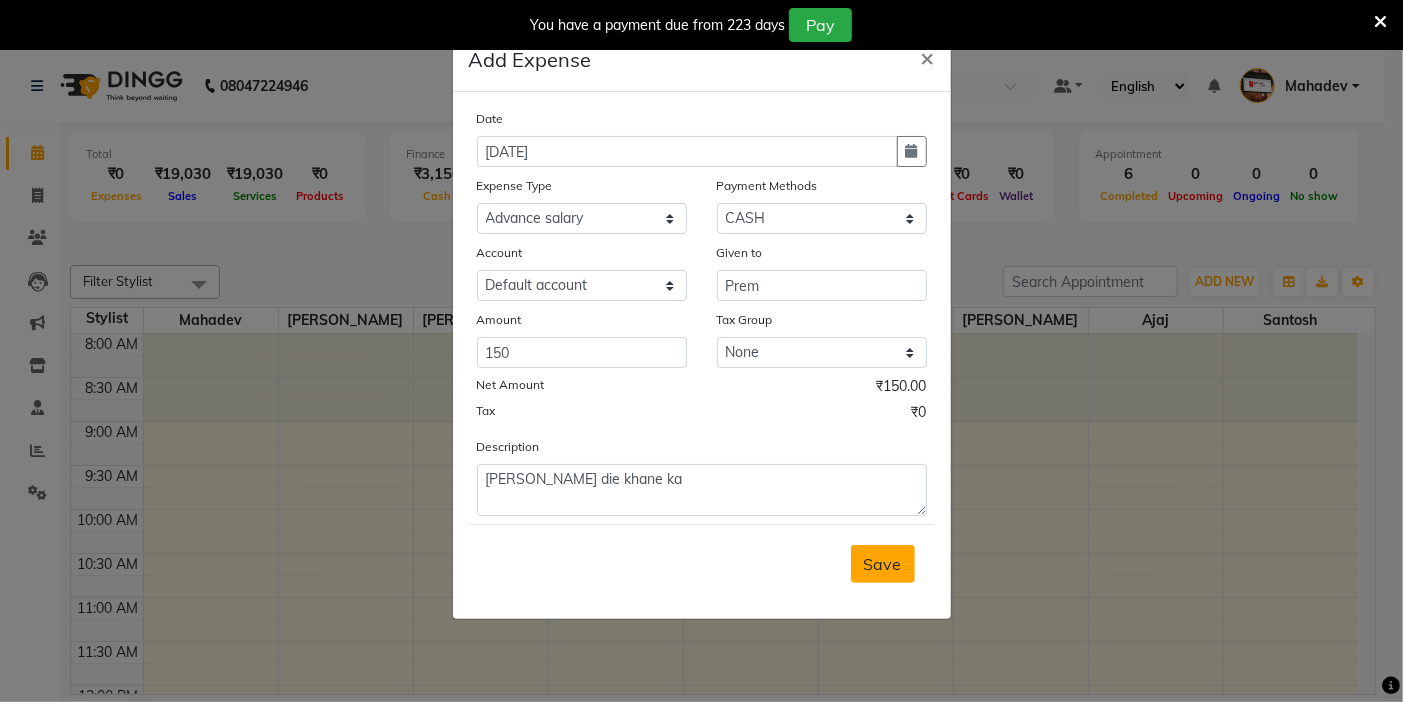 click on "Save" at bounding box center (883, 564) 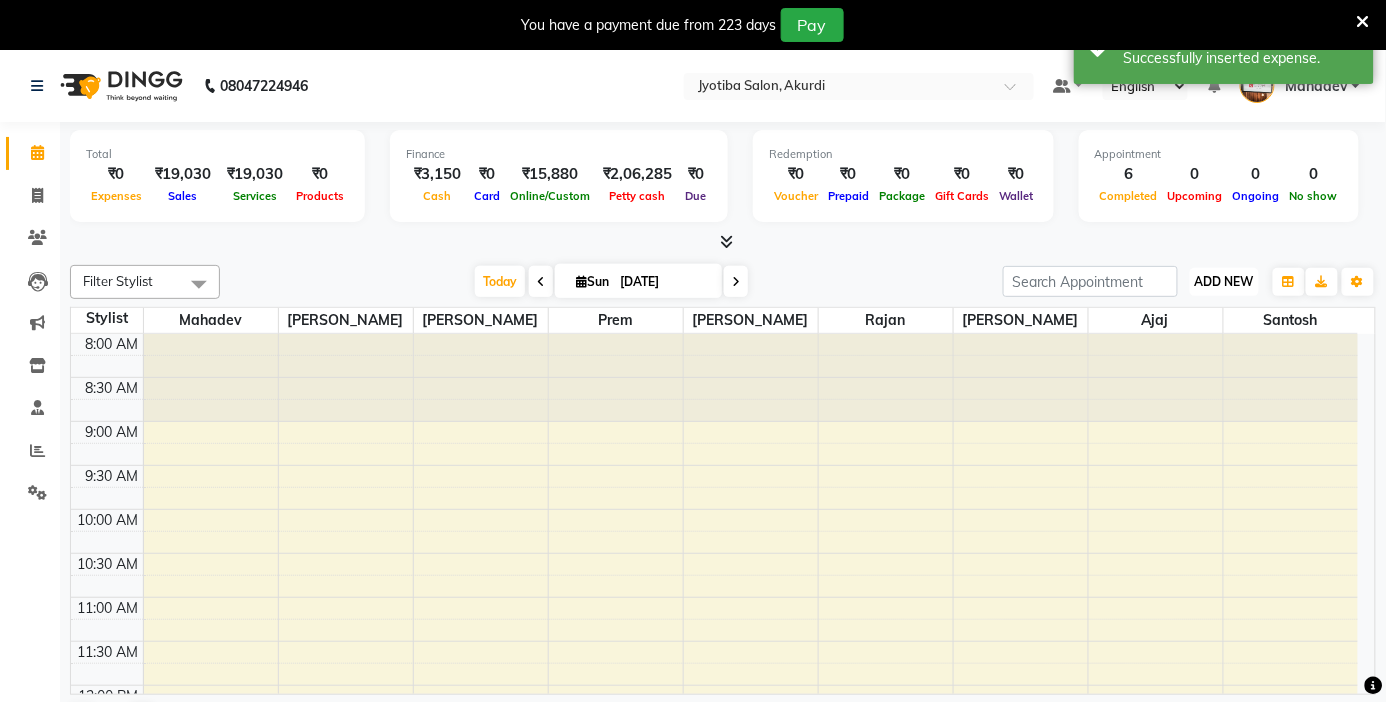 click on "ADD NEW" at bounding box center (1224, 281) 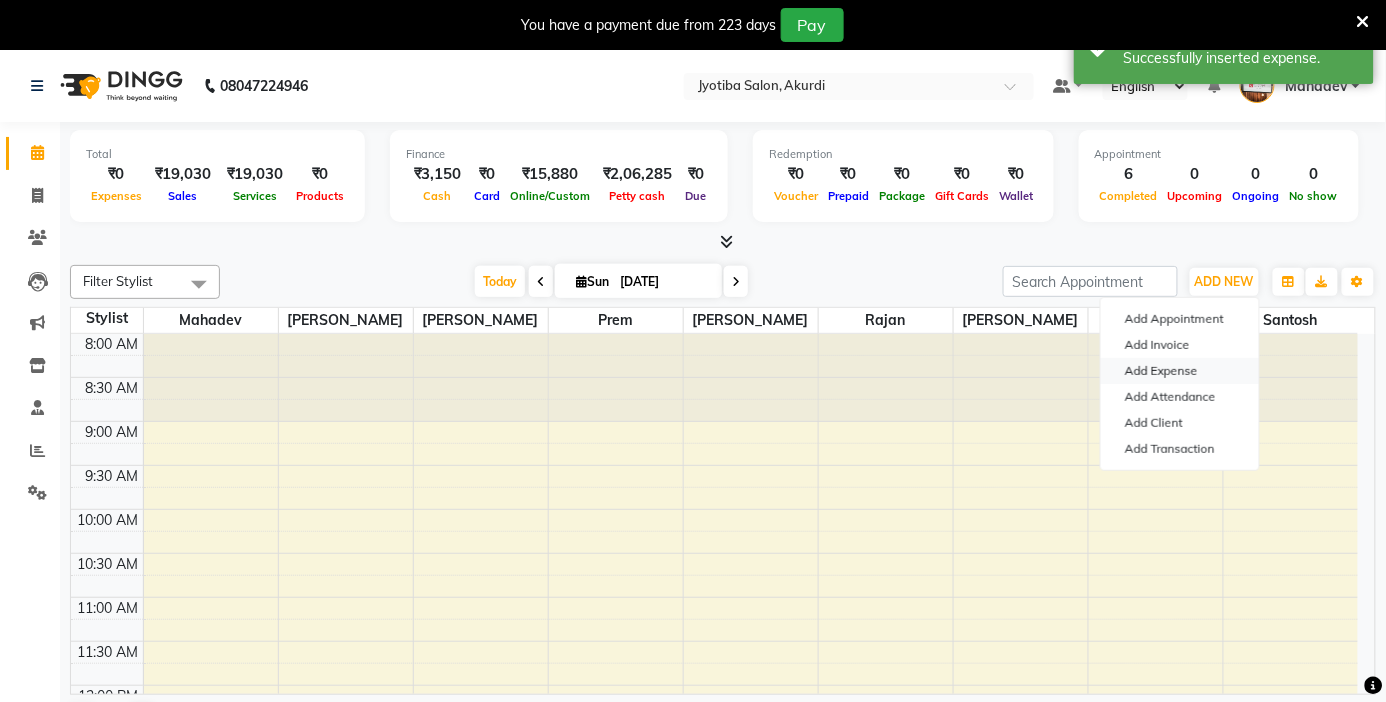click on "Add Expense" at bounding box center (1180, 371) 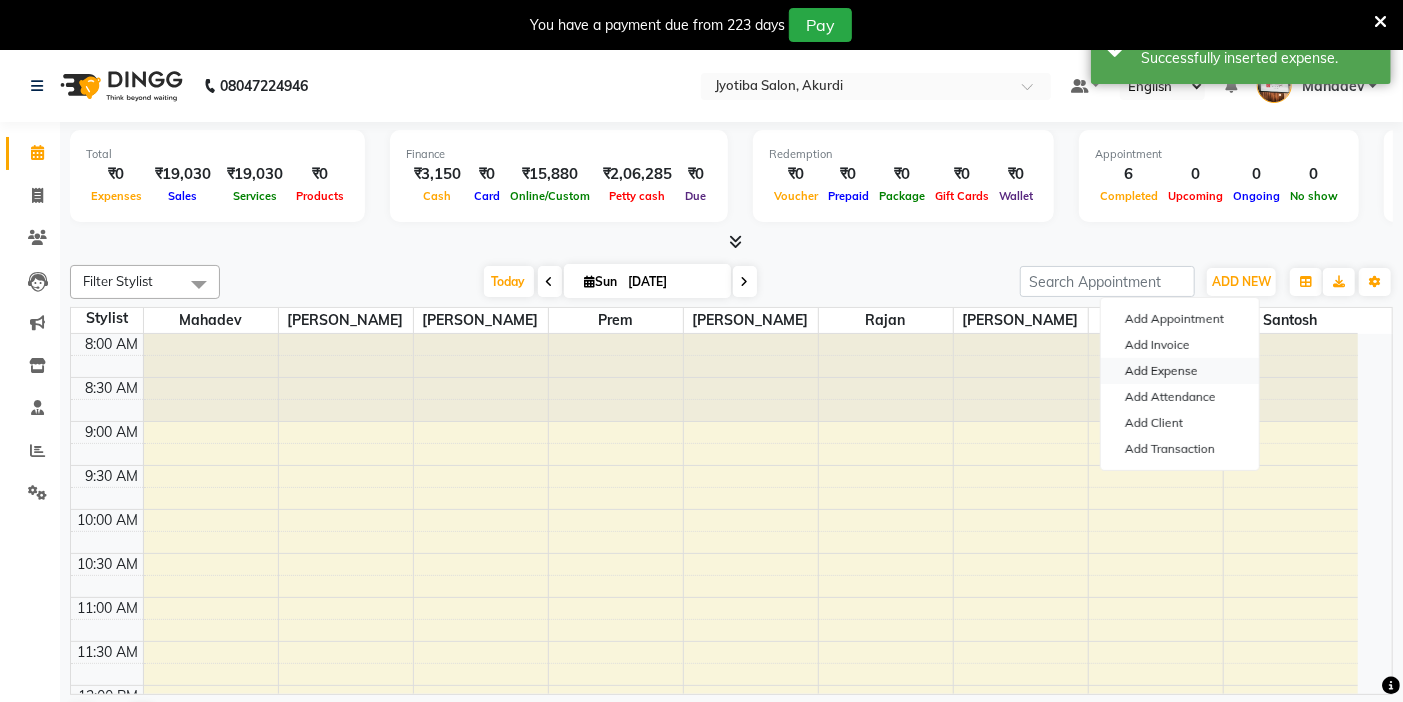 select on "1" 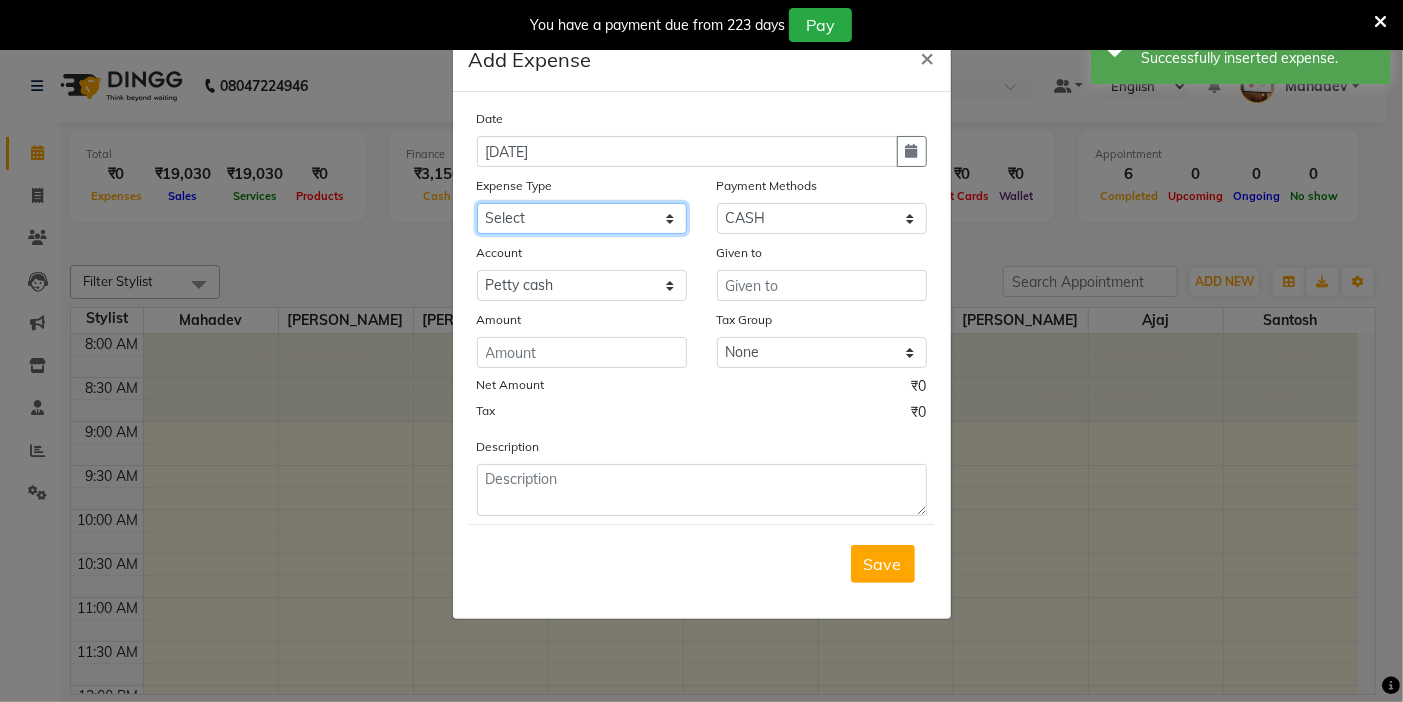 drag, startPoint x: 512, startPoint y: 212, endPoint x: 530, endPoint y: 232, distance: 26.907248 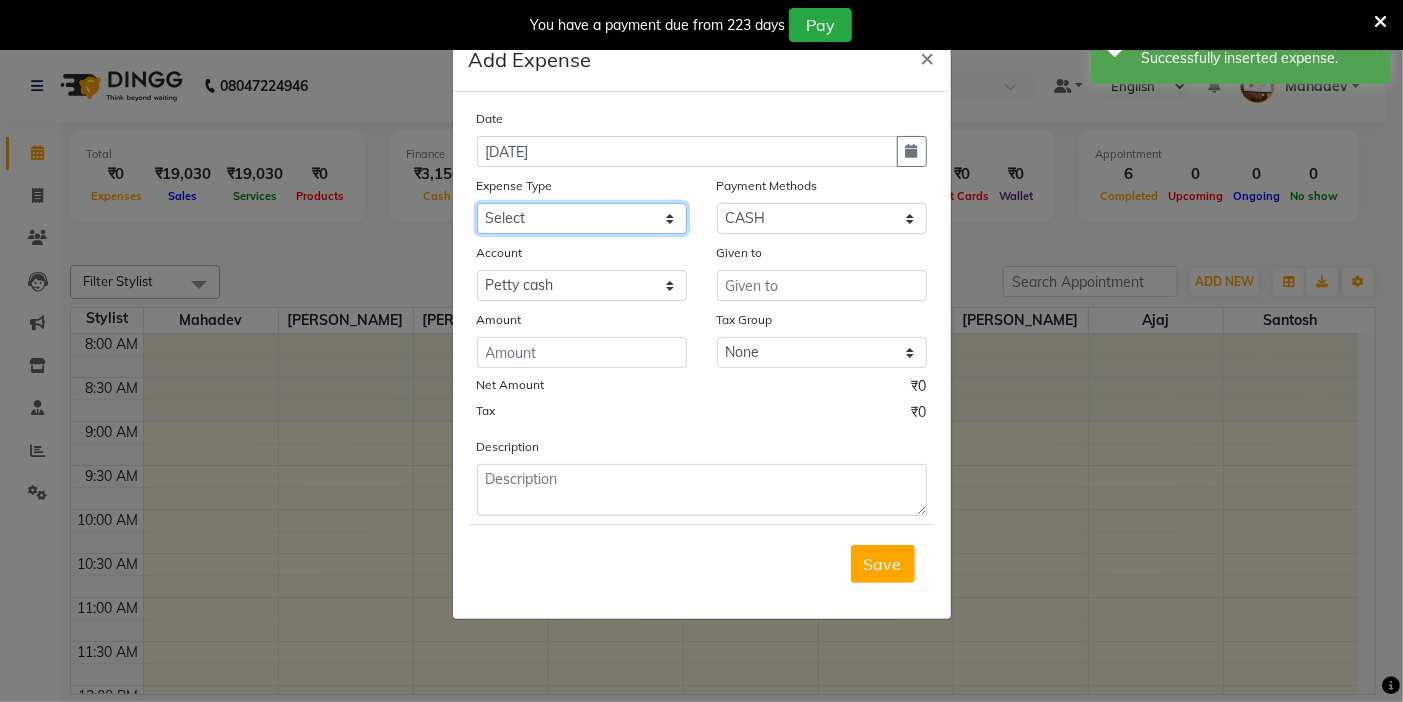 select on "2509" 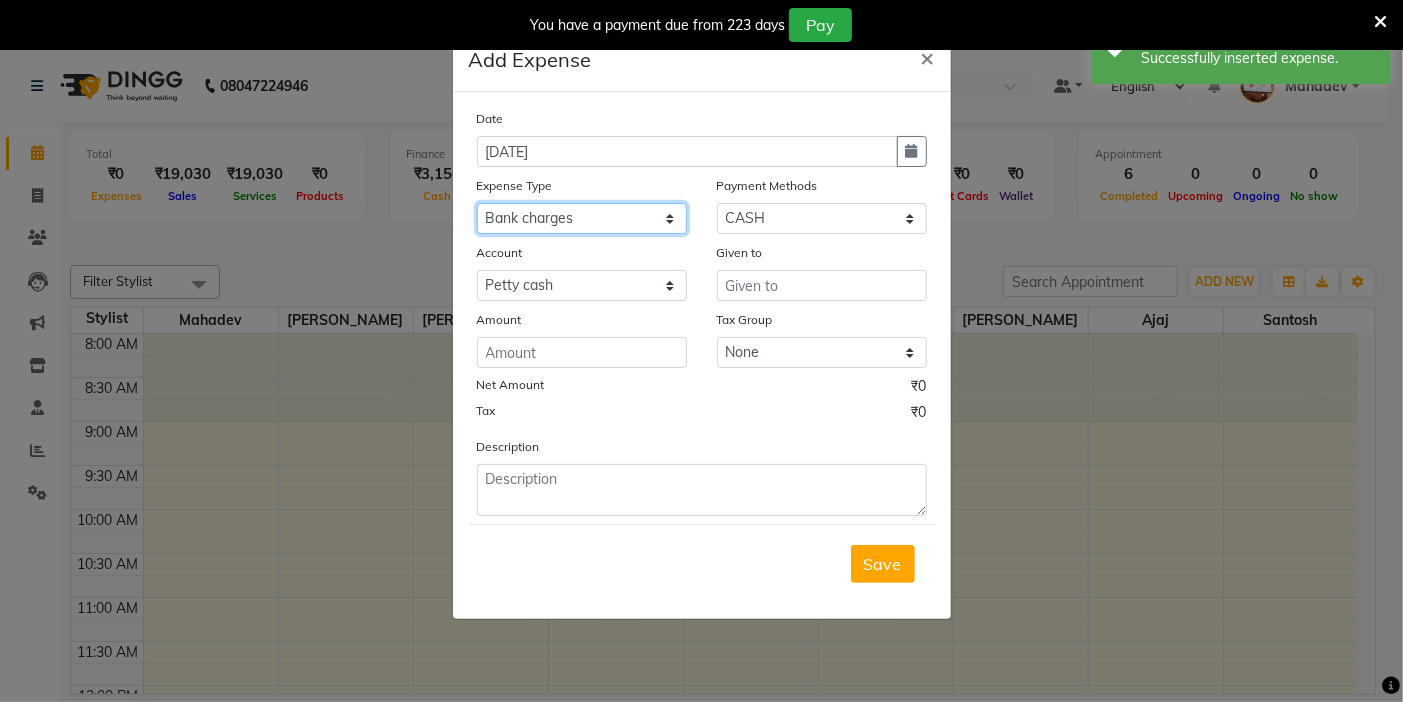 click on "Select Advance salary Advance salary ajaj Bank charges Car maintenance  Cash transfer to bank Cash transfer to hub Client Snacks Clinical charges Equipment Fuel Govt fee home Incentive Insurance International purchase Loan Repayment Maintenance Marketing Miscellaneous MRA Other Over times Pantry Product Rent Salary shop shop Staff Snacks Tax Tea & Refreshment TIP Utilities Wifi recharge" 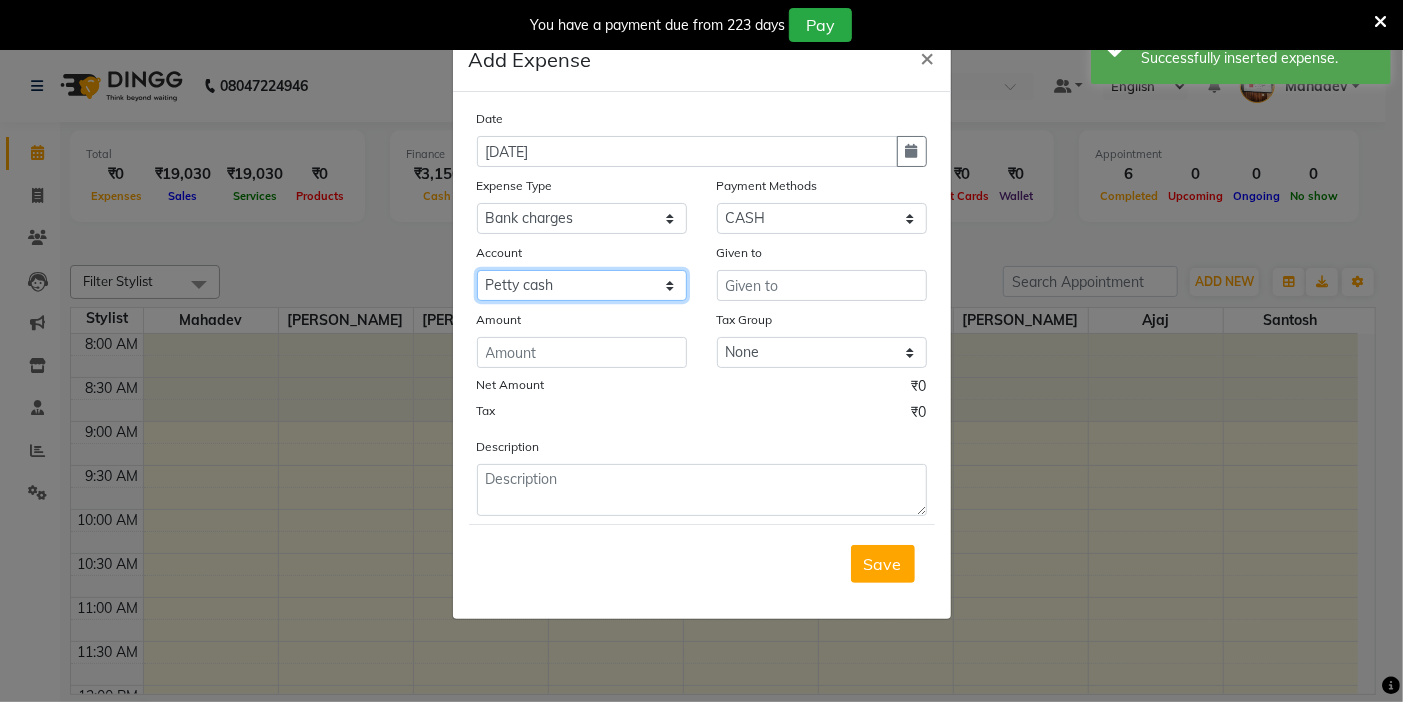 click on "Select Default account [PERSON_NAME] cash" 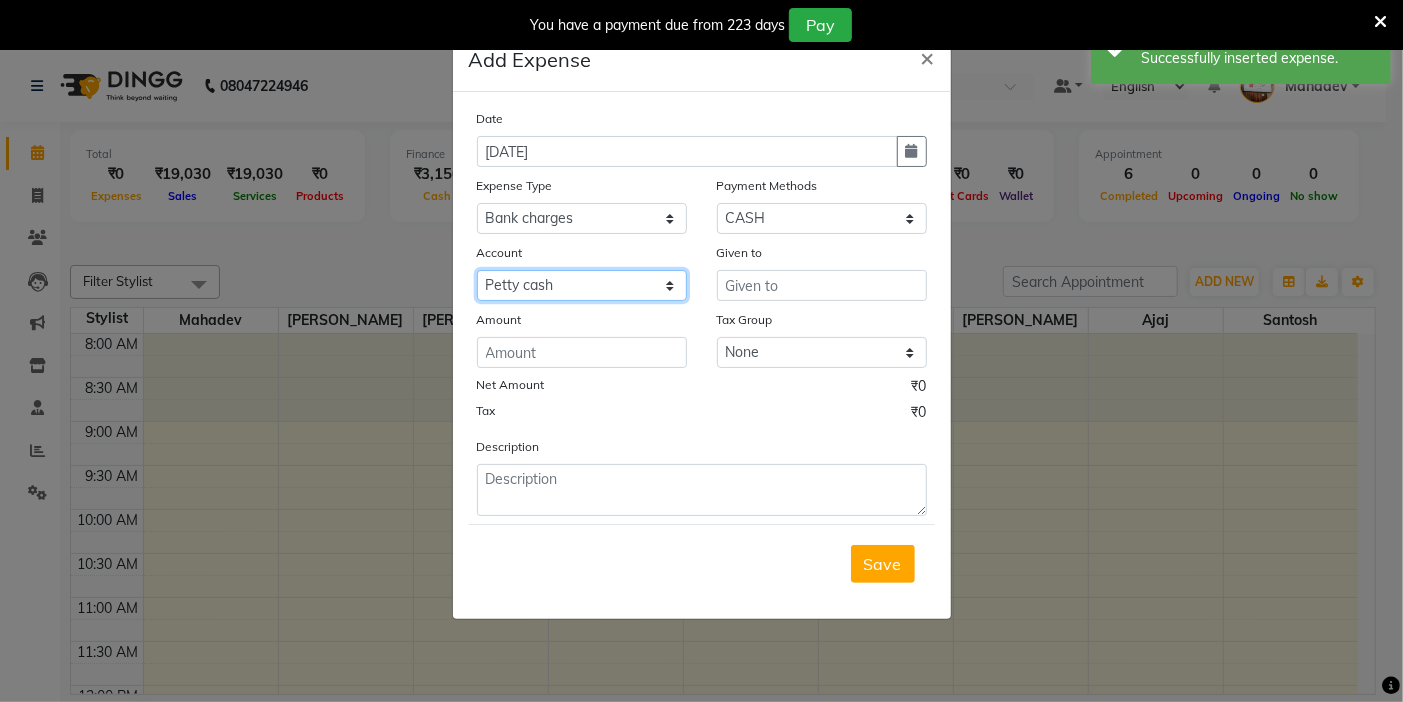 select on "295" 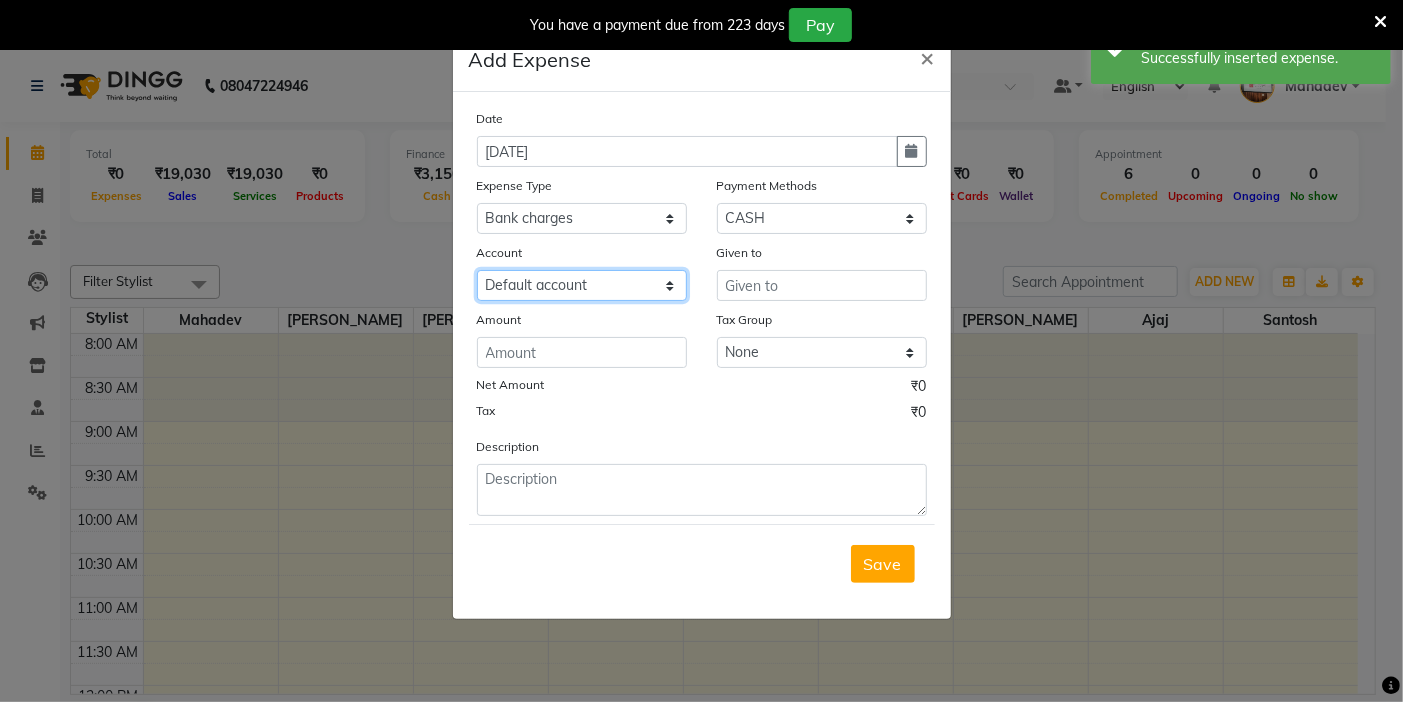 click on "Select Default account [PERSON_NAME] cash" 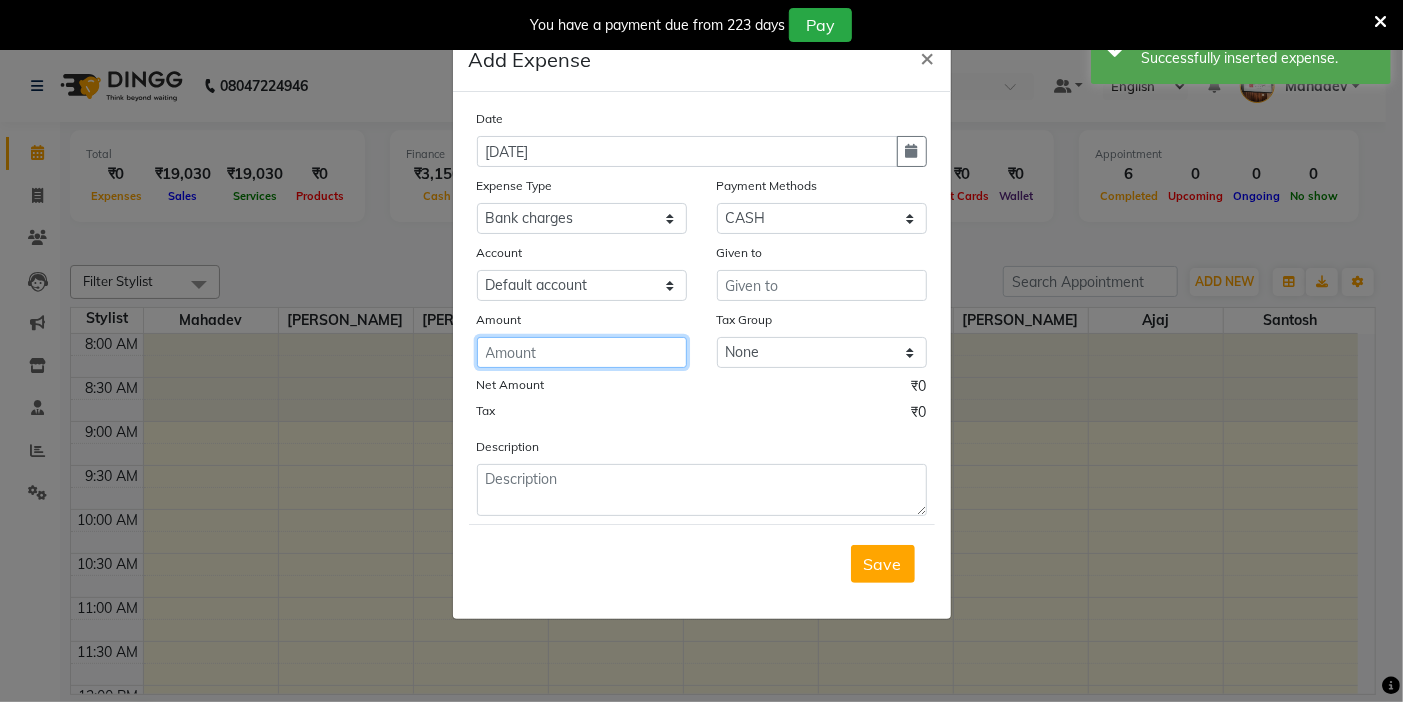 click 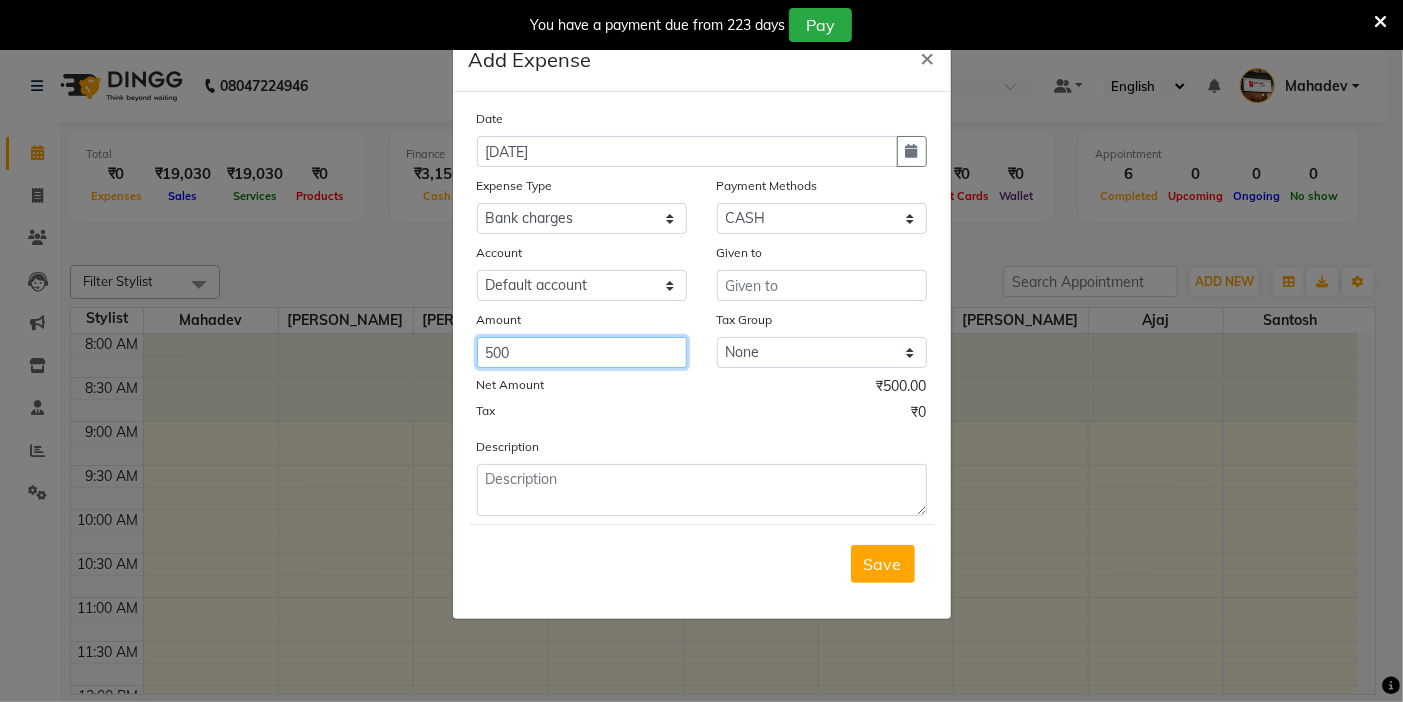type on "500" 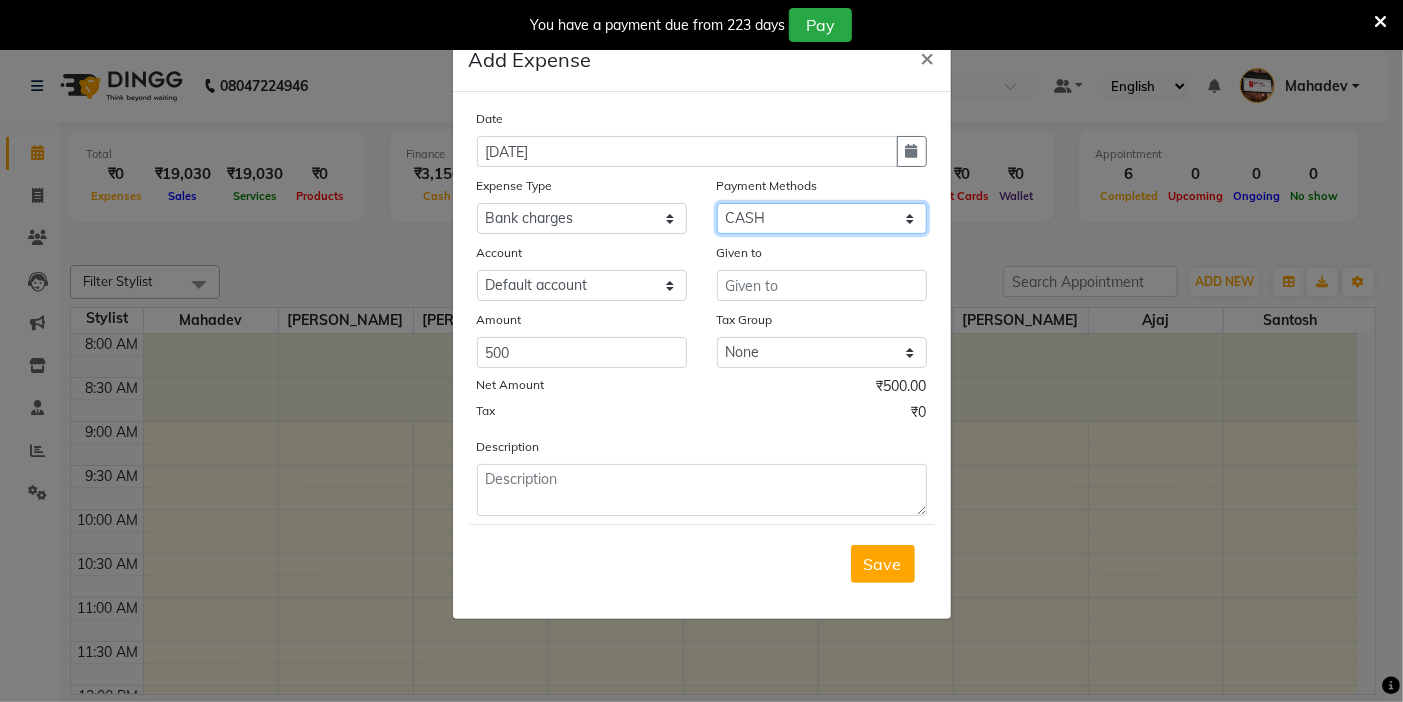drag, startPoint x: 754, startPoint y: 213, endPoint x: 756, endPoint y: 226, distance: 13.152946 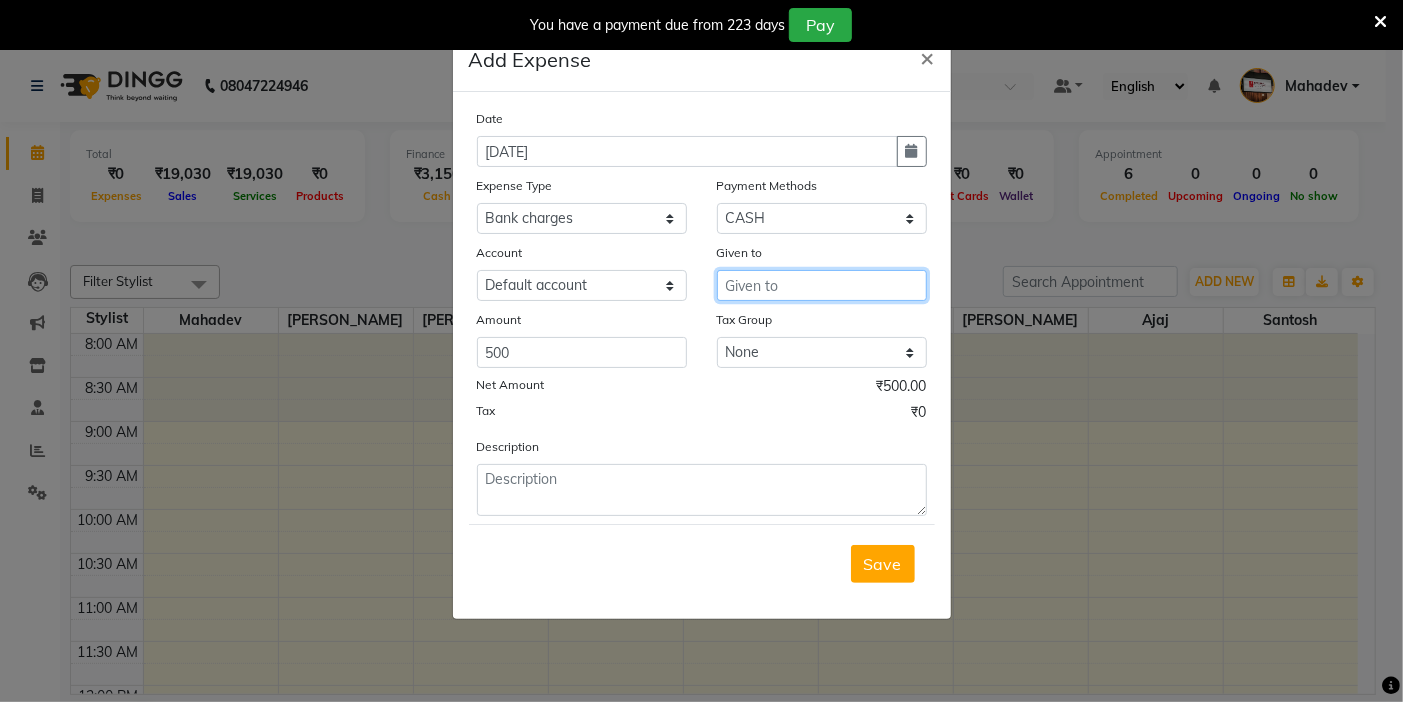 click at bounding box center [822, 285] 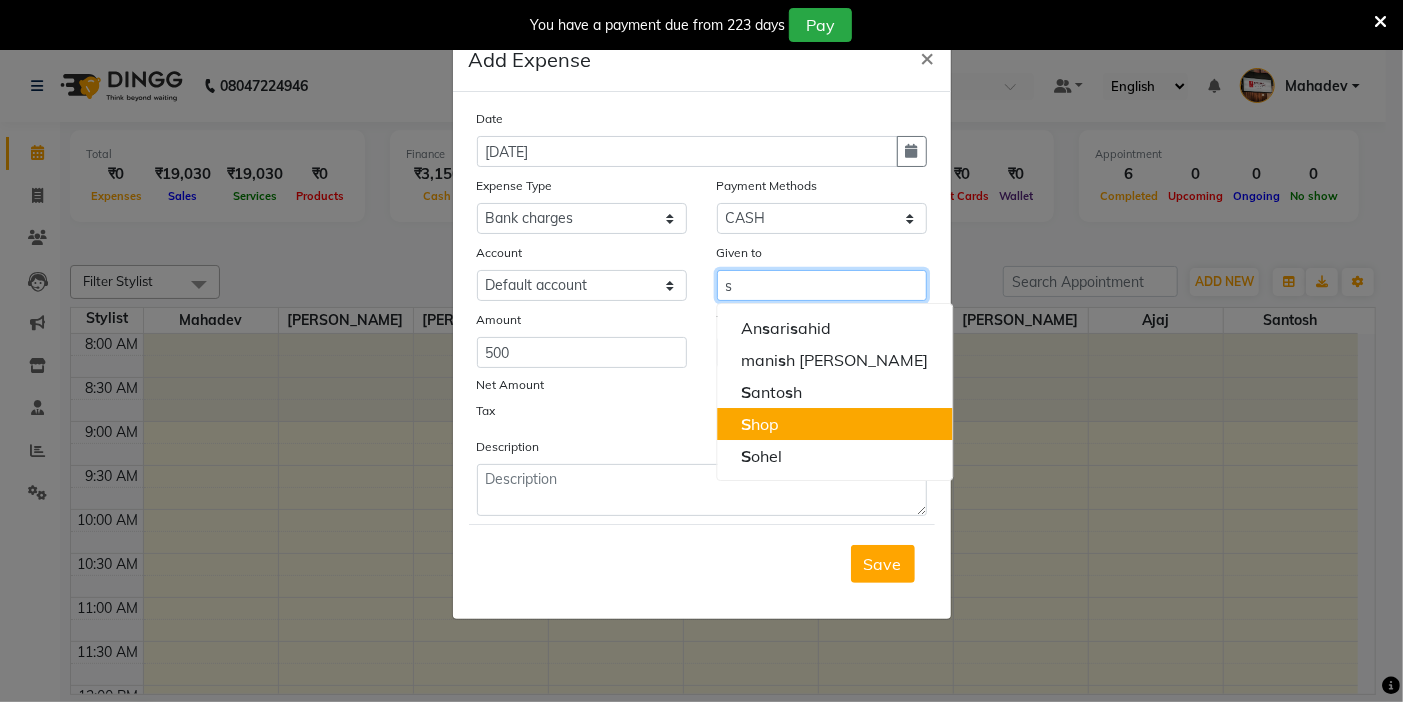 click on "S hop" at bounding box center (834, 424) 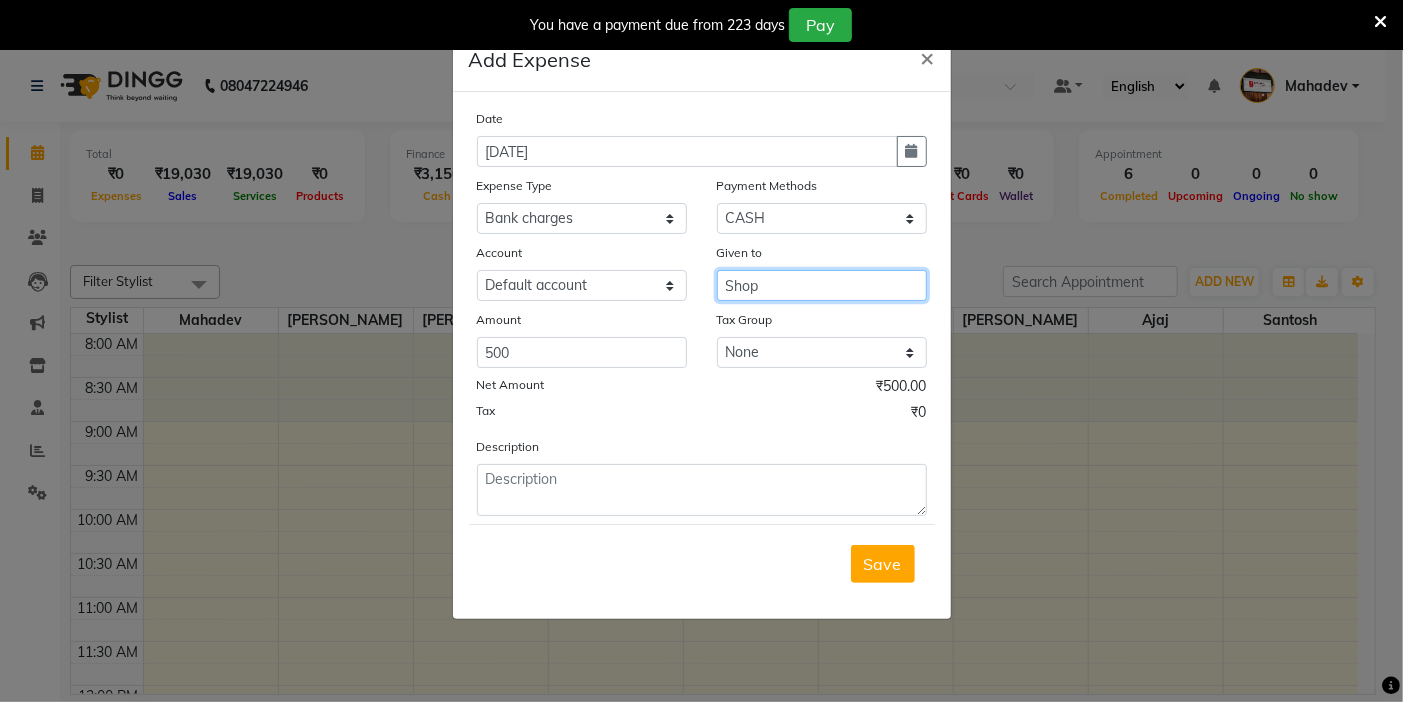 type on "Shop" 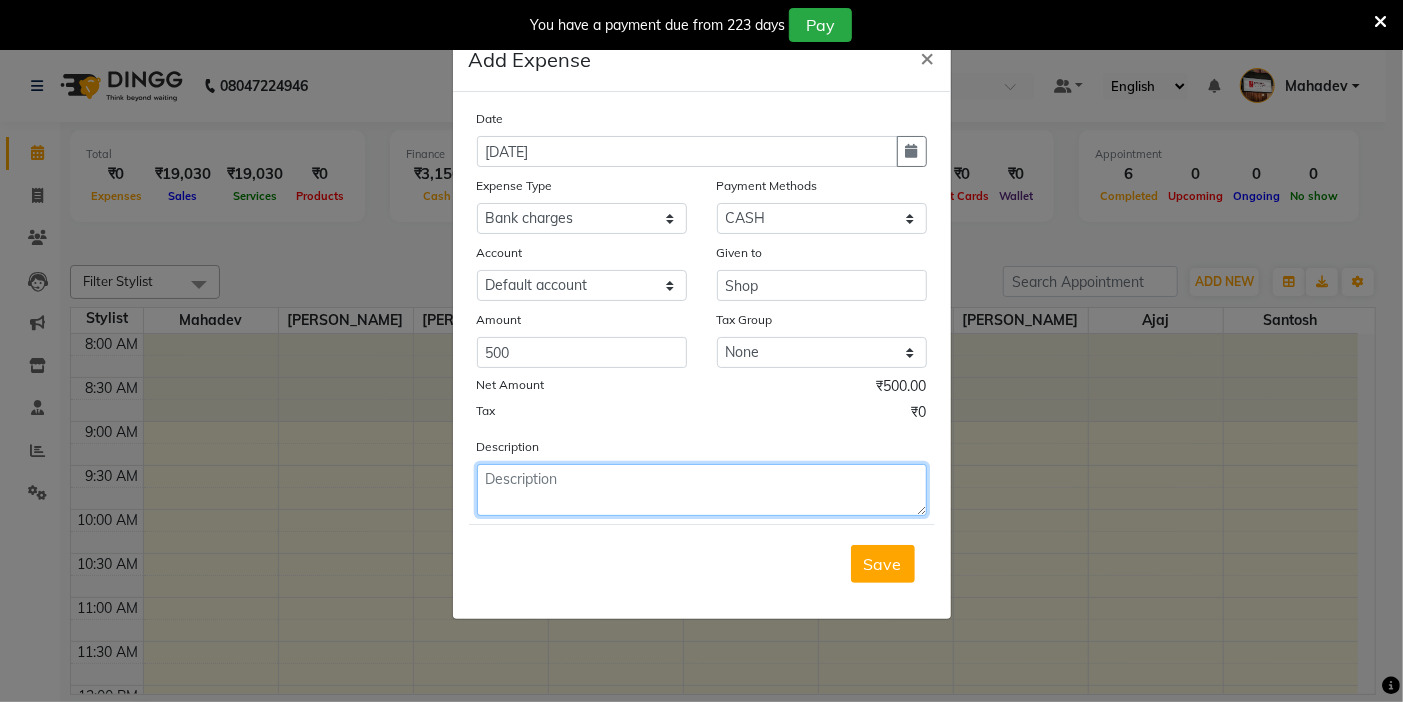 click 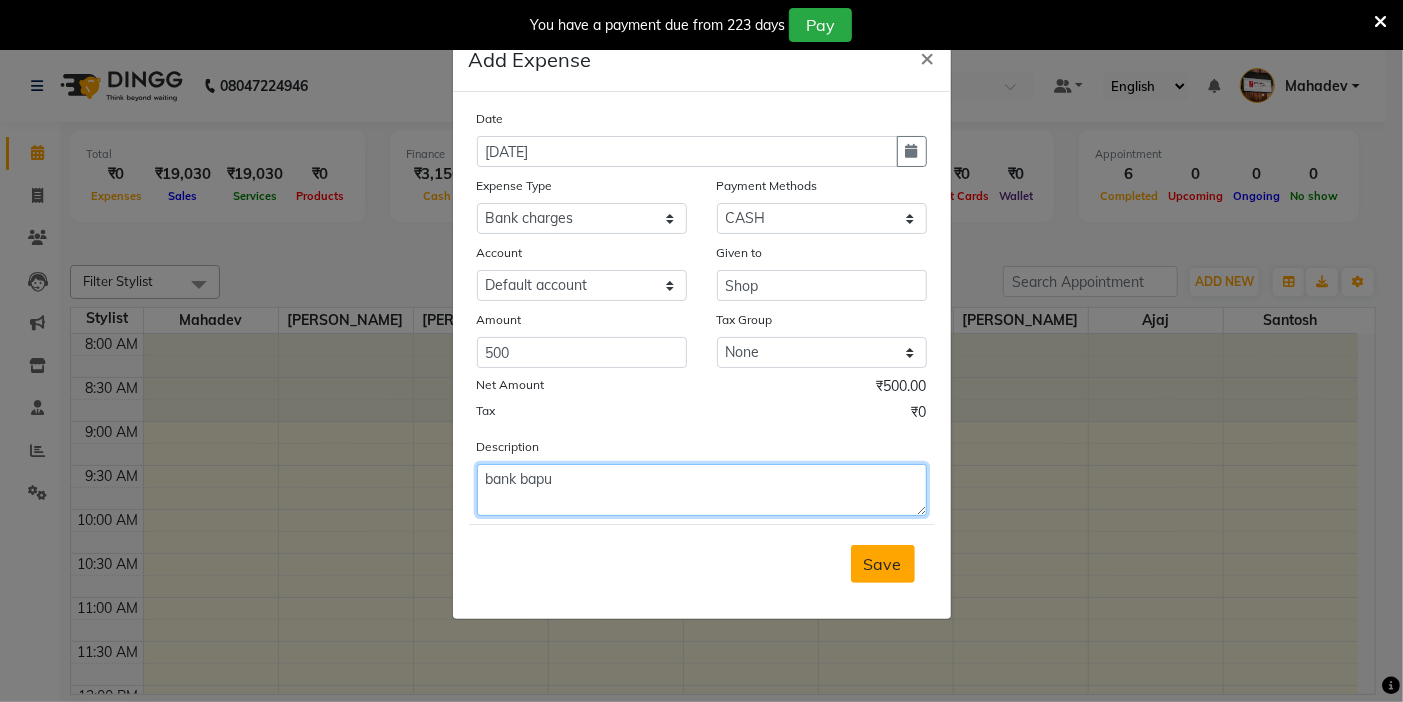 type on "bank bapu" 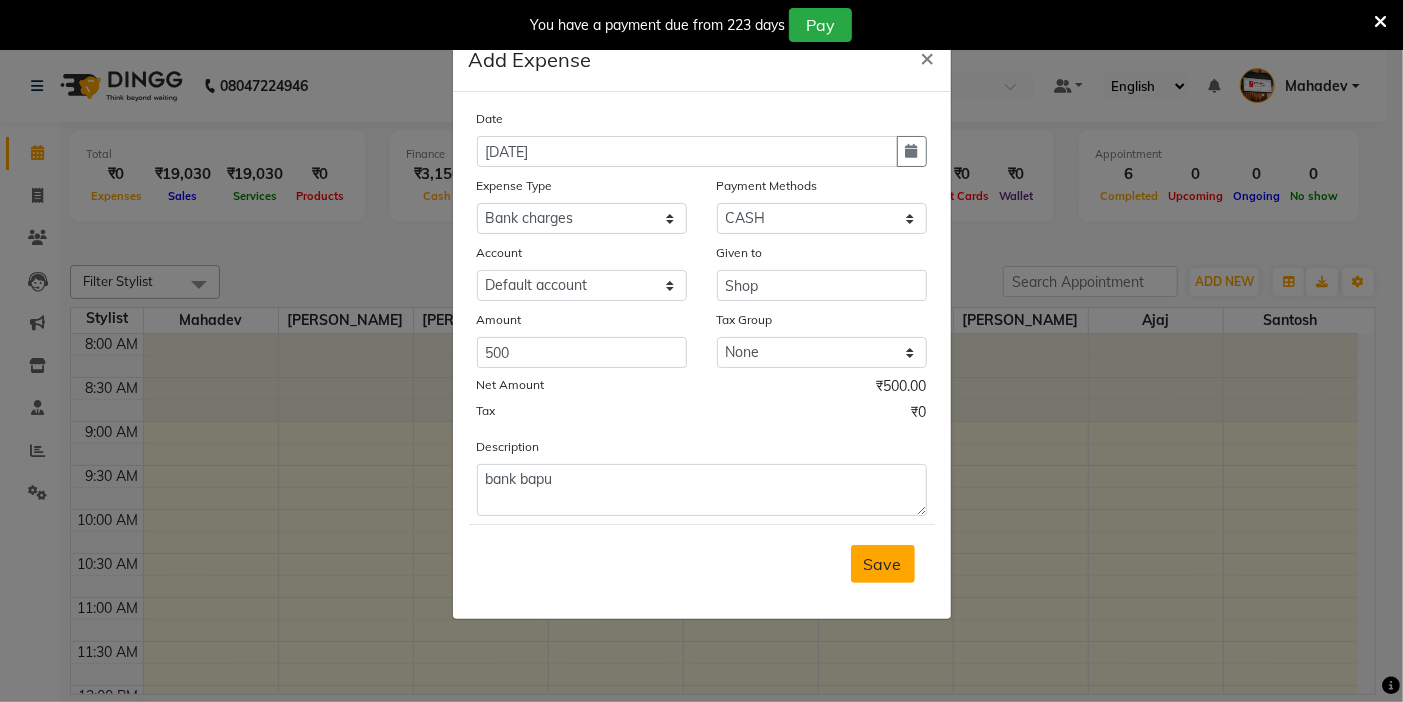 click on "Save" at bounding box center (883, 564) 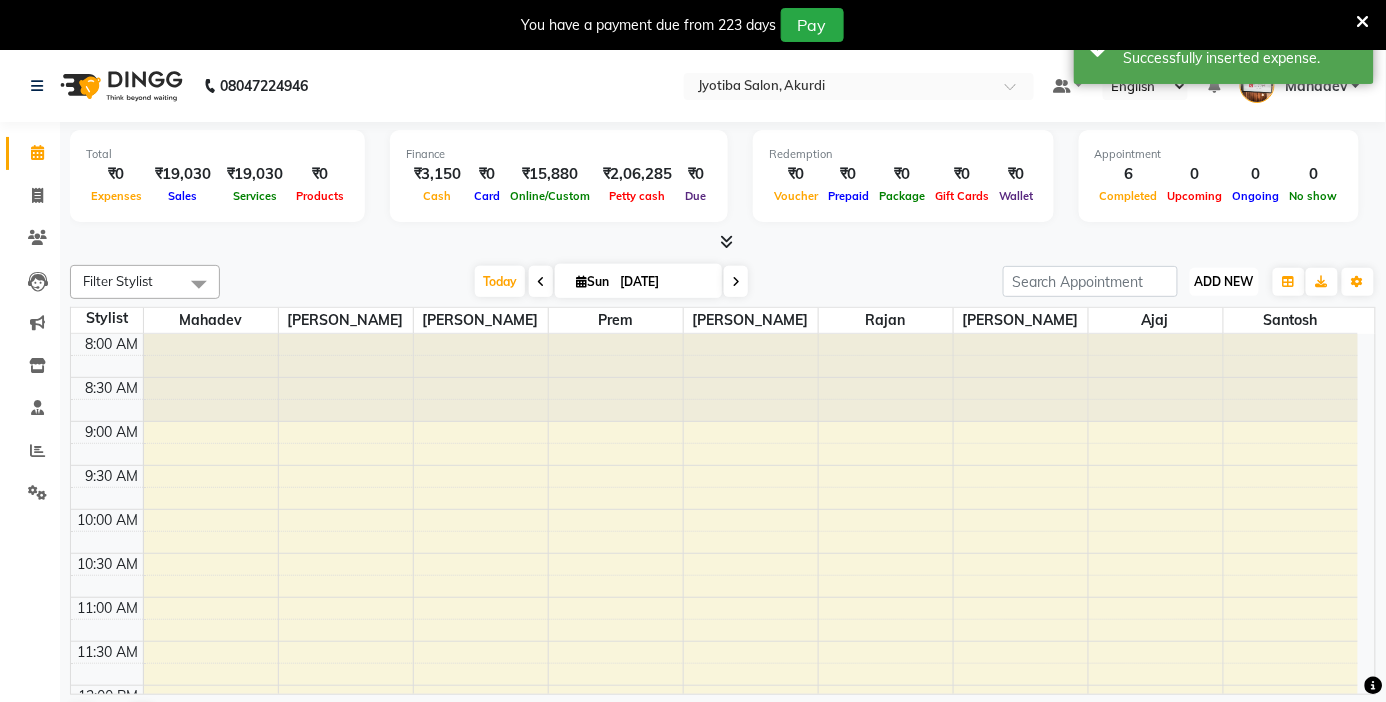 click on "ADD NEW" at bounding box center [1224, 281] 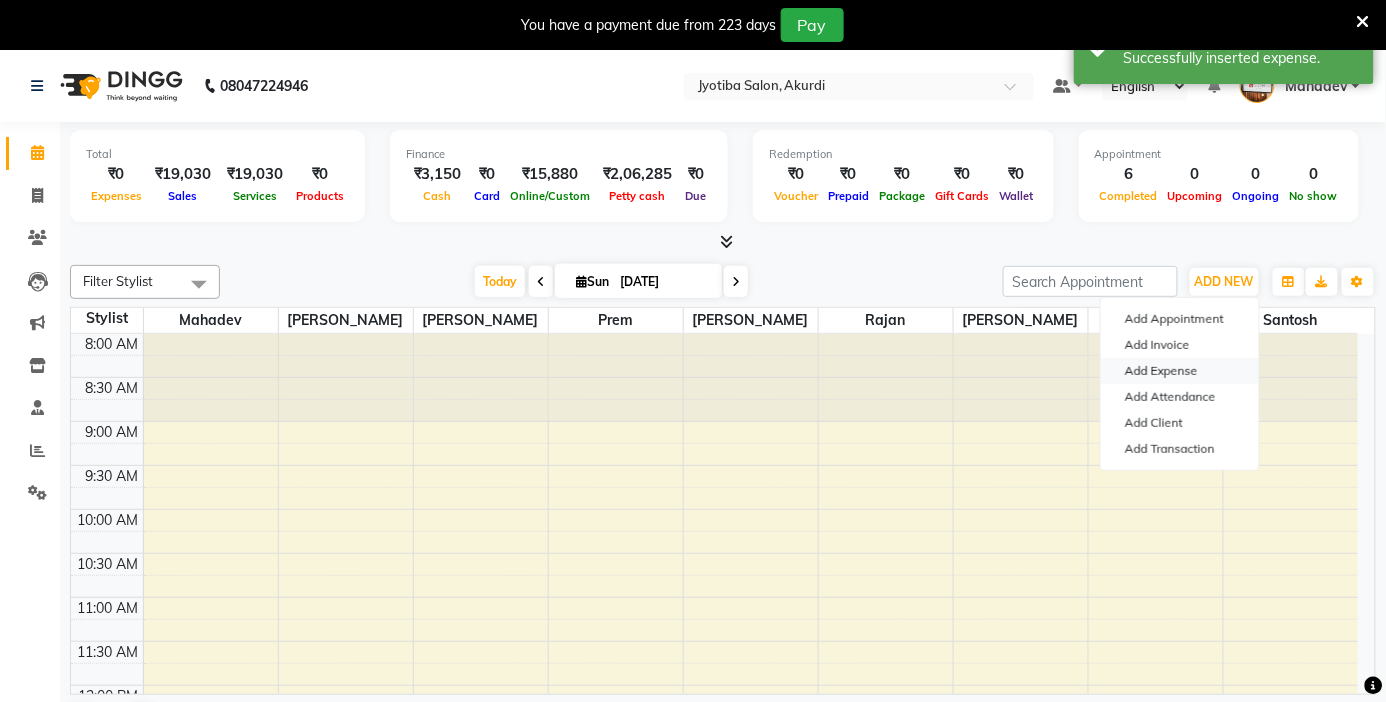 click on "Add Expense" at bounding box center (1180, 371) 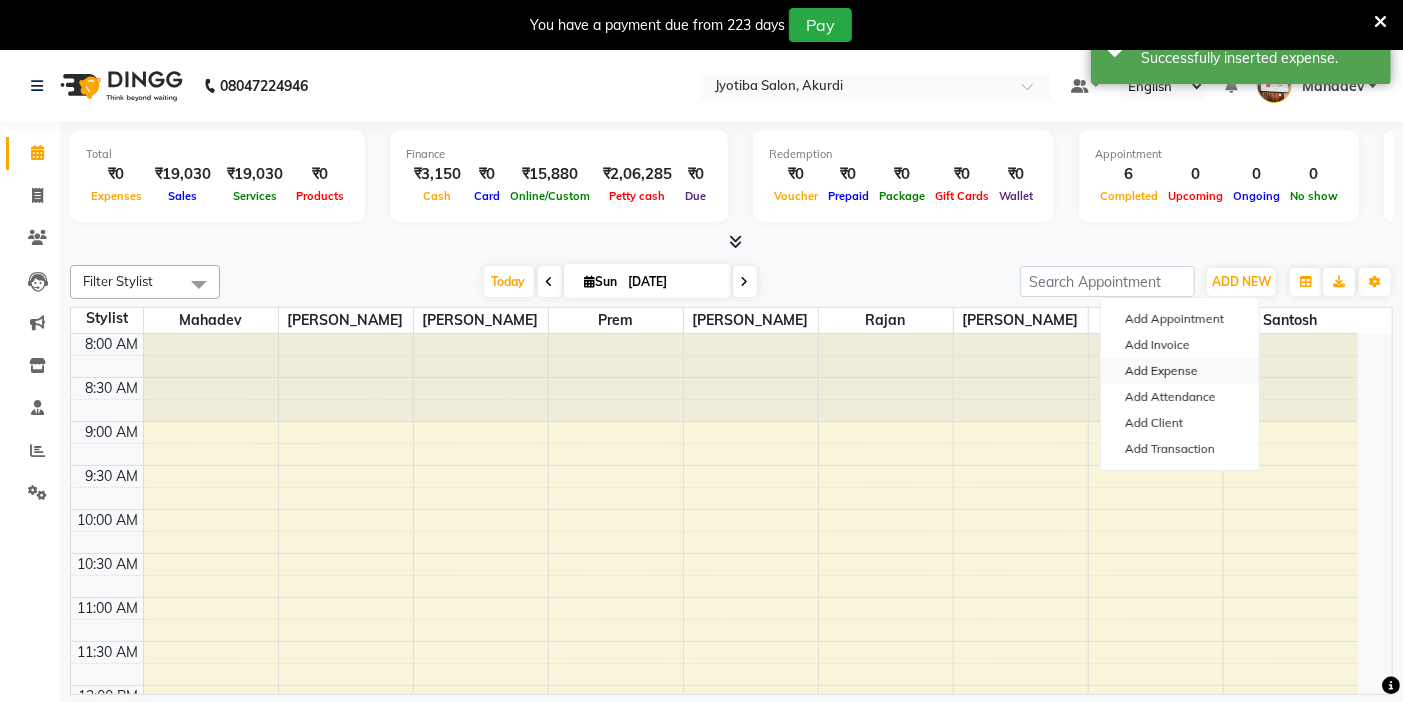 select on "1" 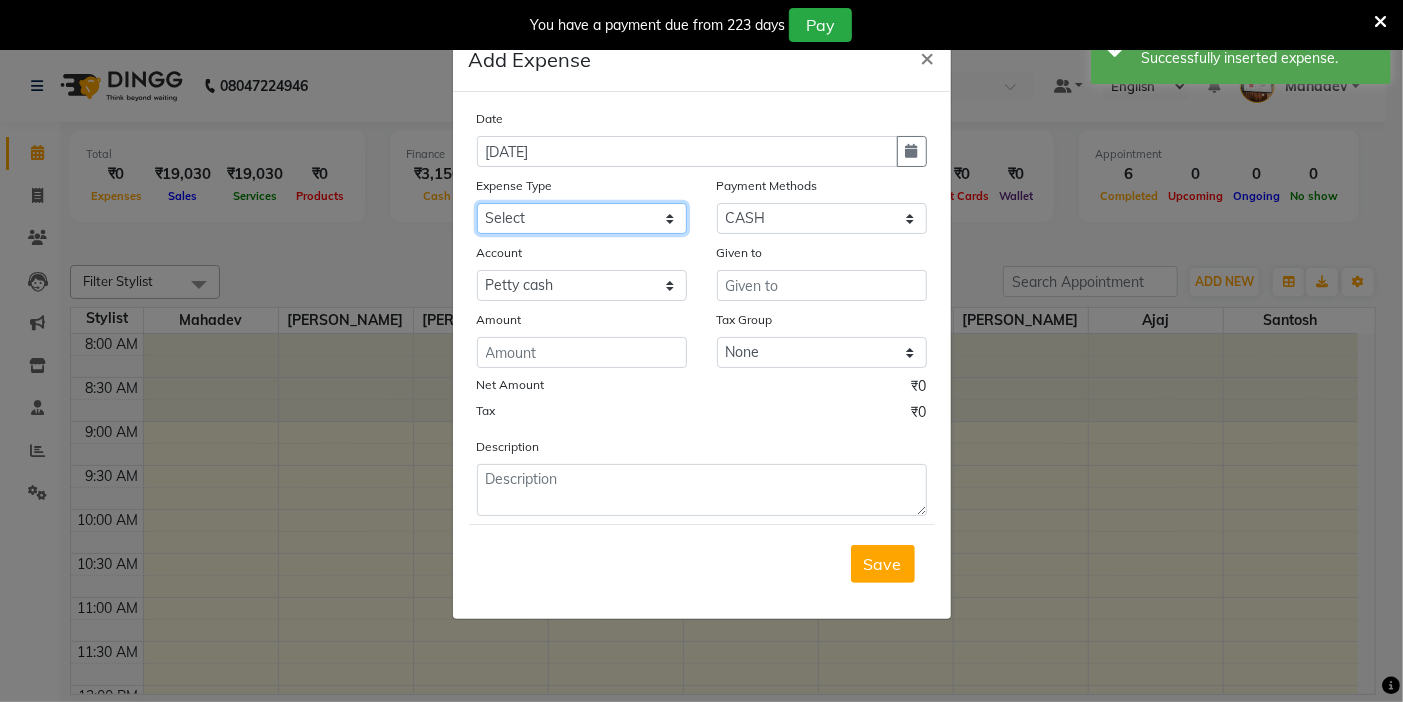 click on "Select Advance salary Advance salary ajaj Bank charges Car maintenance  Cash transfer to bank Cash transfer to hub Client Snacks Clinical charges Equipment Fuel Govt fee home Incentive Insurance International purchase Loan Repayment Maintenance Marketing Miscellaneous MRA Other Over times Pantry Product Rent Salary shop shop Staff Snacks Tax Tea & Refreshment TIP Utilities Wifi recharge" 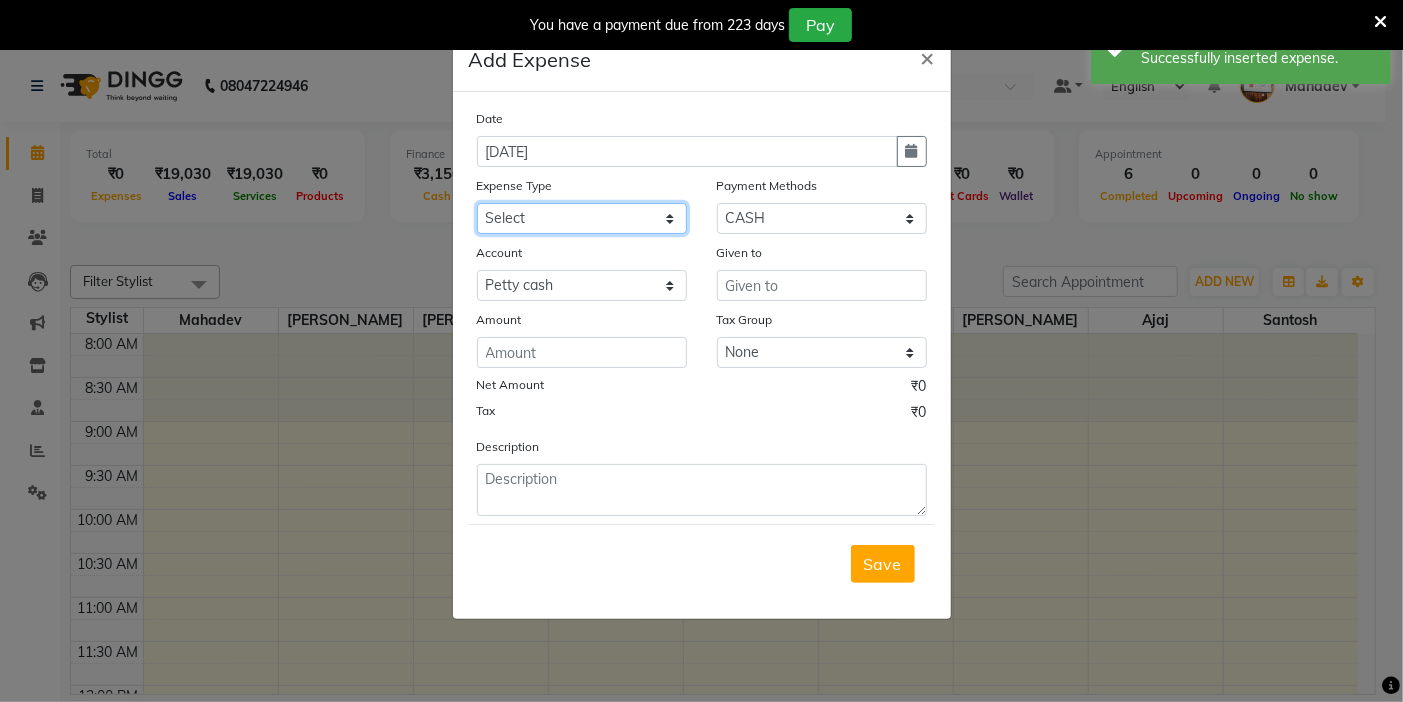 select on "2507" 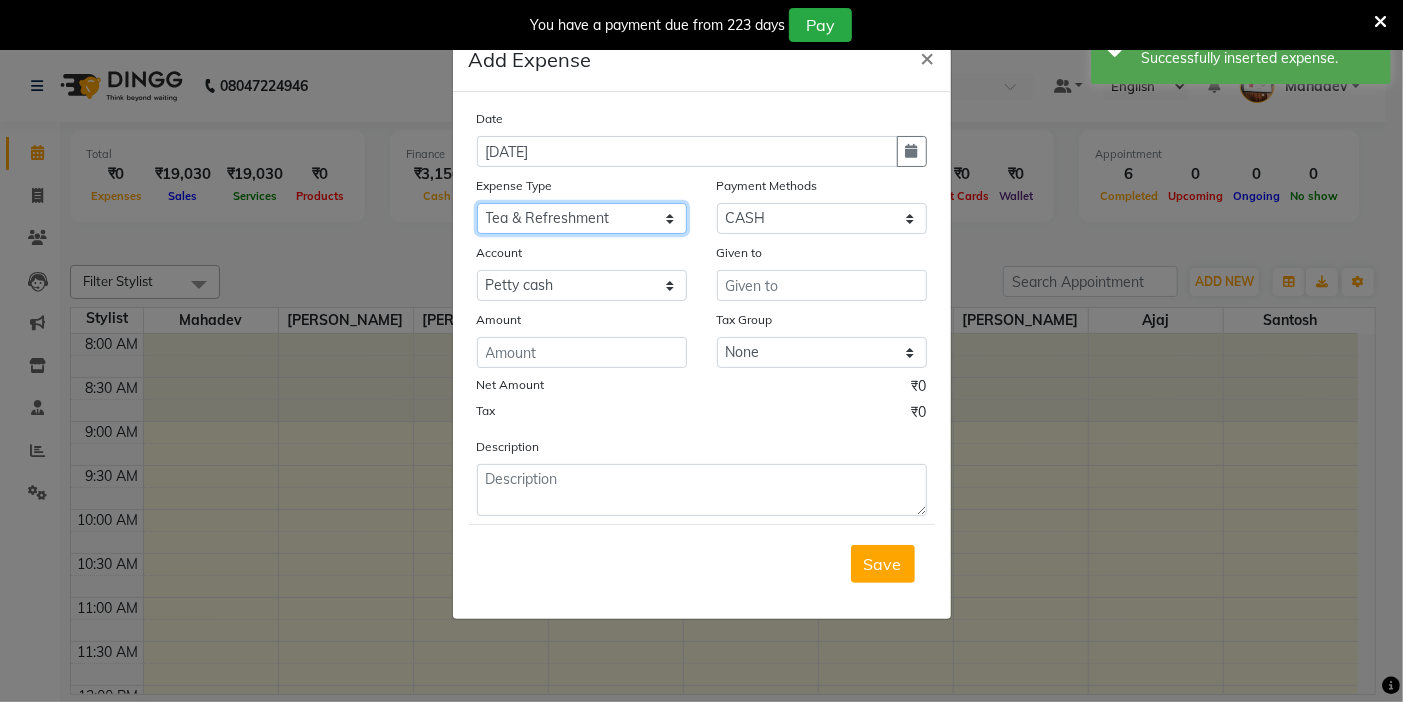 click on "Select Advance salary Advance salary ajaj Bank charges Car maintenance  Cash transfer to bank Cash transfer to hub Client Snacks Clinical charges Equipment Fuel Govt fee home Incentive Insurance International purchase Loan Repayment Maintenance Marketing Miscellaneous MRA Other Over times Pantry Product Rent Salary shop shop Staff Snacks Tax Tea & Refreshment TIP Utilities Wifi recharge" 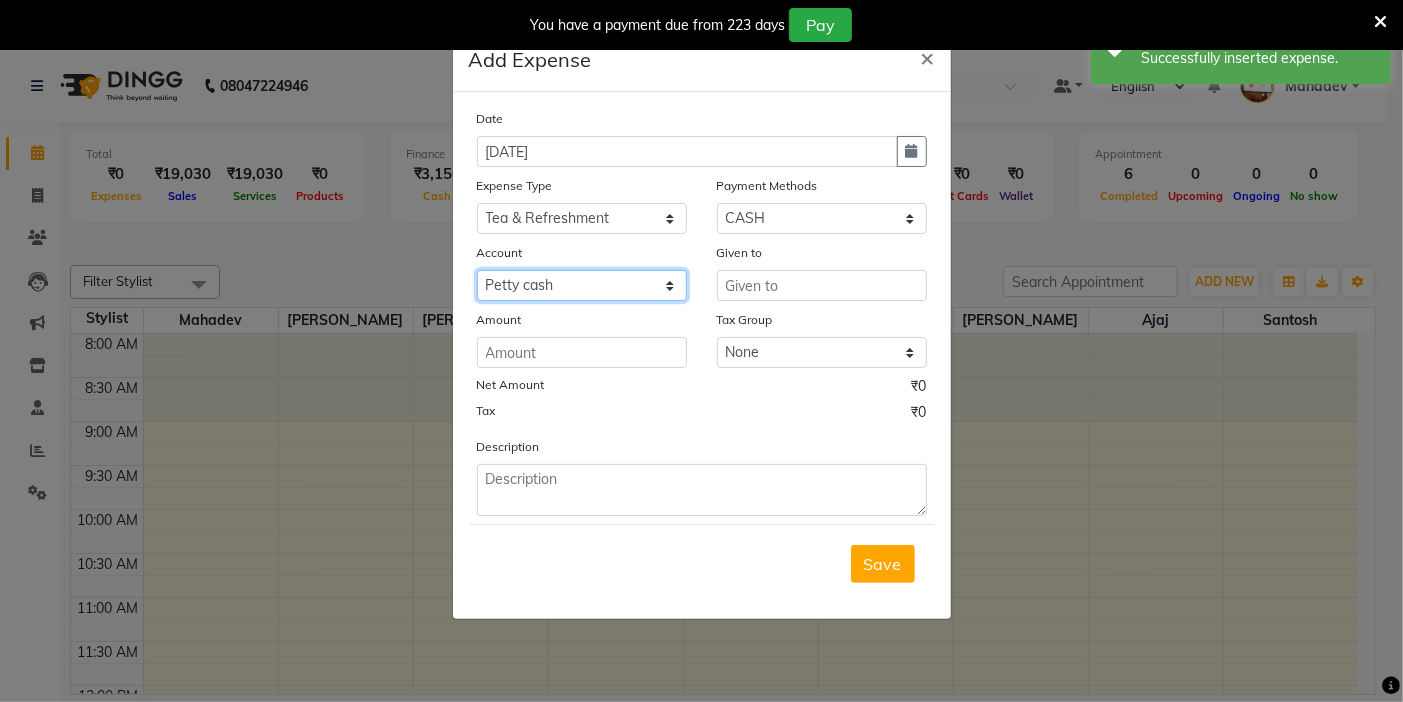click on "Select Default account [PERSON_NAME] cash" 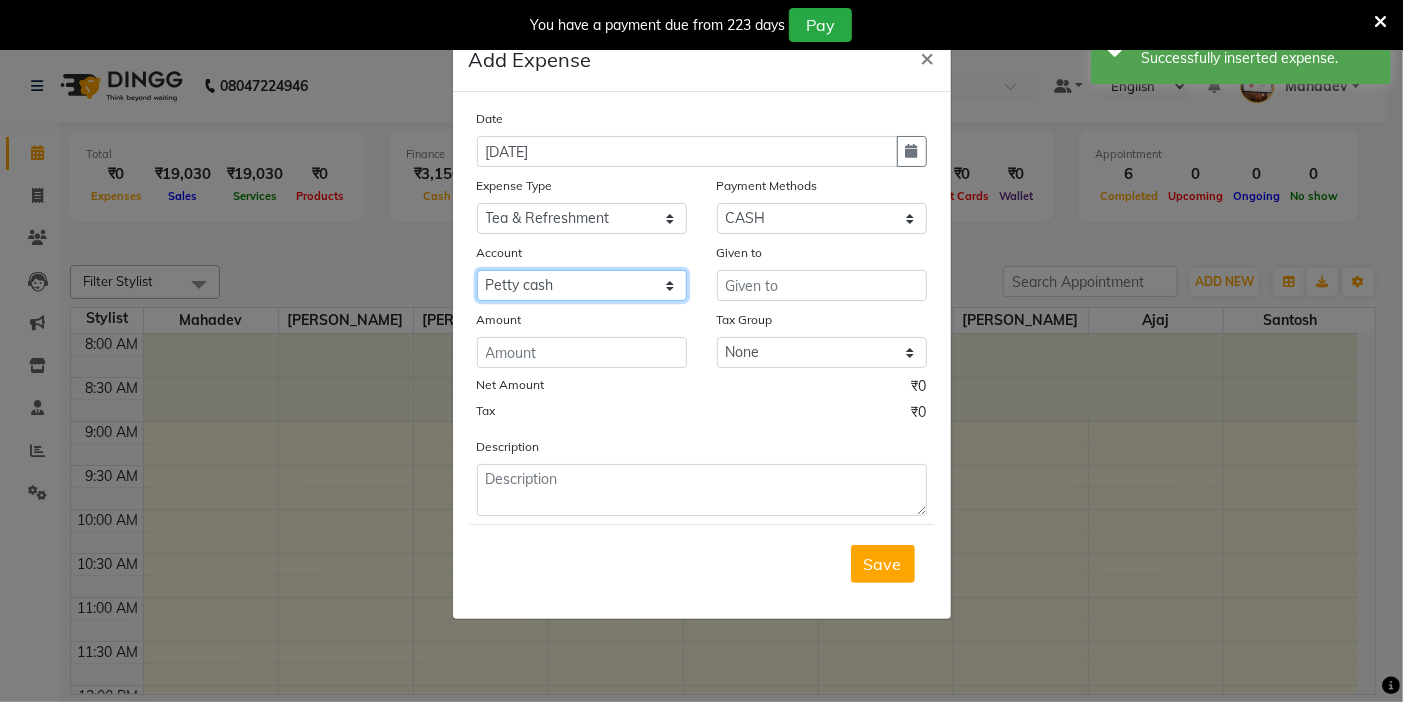 select on "295" 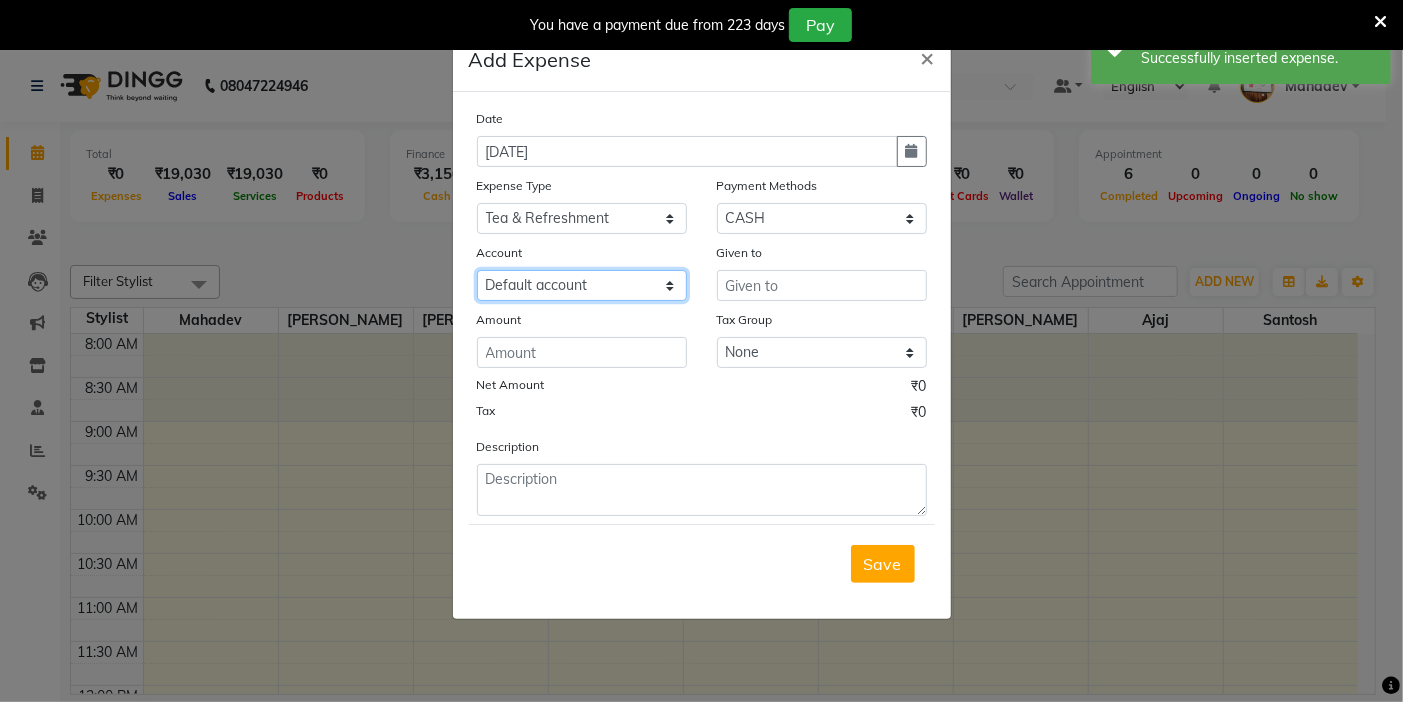 click on "Select Default account [PERSON_NAME] cash" 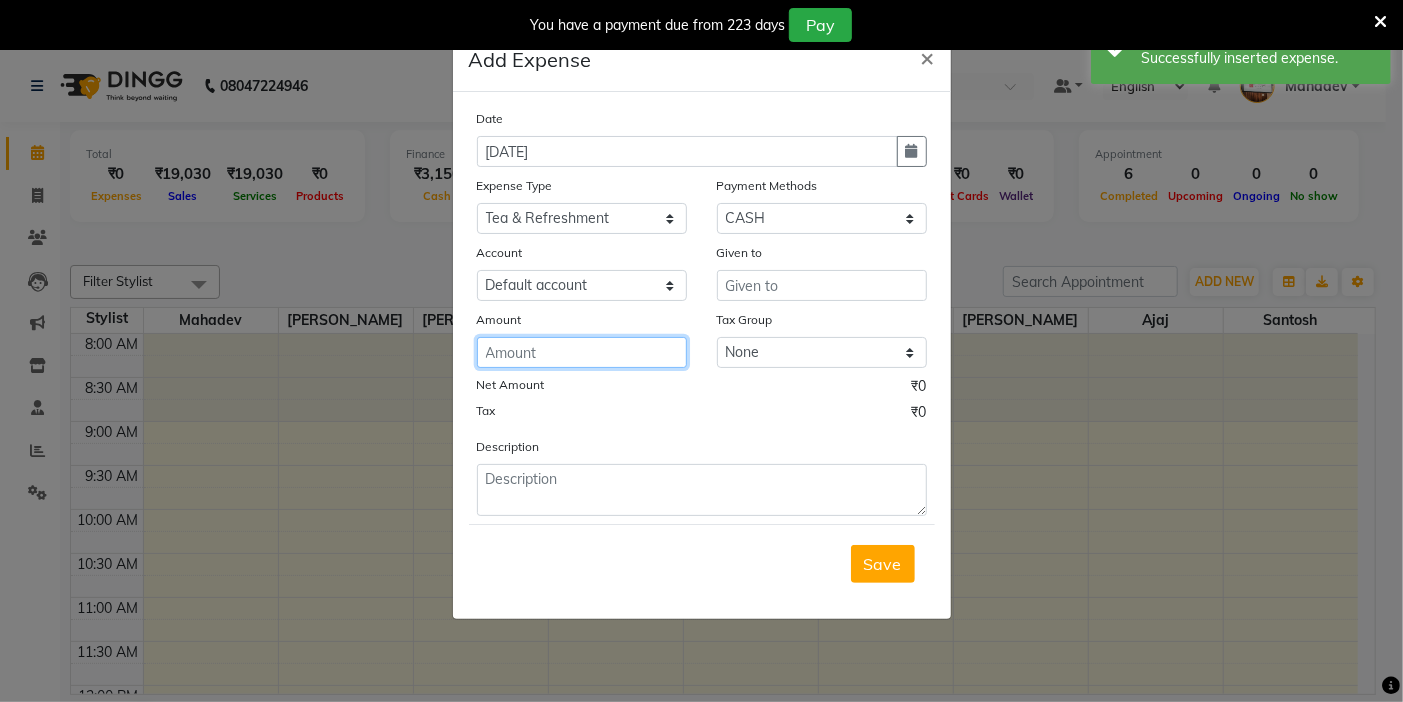 click 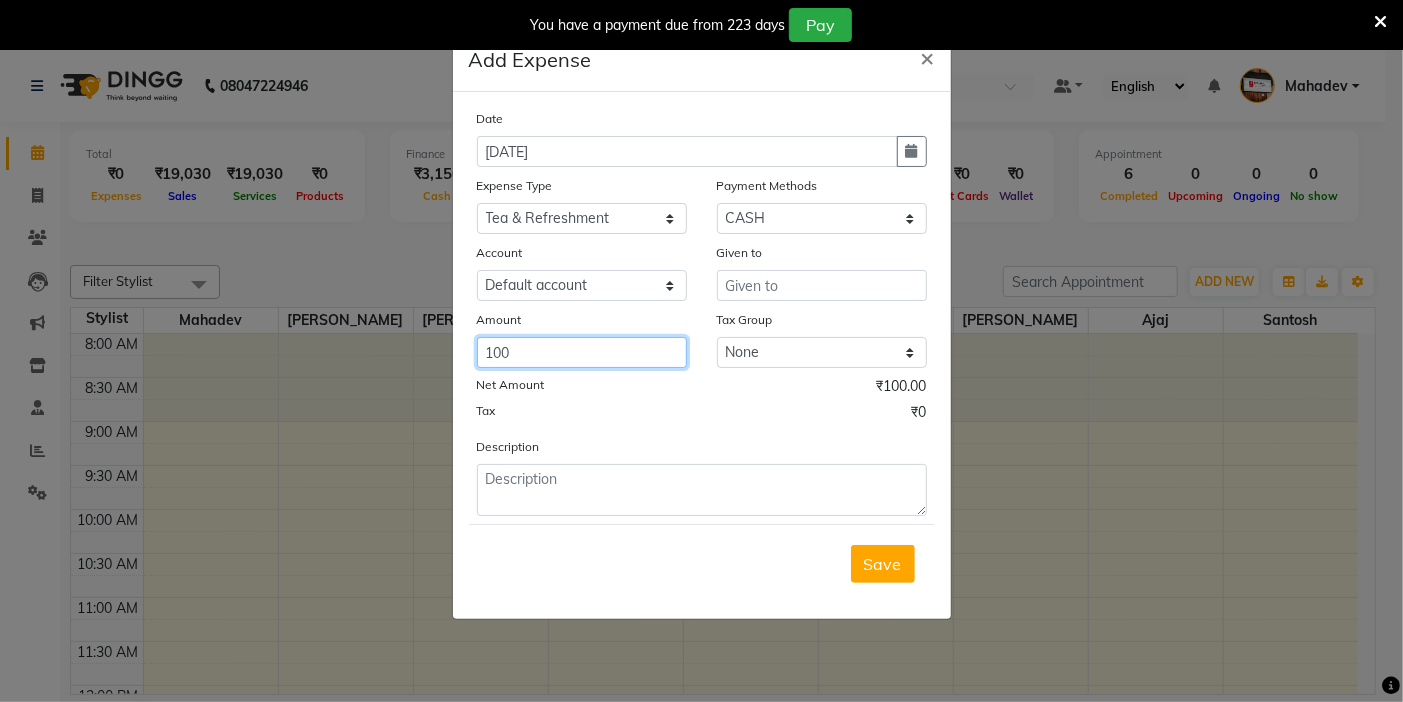 type on "100" 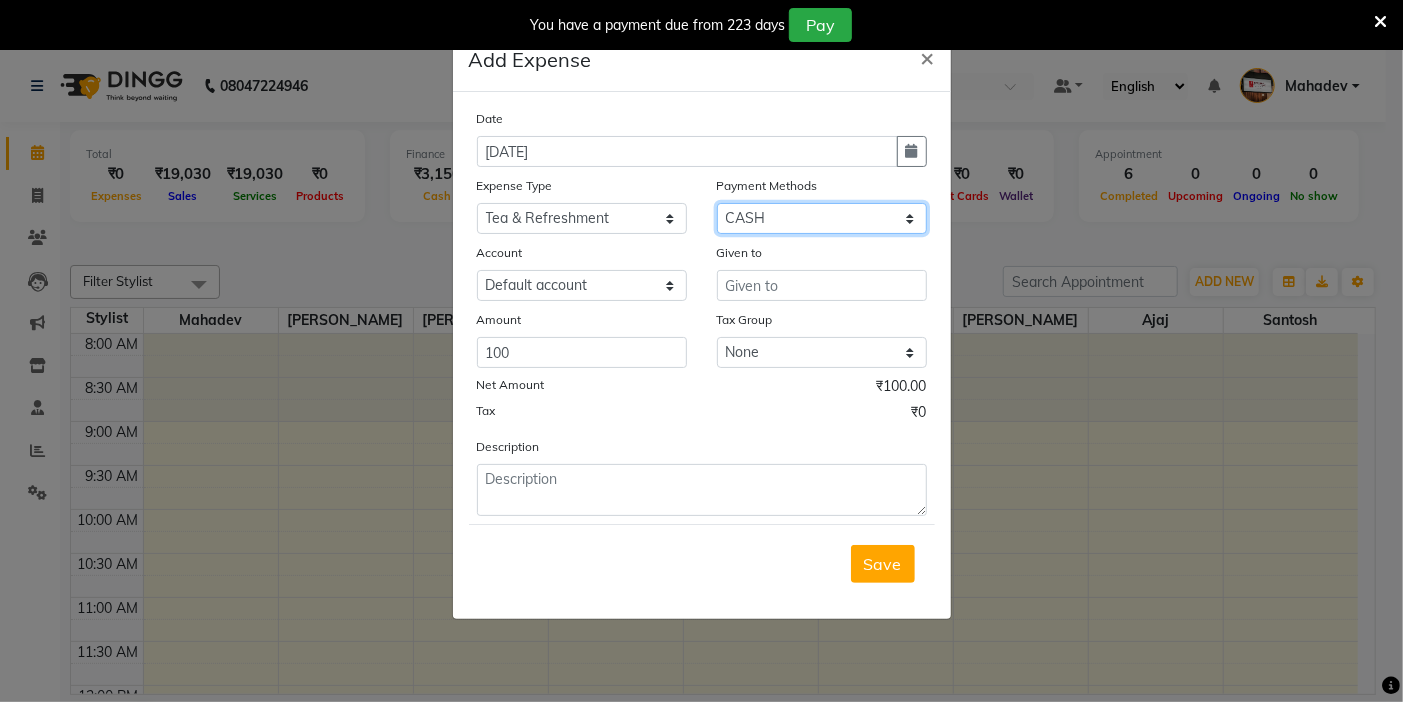 click on "Select CASH ONLINE CARD" 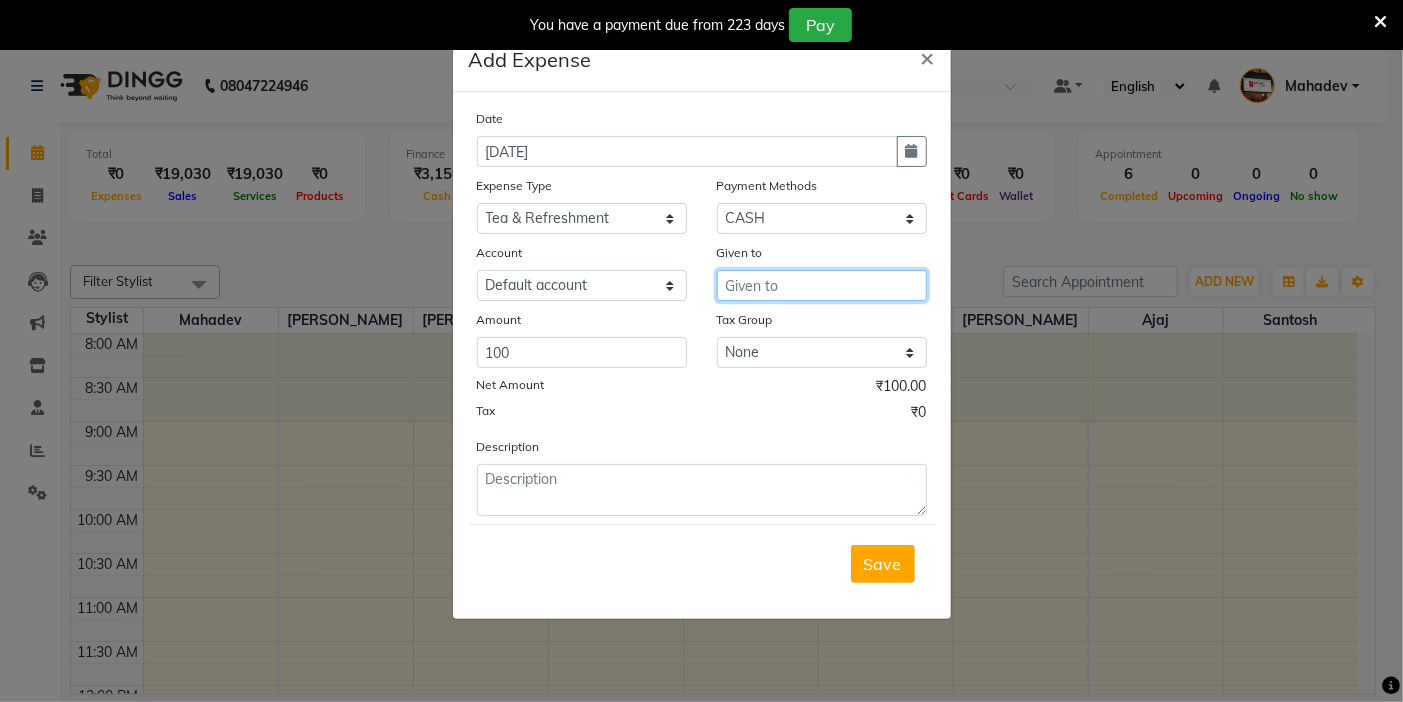 click at bounding box center (822, 285) 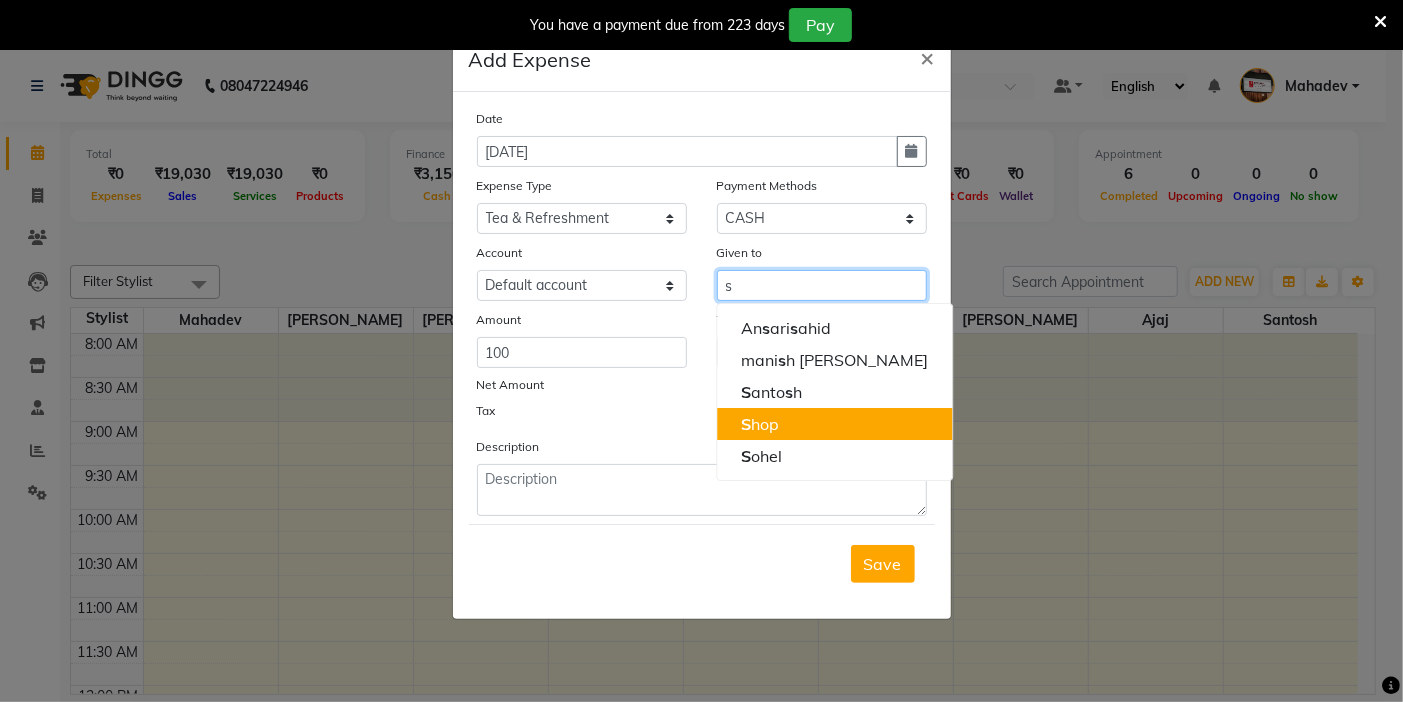 click on "S hop" at bounding box center (834, 424) 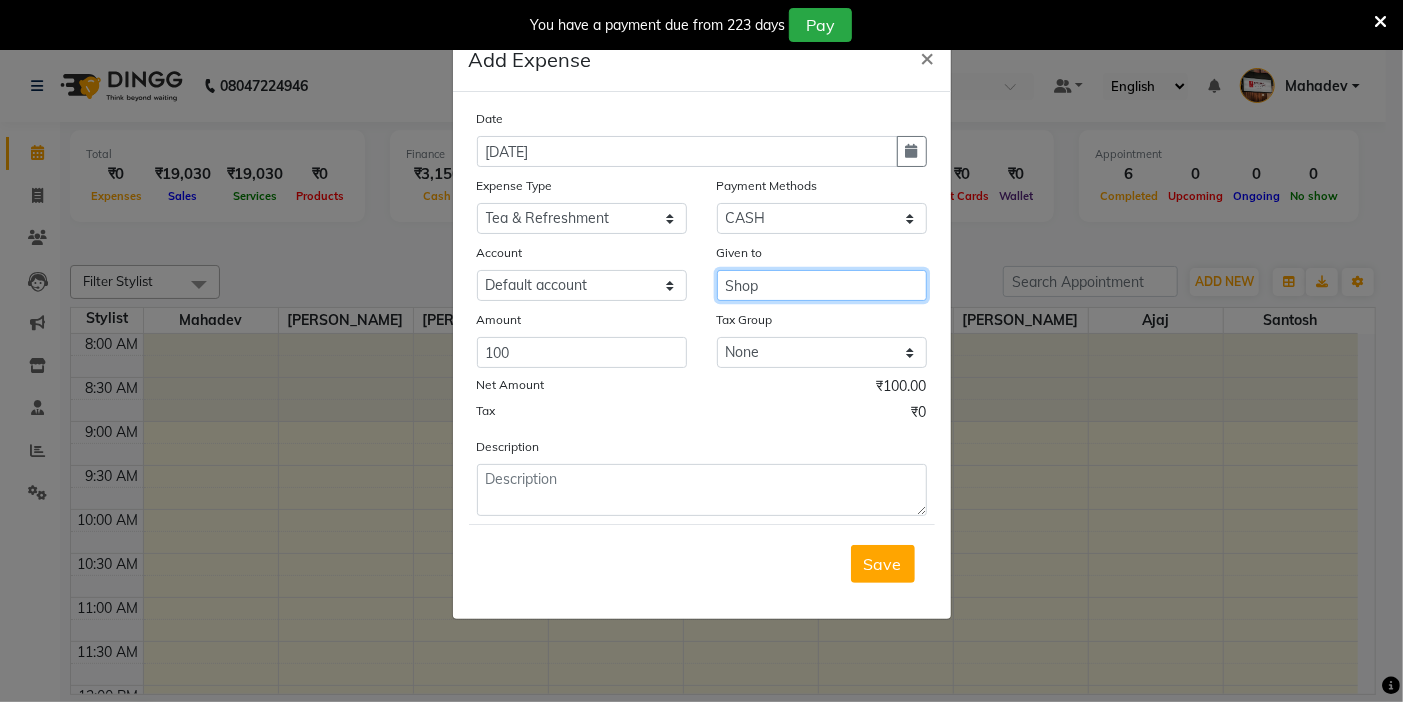 type on "Shop" 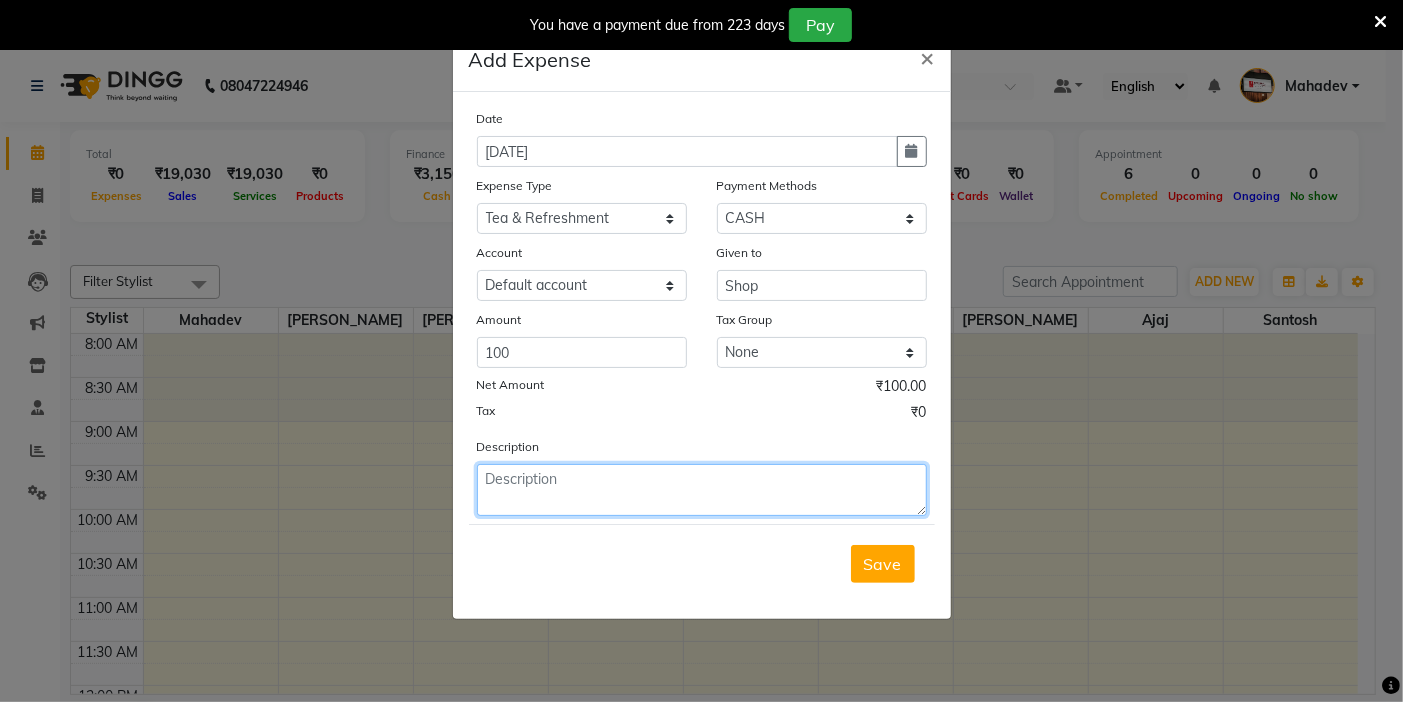 click 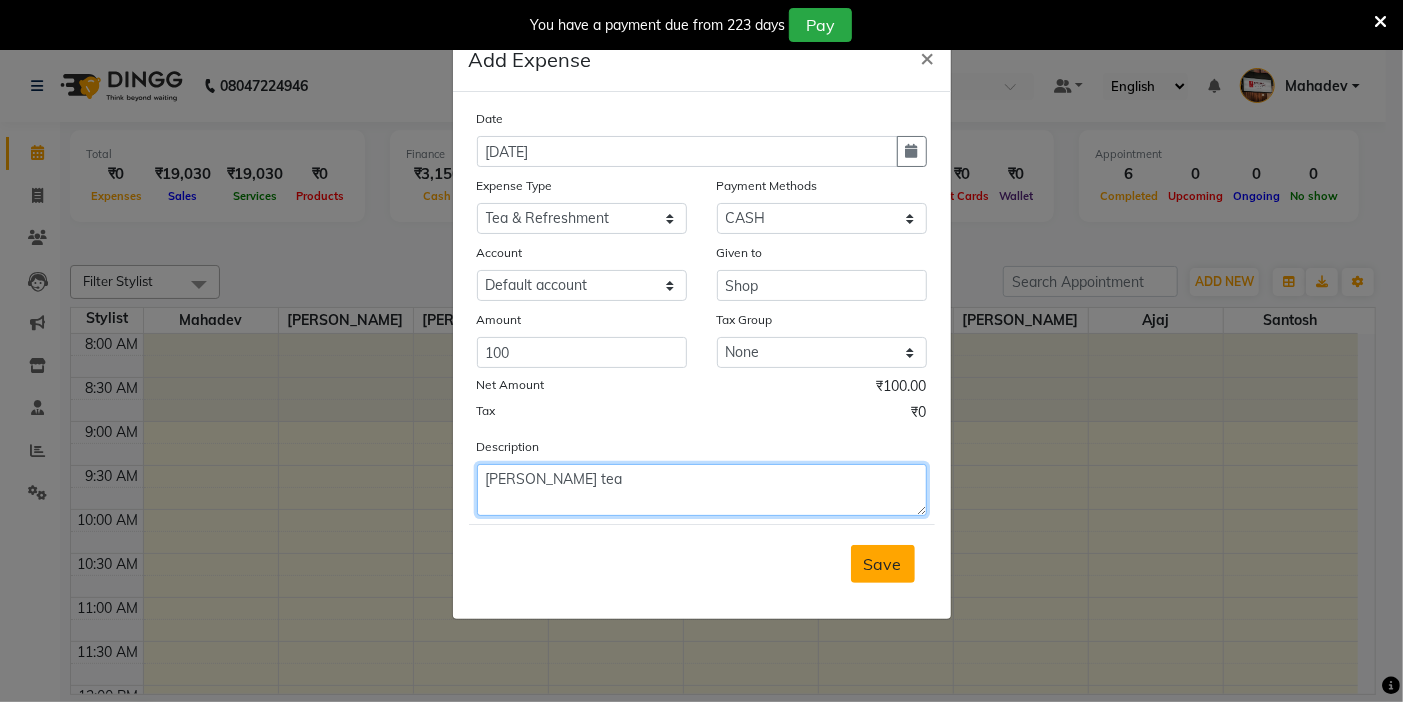 type on "[PERSON_NAME] tea" 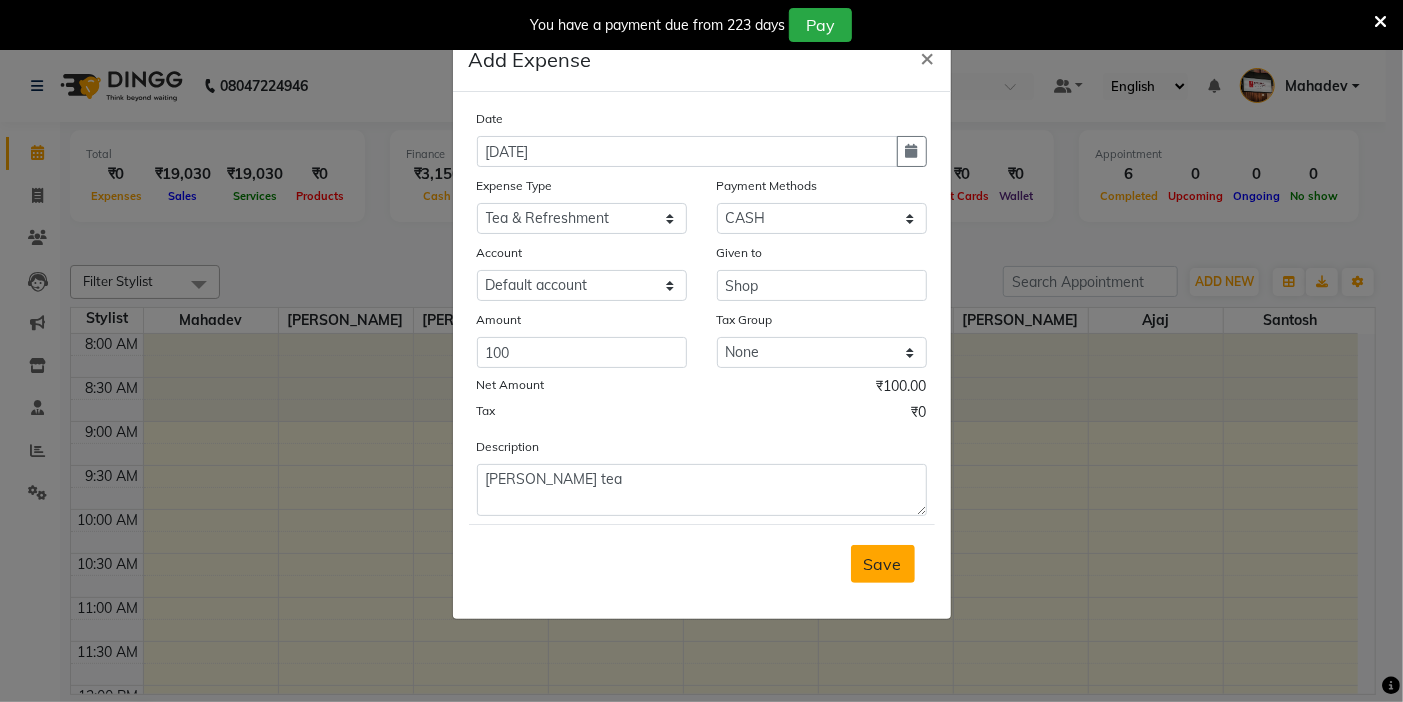 click on "Save" at bounding box center [883, 564] 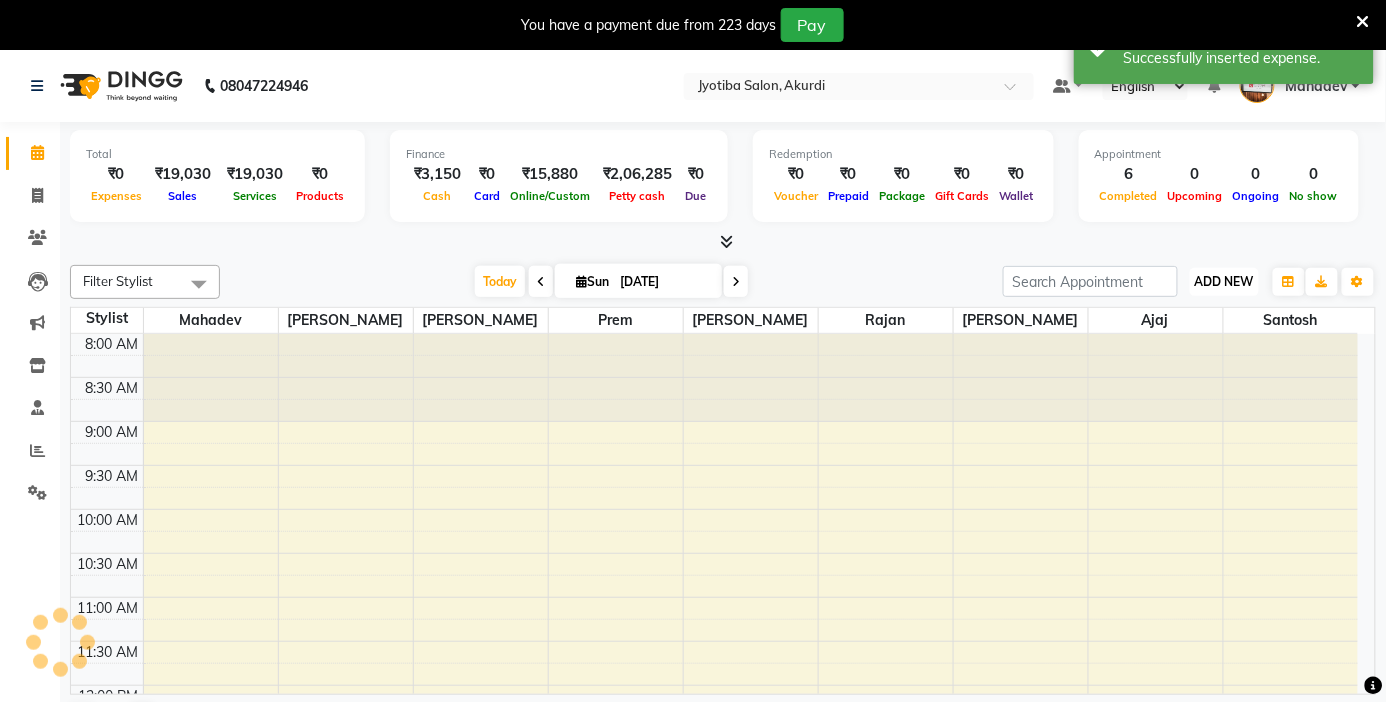click on "ADD NEW Toggle Dropdown" at bounding box center (1224, 282) 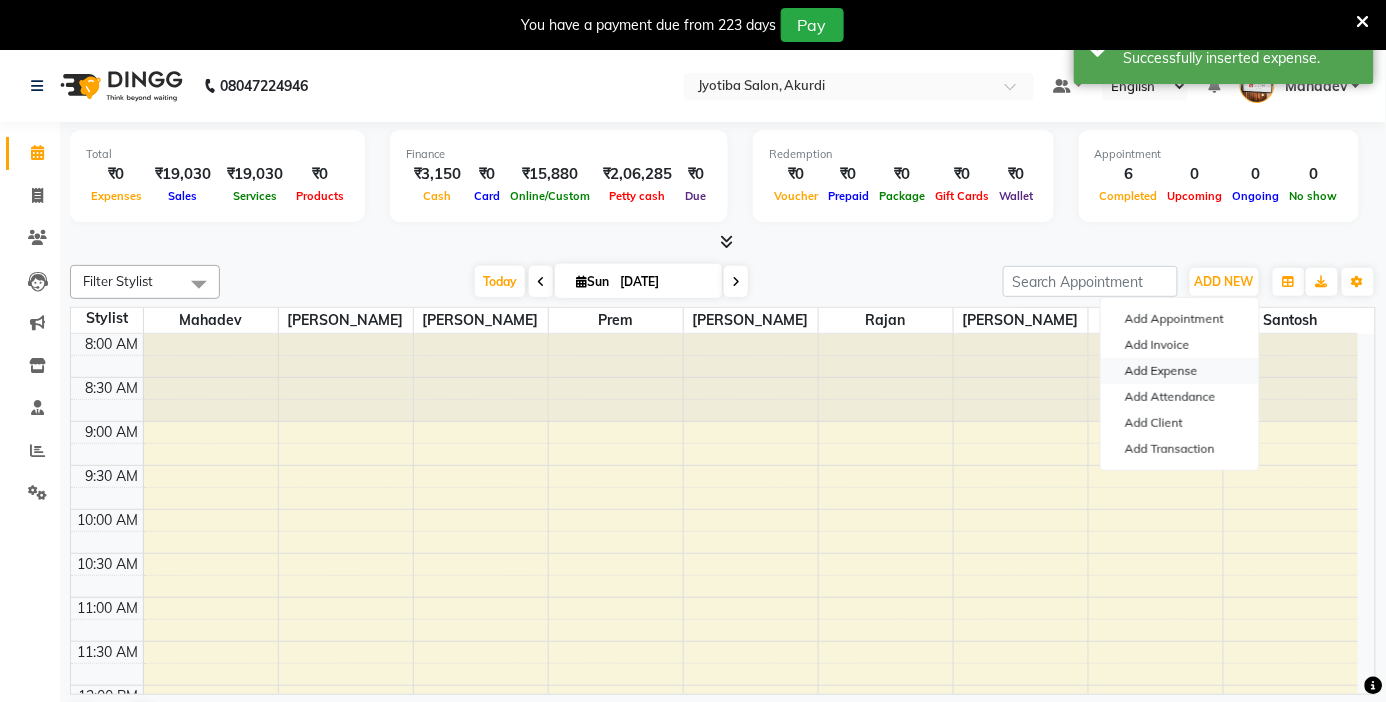 click on "Add Expense" at bounding box center (1180, 371) 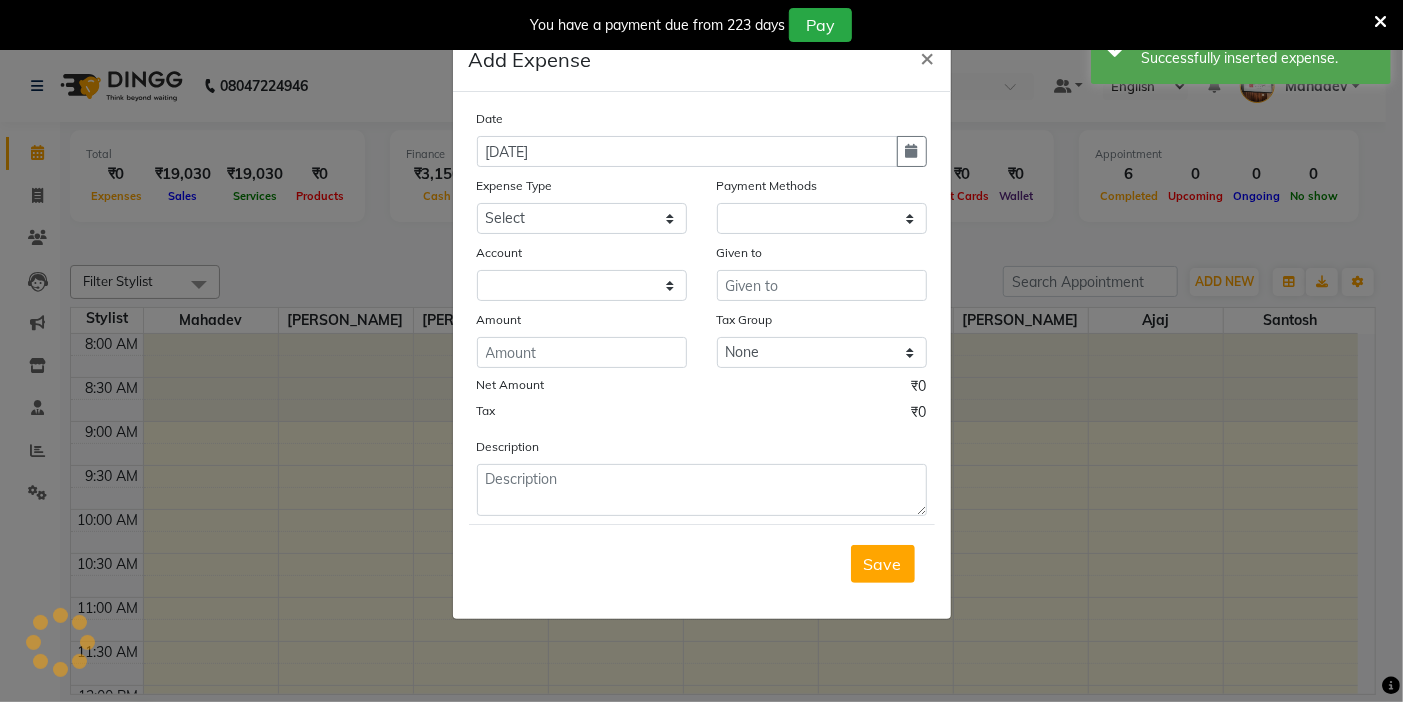select on "1" 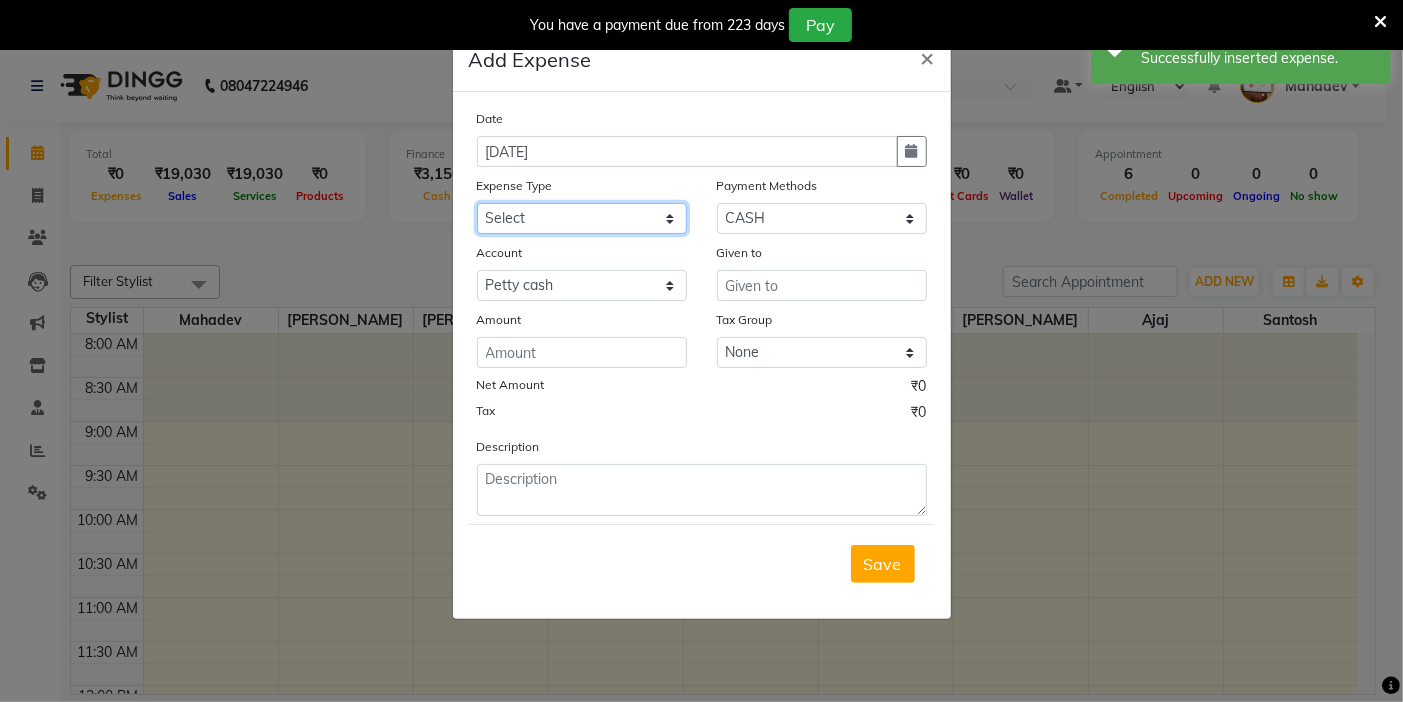 click on "Select Advance salary Advance salary ajaj Bank charges Car maintenance  Cash transfer to bank Cash transfer to hub Client Snacks Clinical charges Equipment Fuel Govt fee home Incentive Insurance International purchase Loan Repayment Maintenance Marketing Miscellaneous MRA Other Over times Pantry Product Rent Salary shop shop Staff Snacks Tax Tea & Refreshment TIP Utilities Wifi recharge" 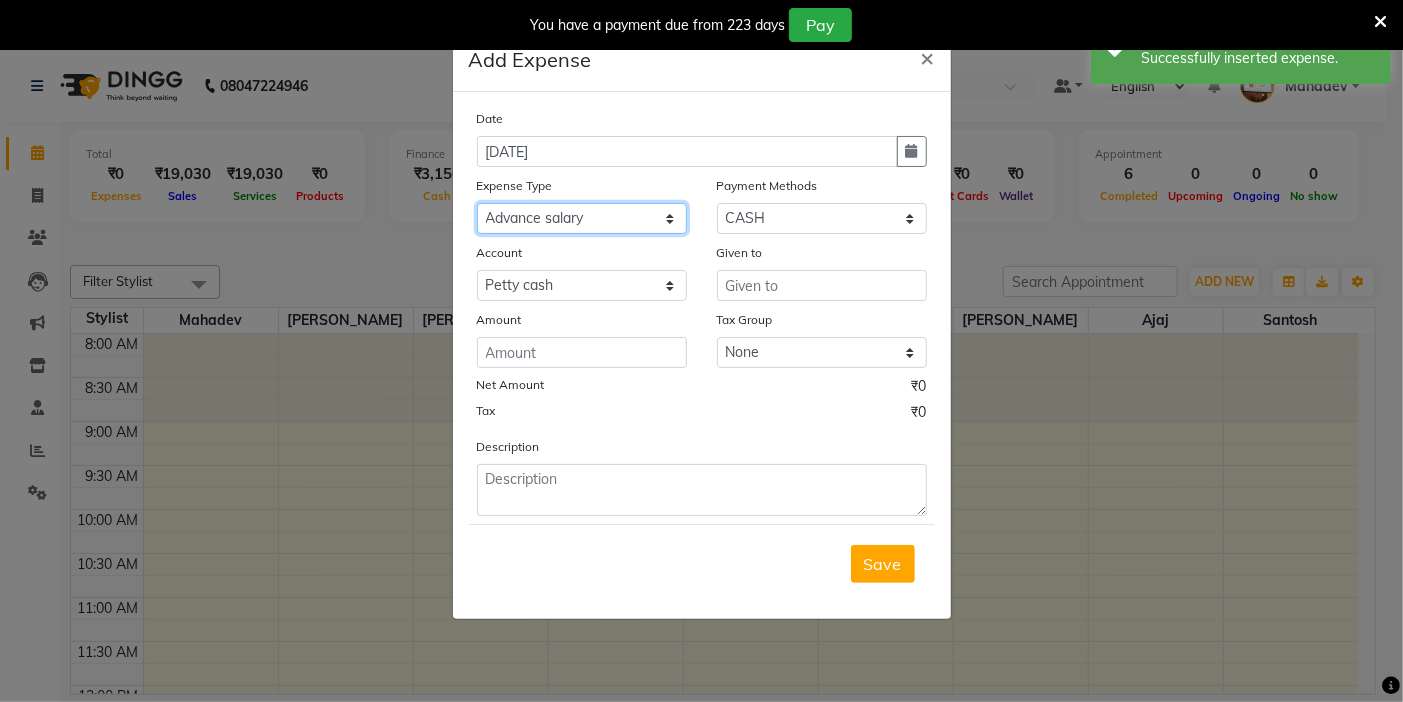 click on "Select Advance salary Advance salary ajaj Bank charges Car maintenance  Cash transfer to bank Cash transfer to hub Client Snacks Clinical charges Equipment Fuel Govt fee home Incentive Insurance International purchase Loan Repayment Maintenance Marketing Miscellaneous MRA Other Over times Pantry Product Rent Salary shop shop Staff Snacks Tax Tea & Refreshment TIP Utilities Wifi recharge" 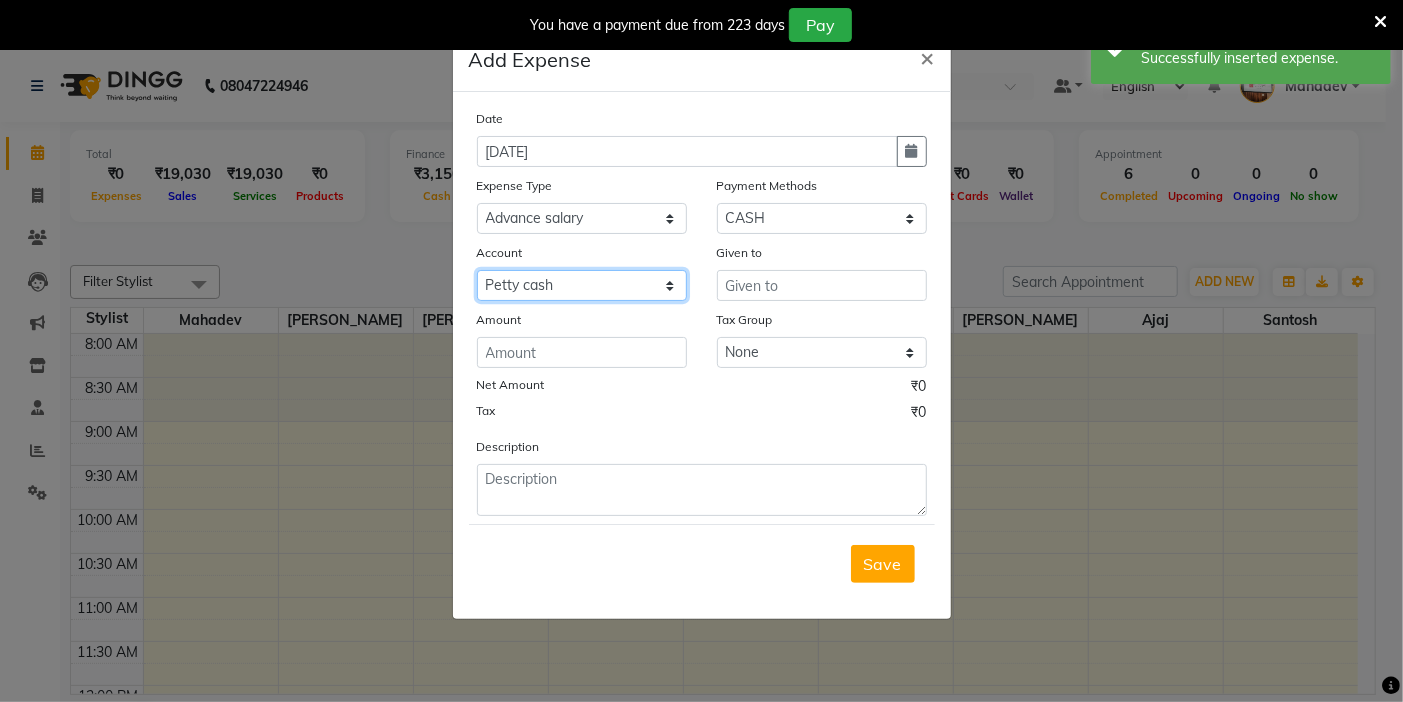 click on "Select Default account [PERSON_NAME] cash" 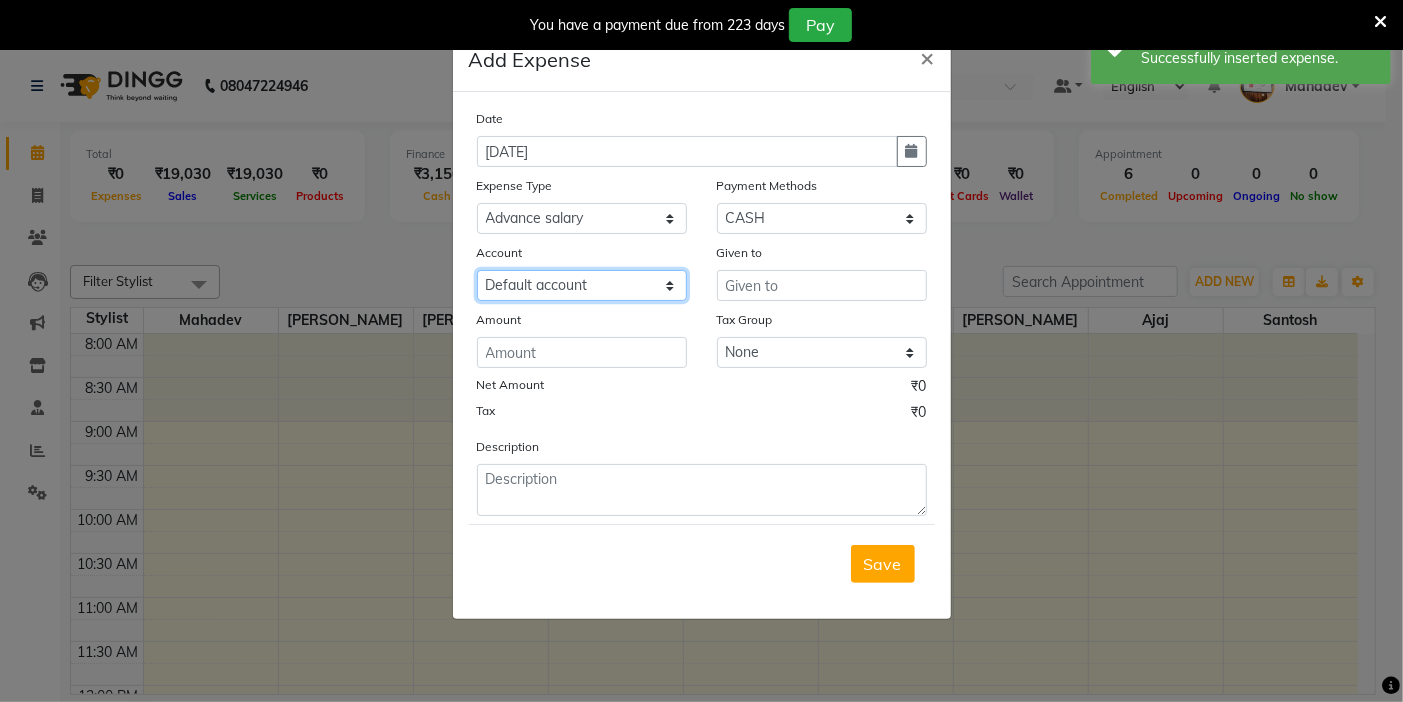 click on "Select Default account [PERSON_NAME] cash" 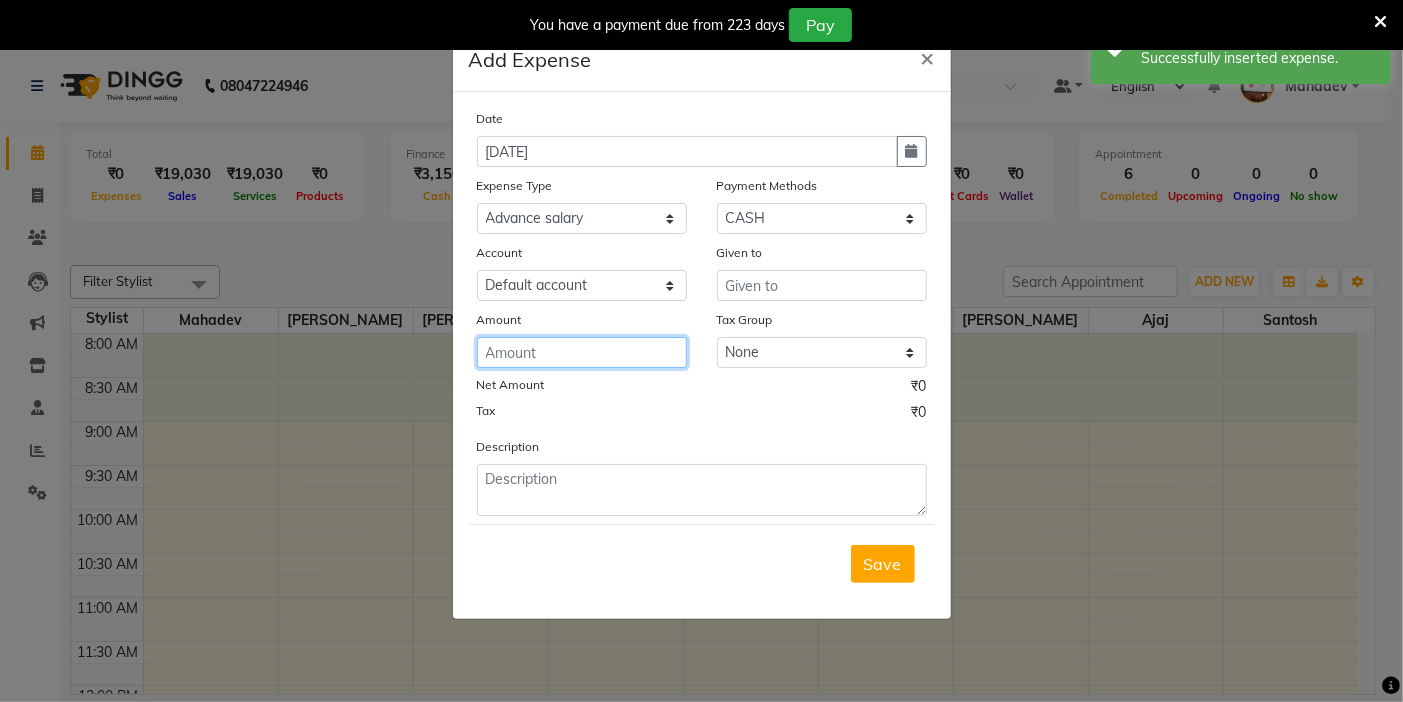 click 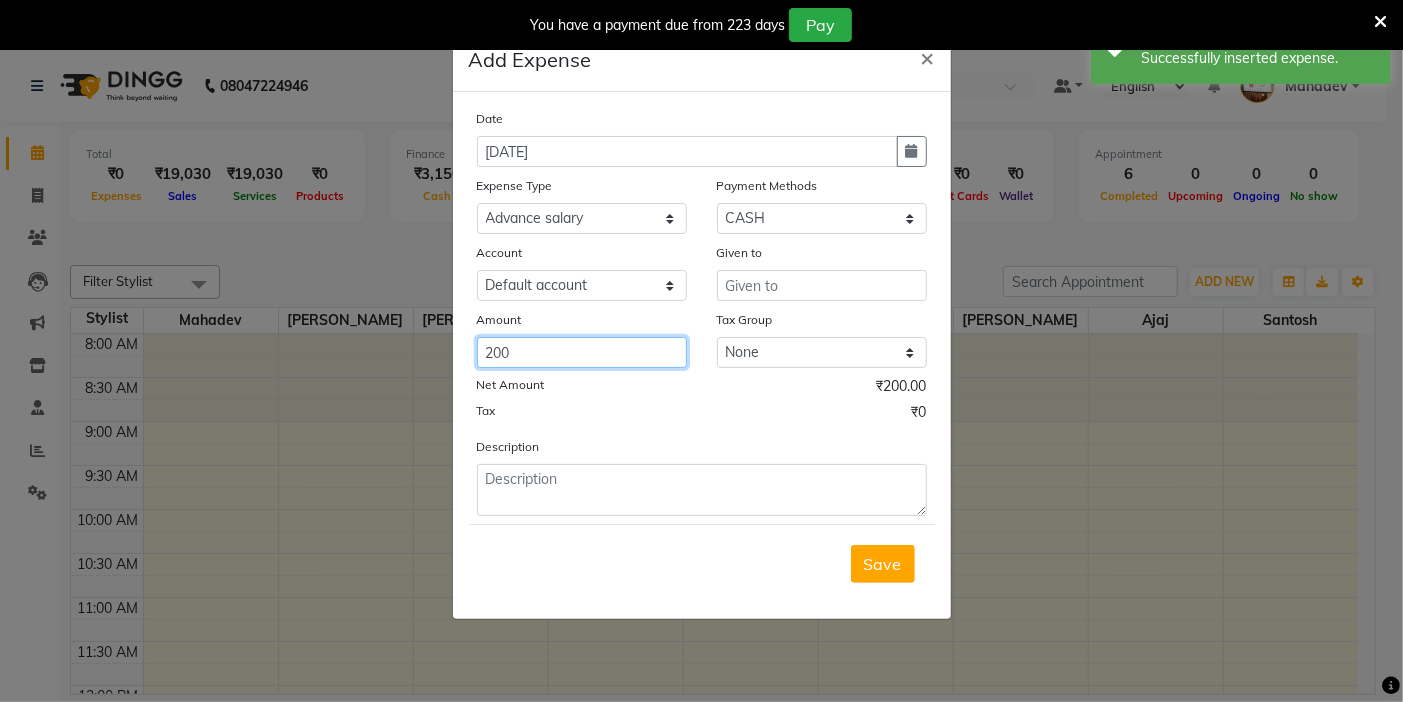 type on "200" 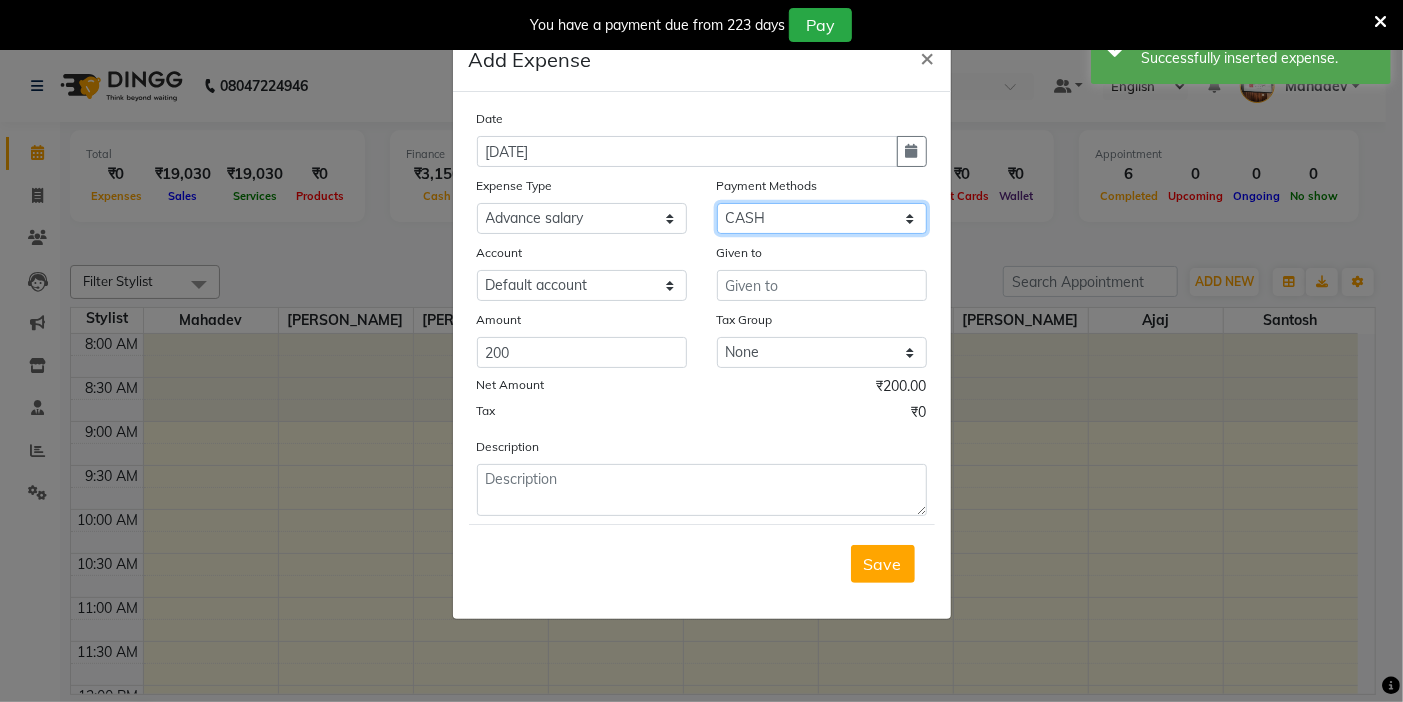 drag, startPoint x: 758, startPoint y: 212, endPoint x: 762, endPoint y: 223, distance: 11.7046995 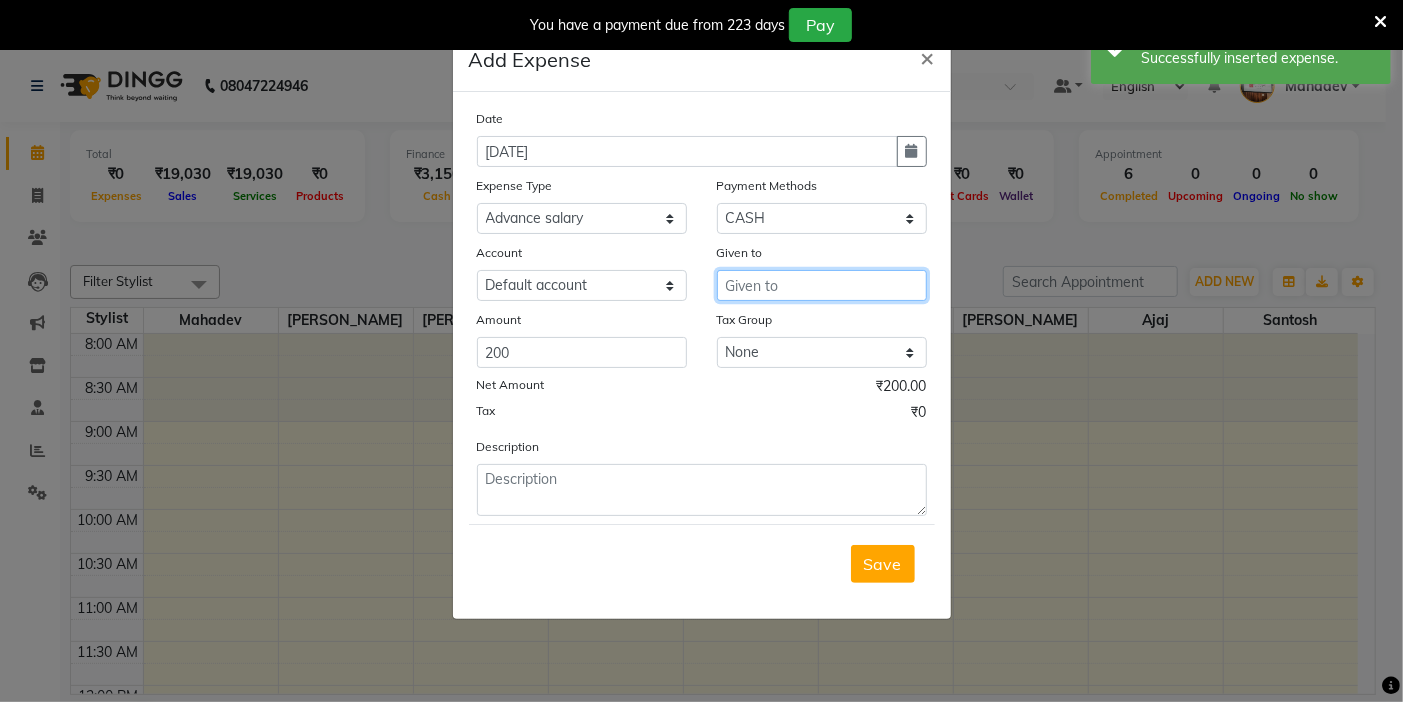 click at bounding box center (822, 285) 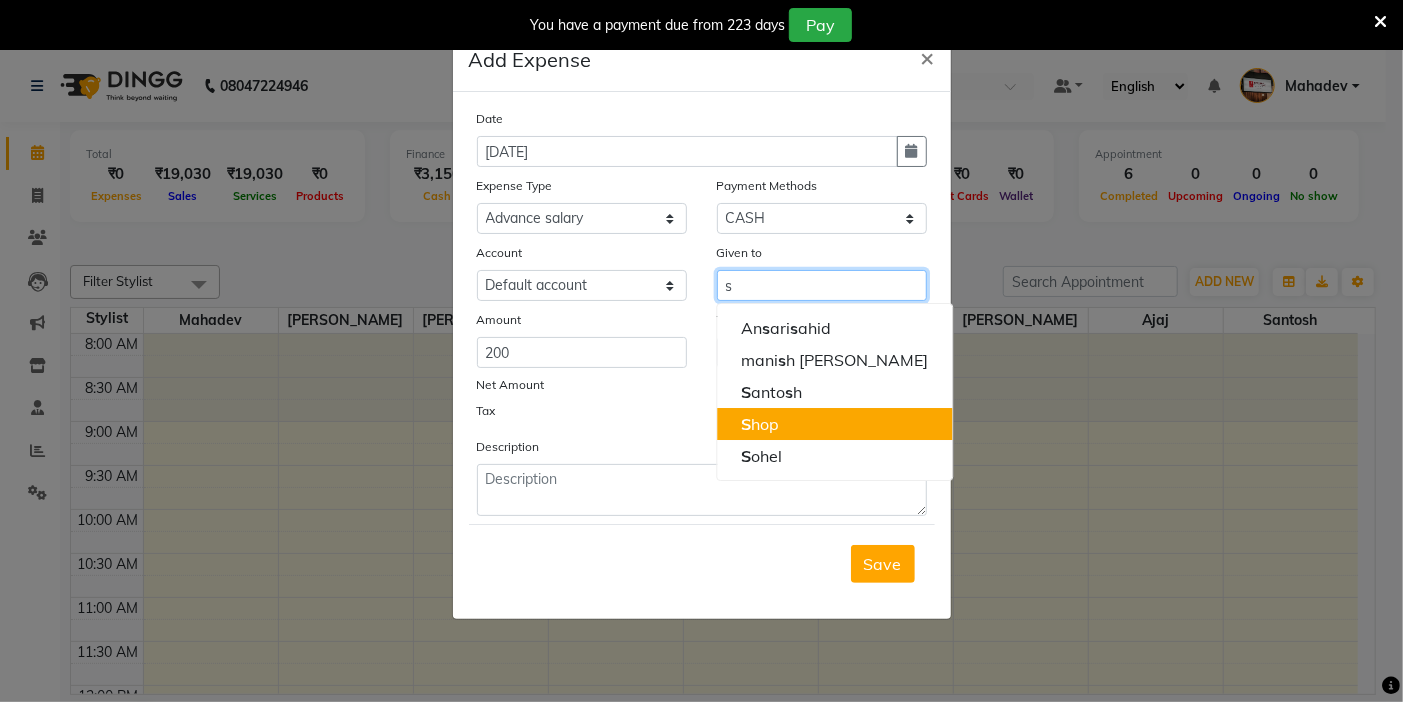 click on "S hop" at bounding box center (834, 424) 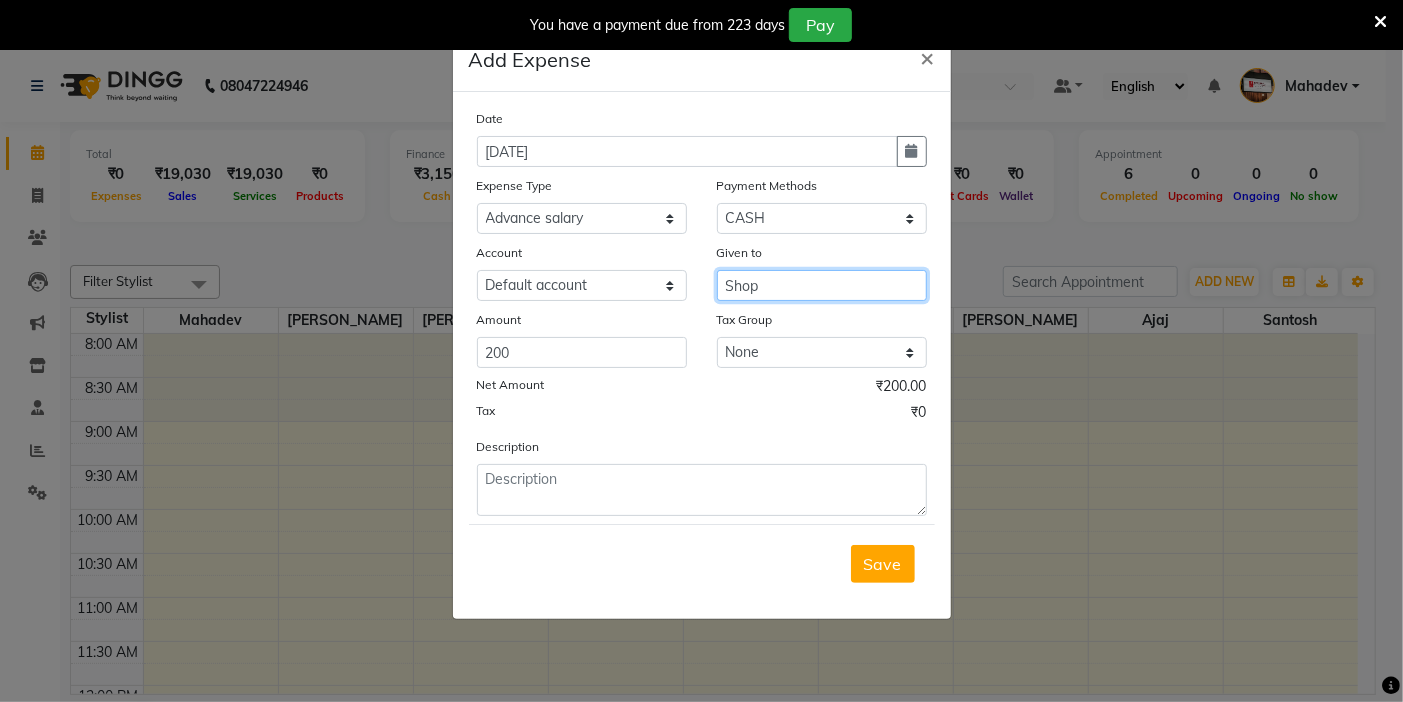 type on "Shop" 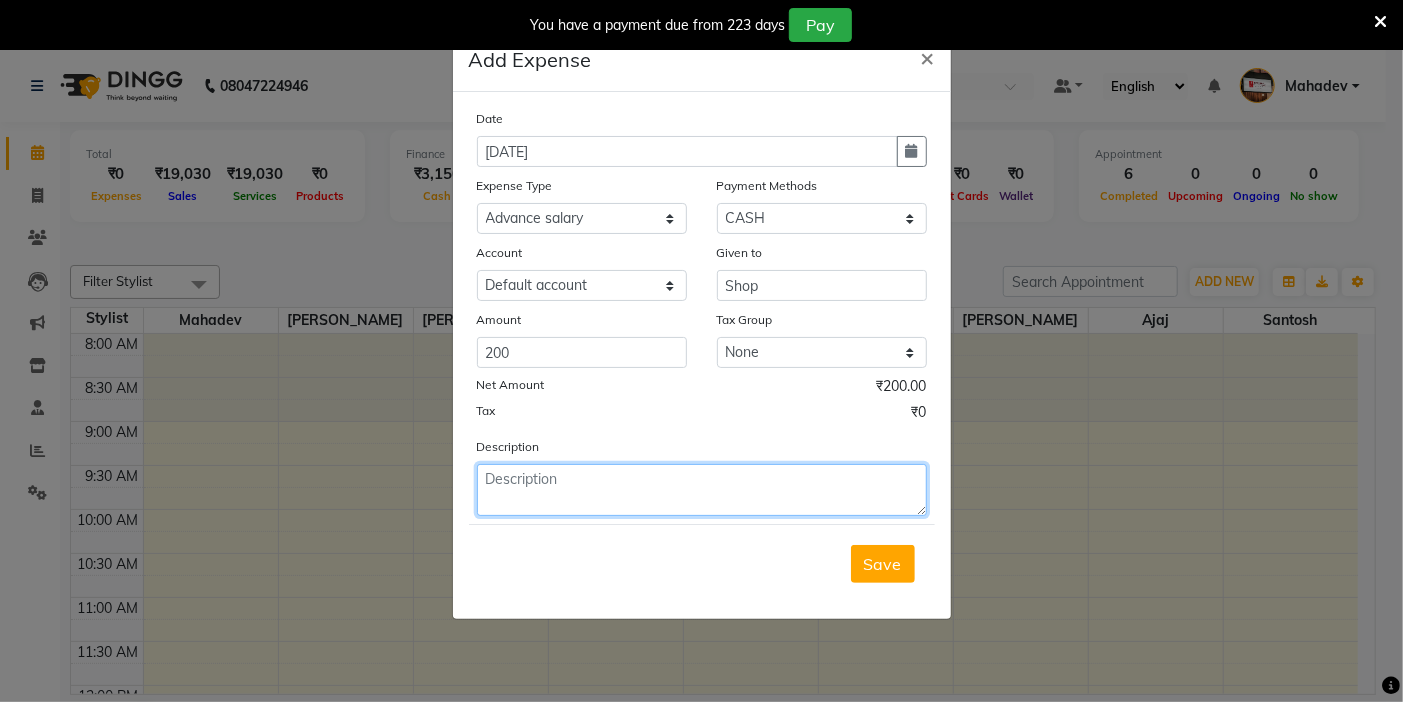 click 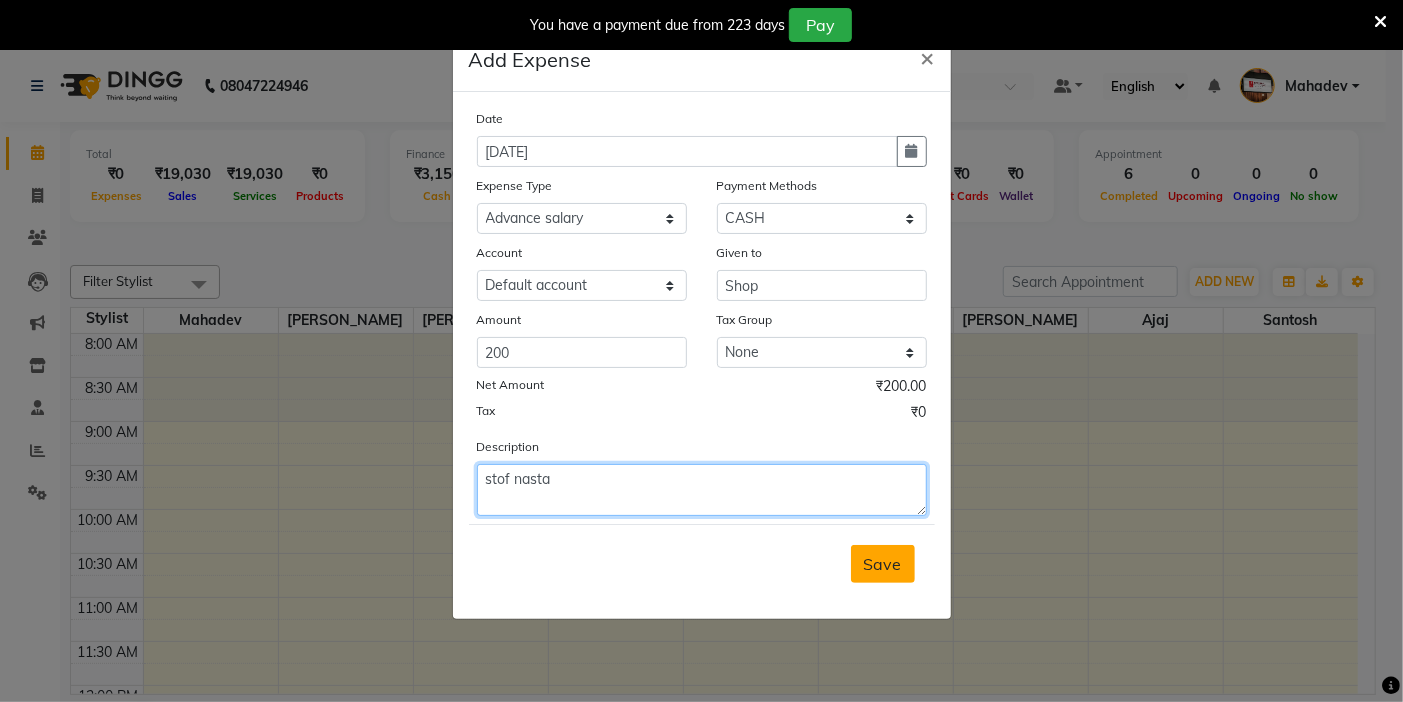 type on "stof nasta" 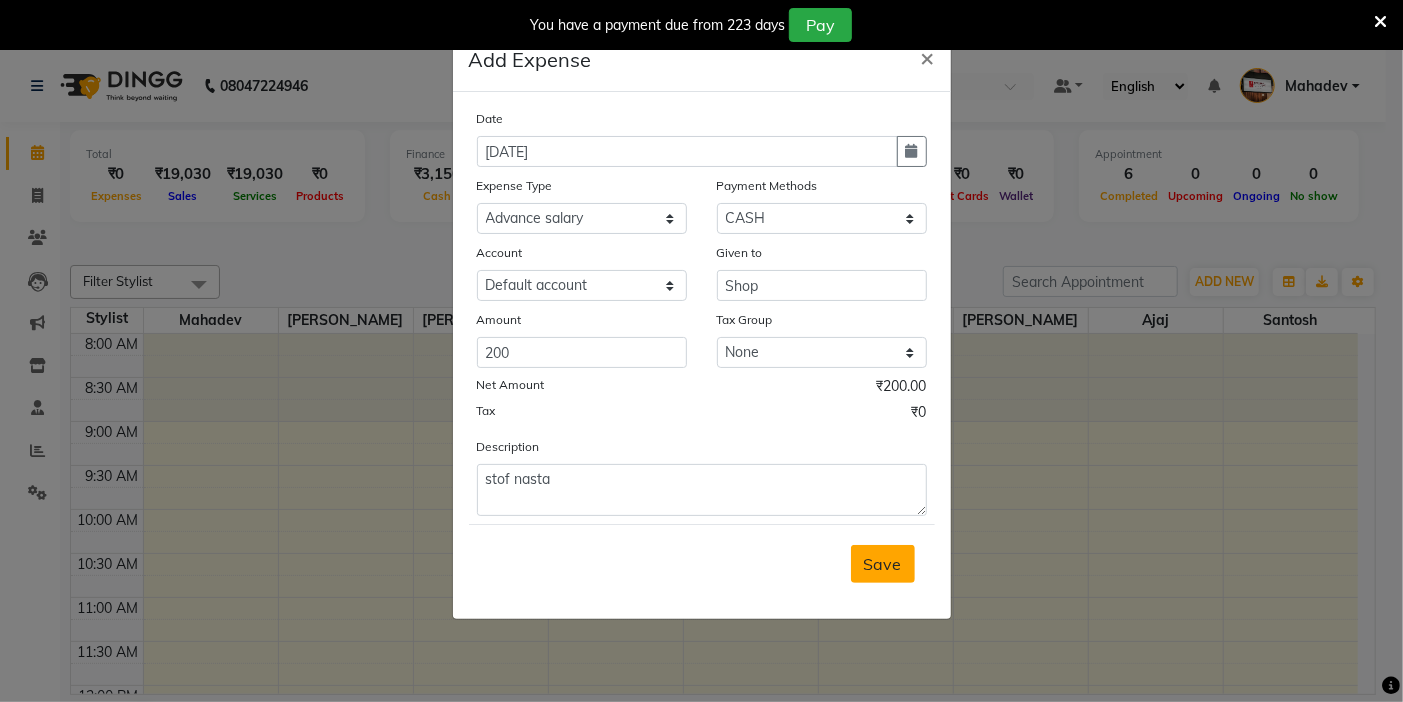 click on "Save" at bounding box center [883, 564] 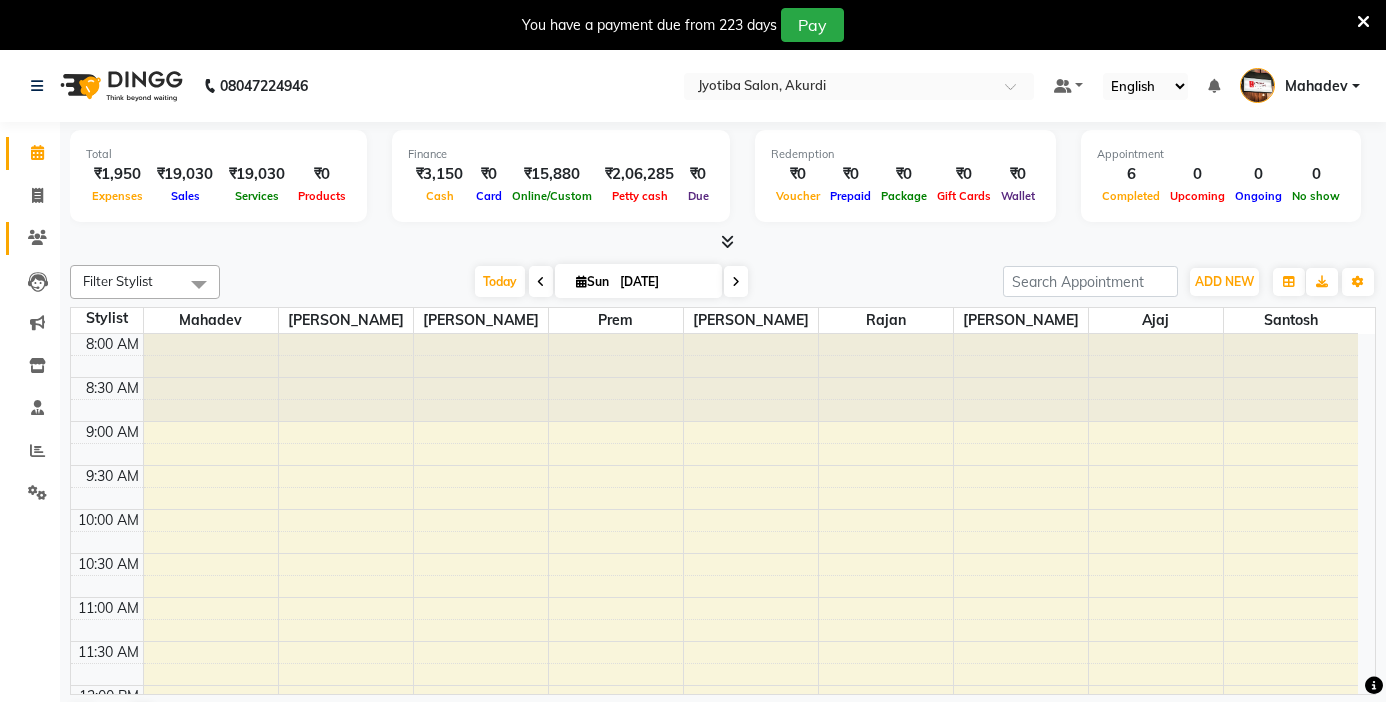 scroll, scrollTop: 0, scrollLeft: 0, axis: both 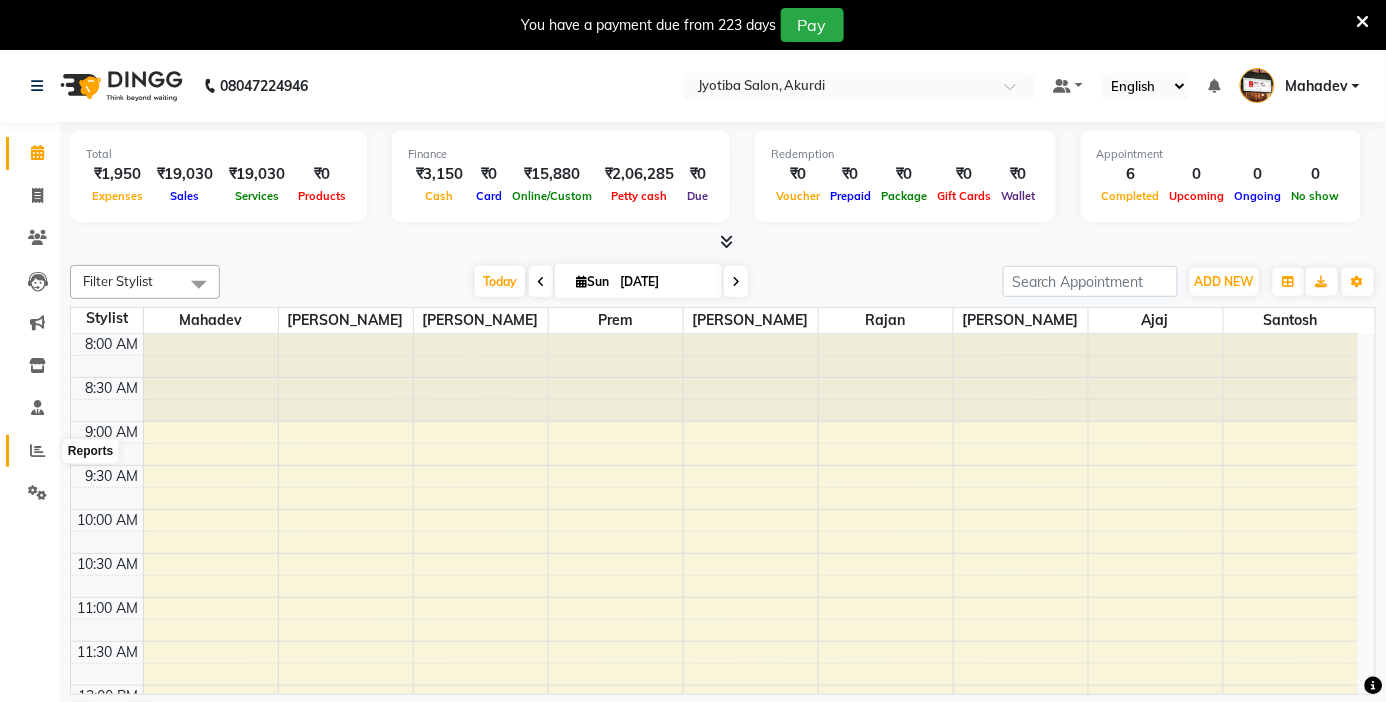 click 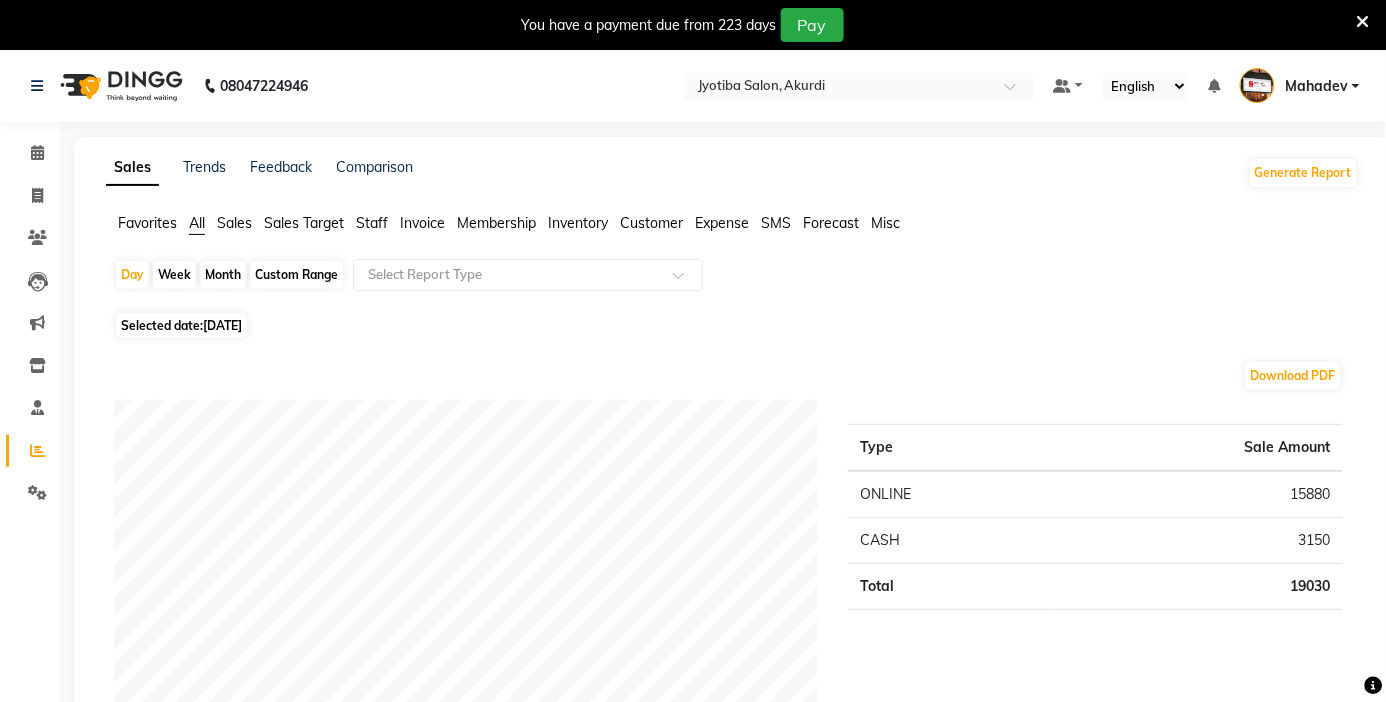 click on "Expense" 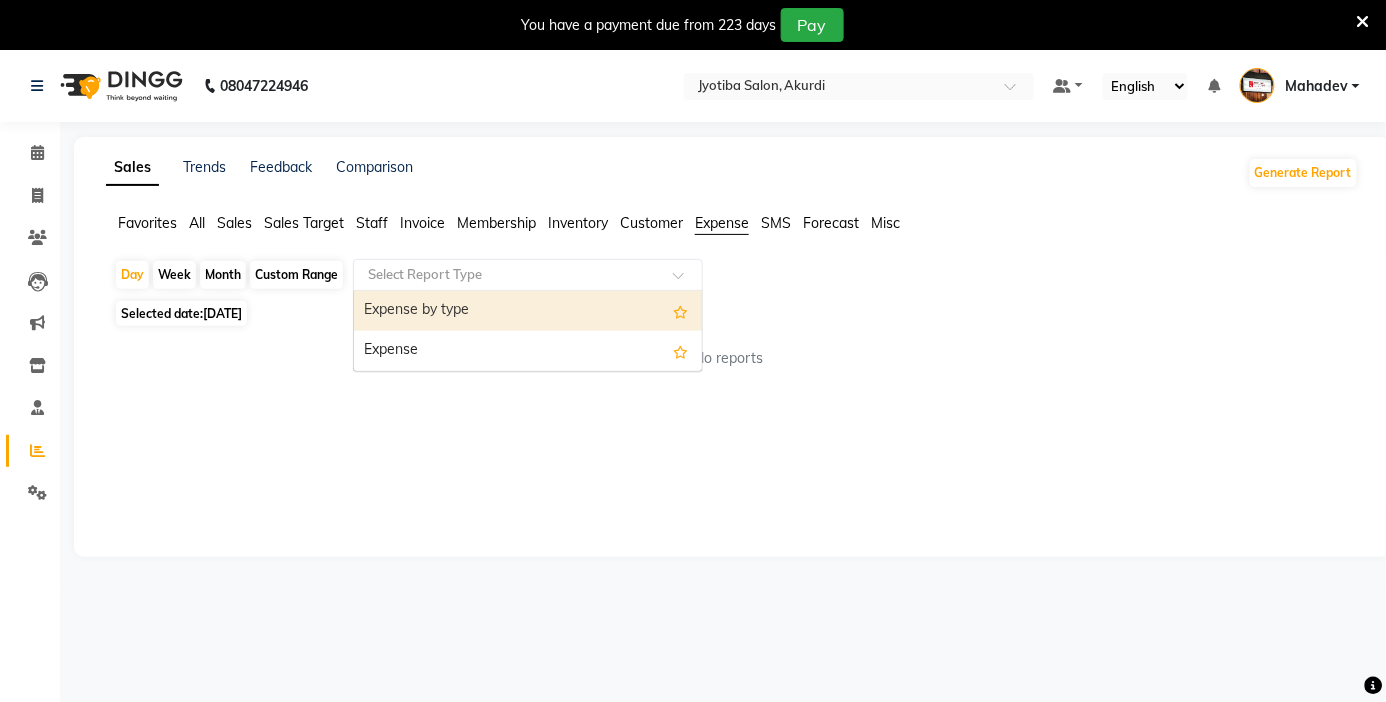 click 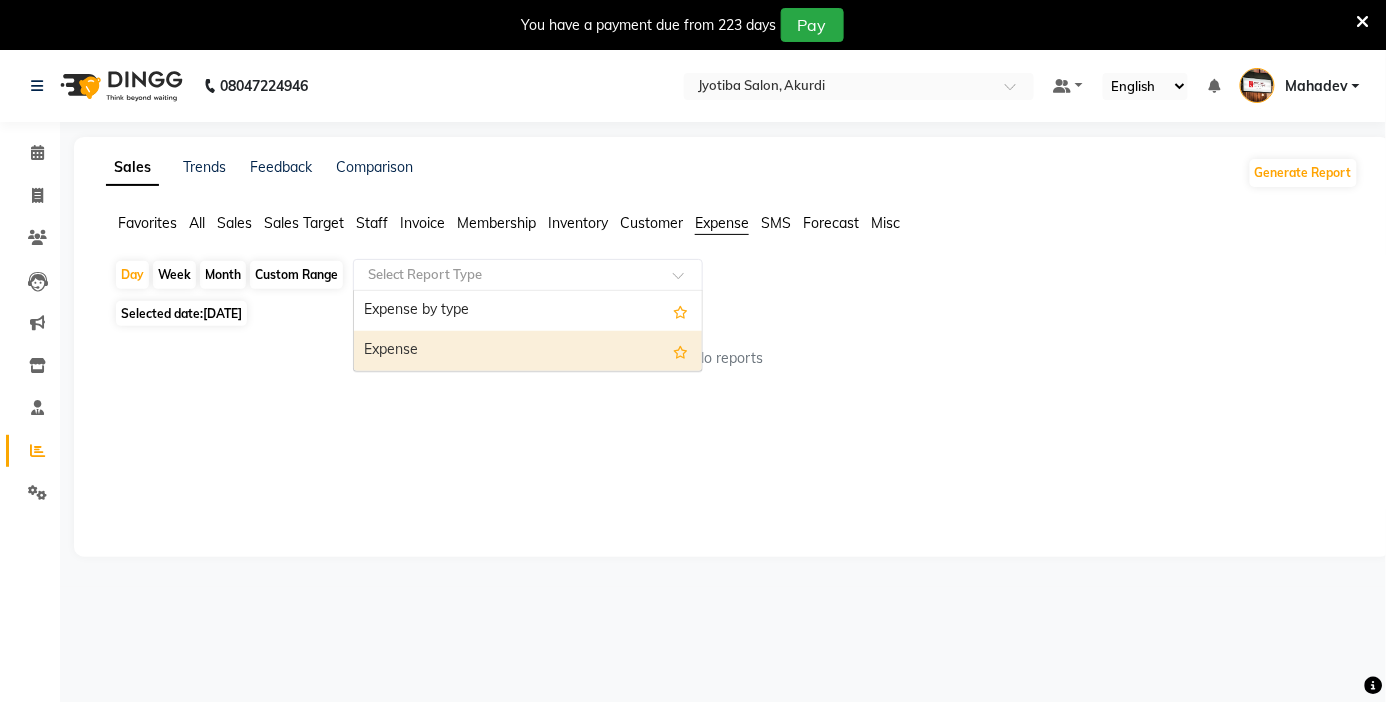 click on "Expense" at bounding box center (528, 351) 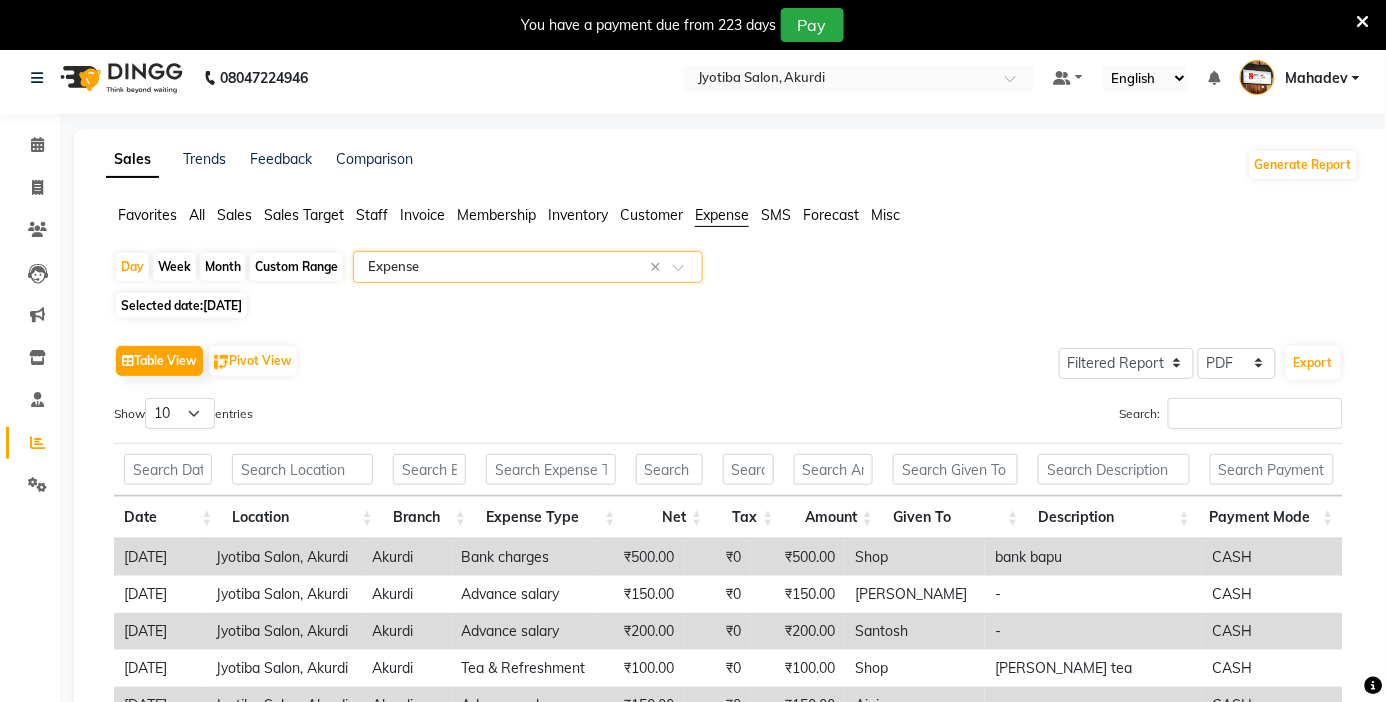 scroll, scrollTop: 0, scrollLeft: 0, axis: both 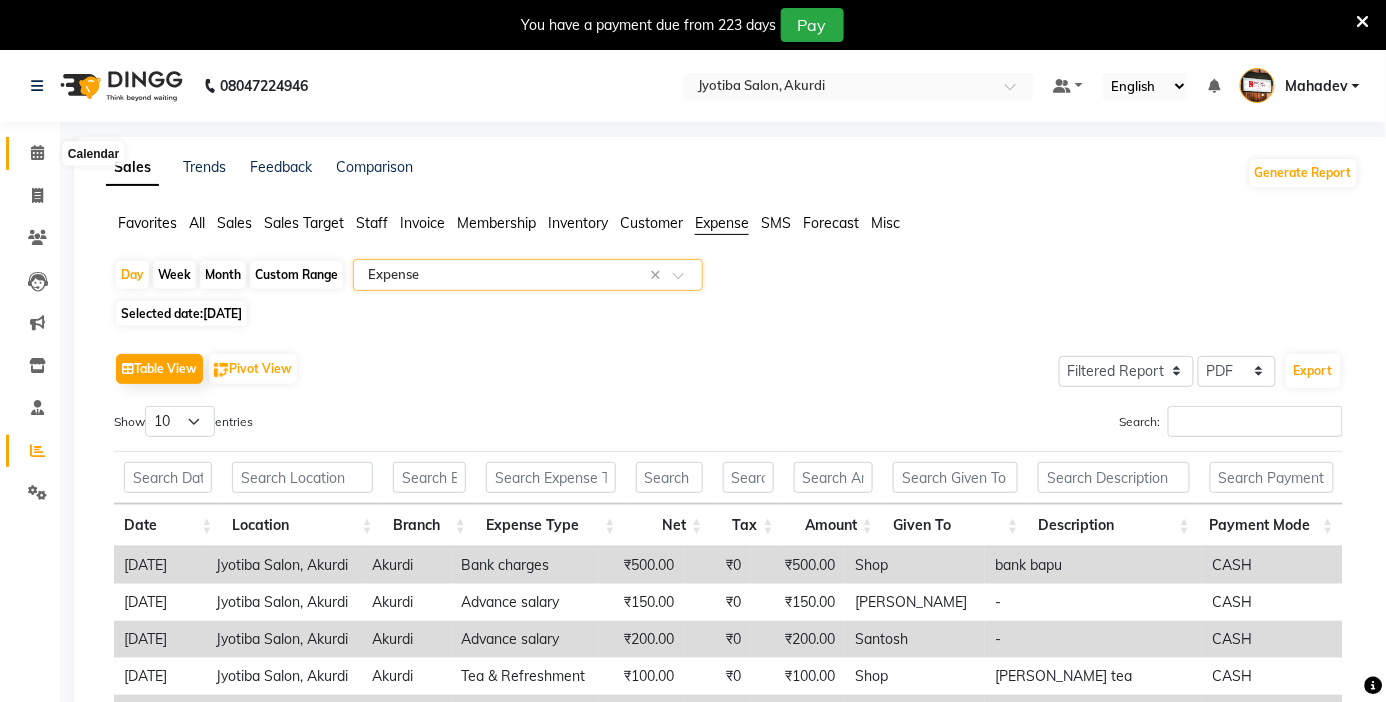 click 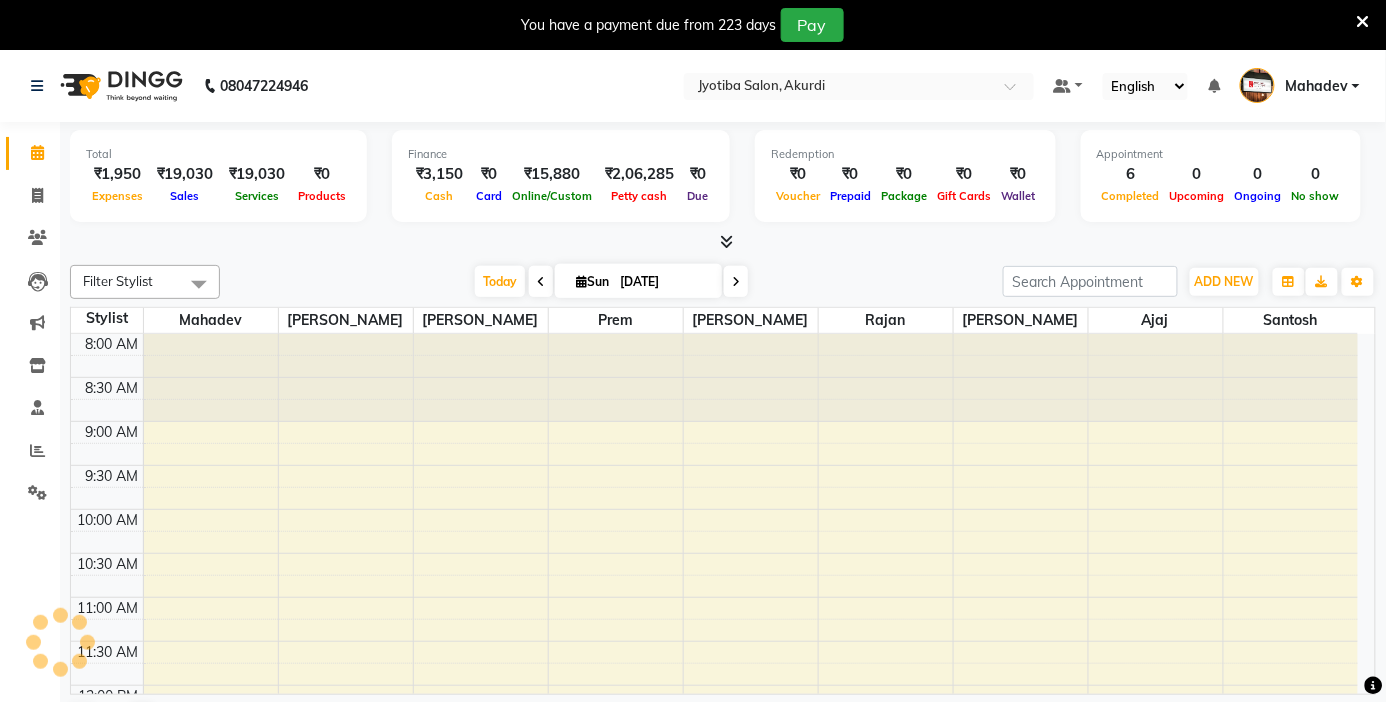 scroll, scrollTop: 0, scrollLeft: 0, axis: both 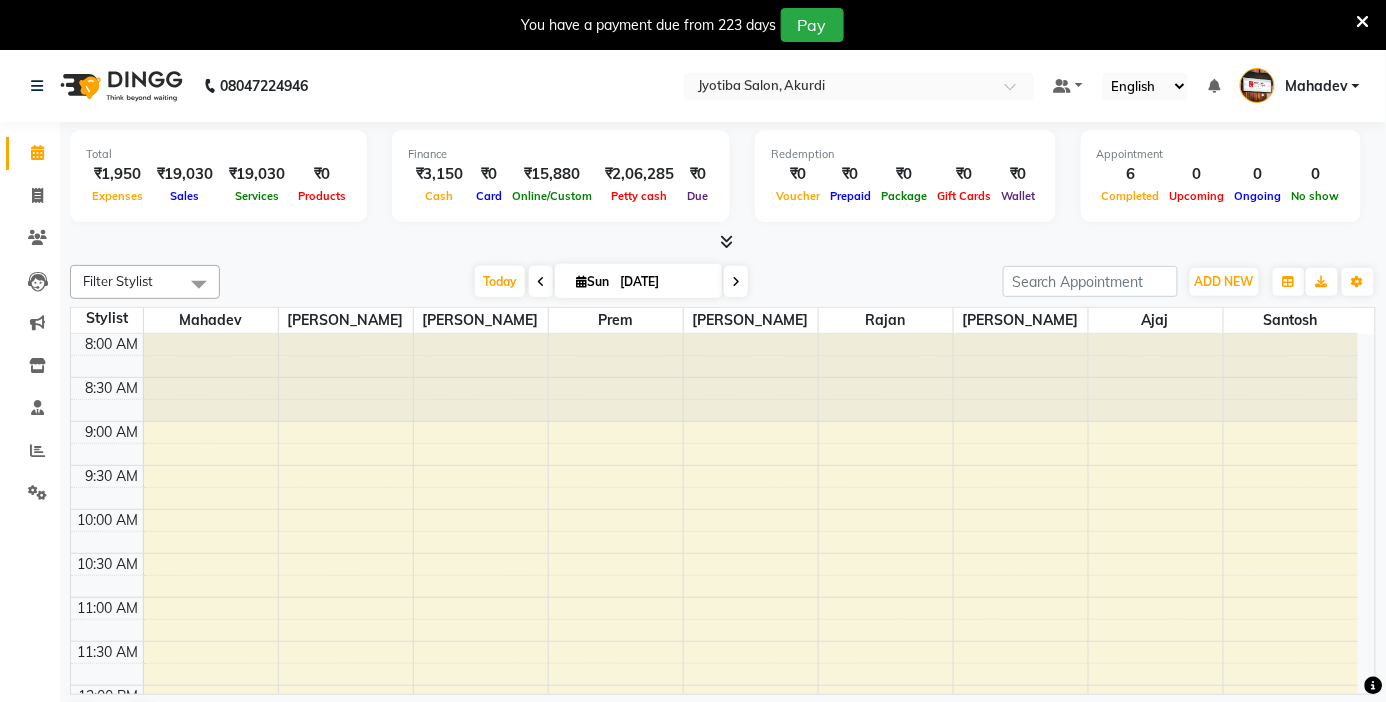 click at bounding box center (723, 242) 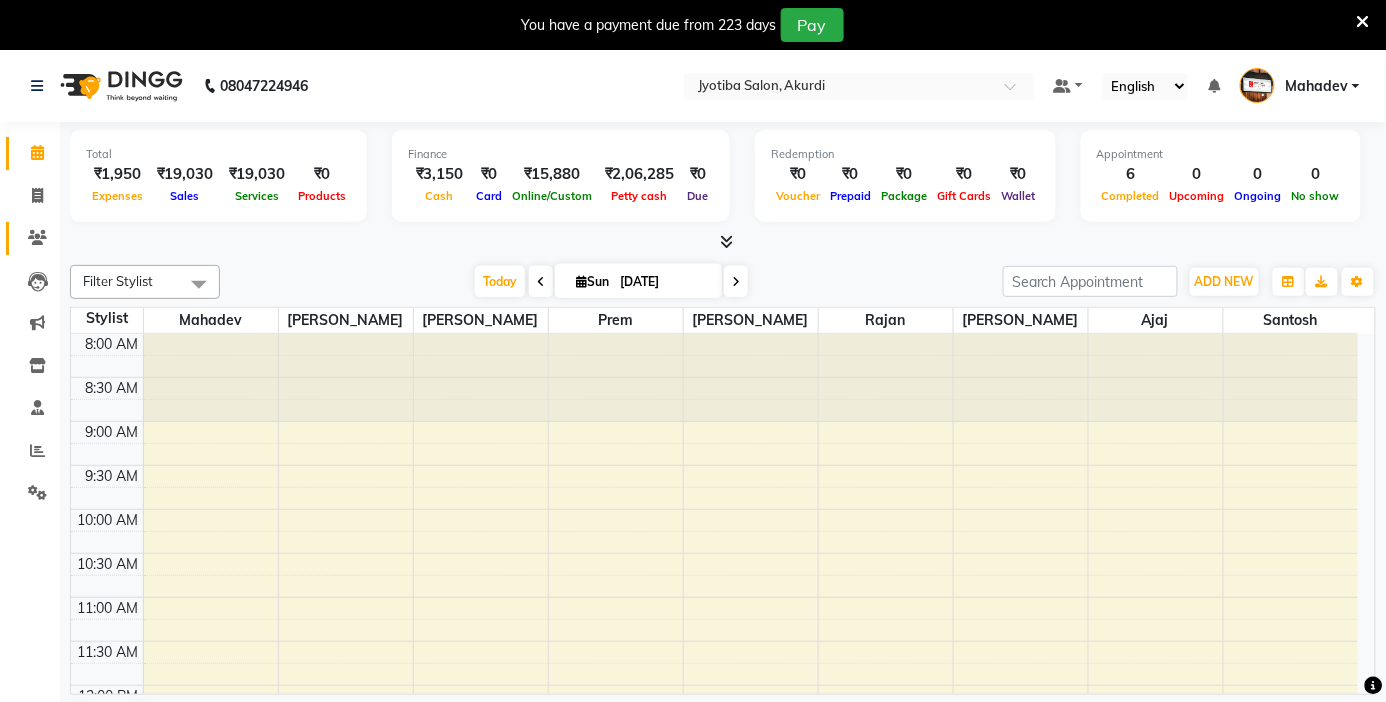 click on "Clients" 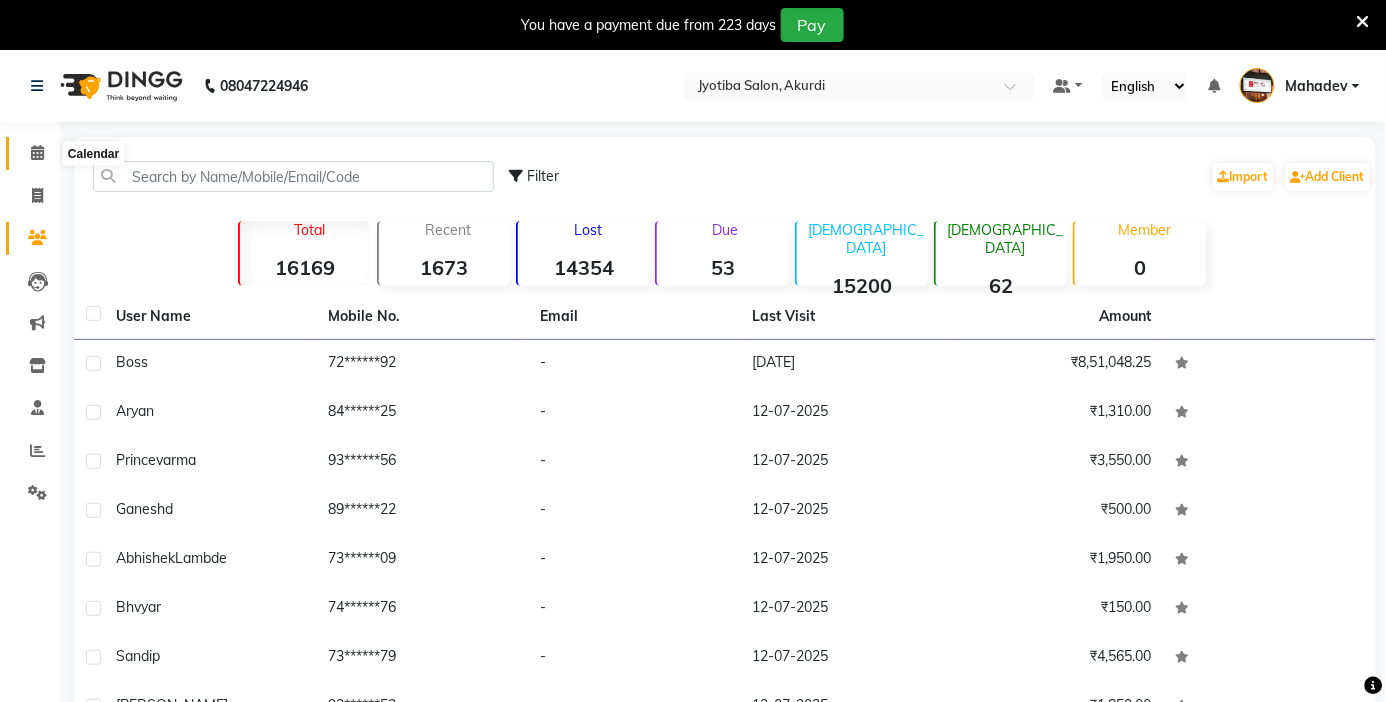 click 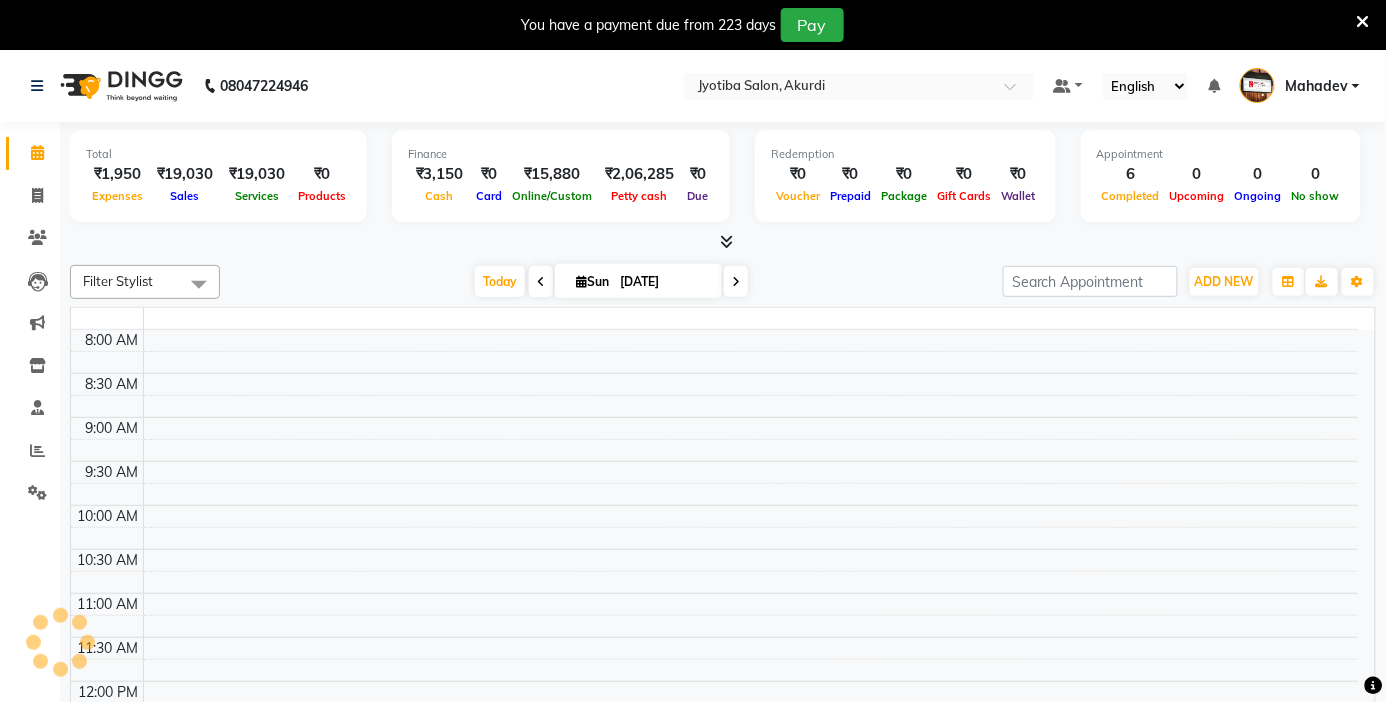 scroll, scrollTop: 0, scrollLeft: 0, axis: both 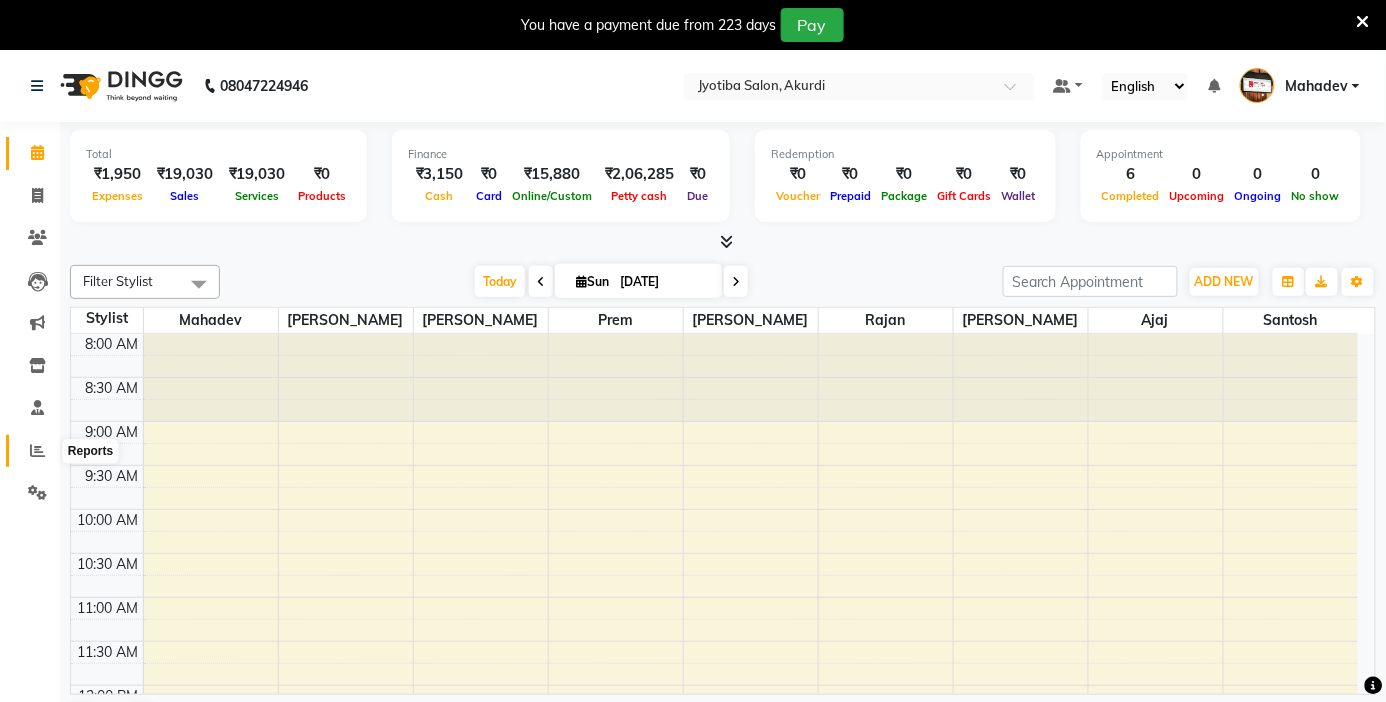 click 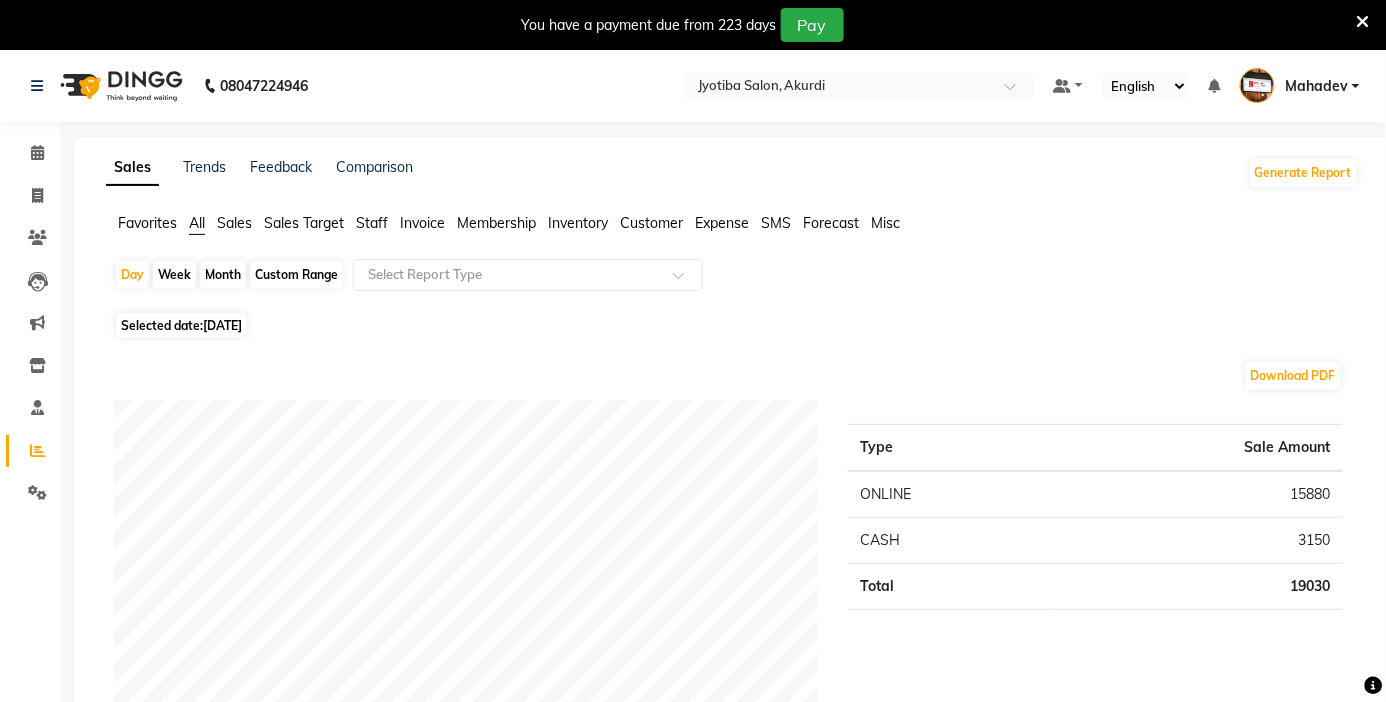 click on "Expense" 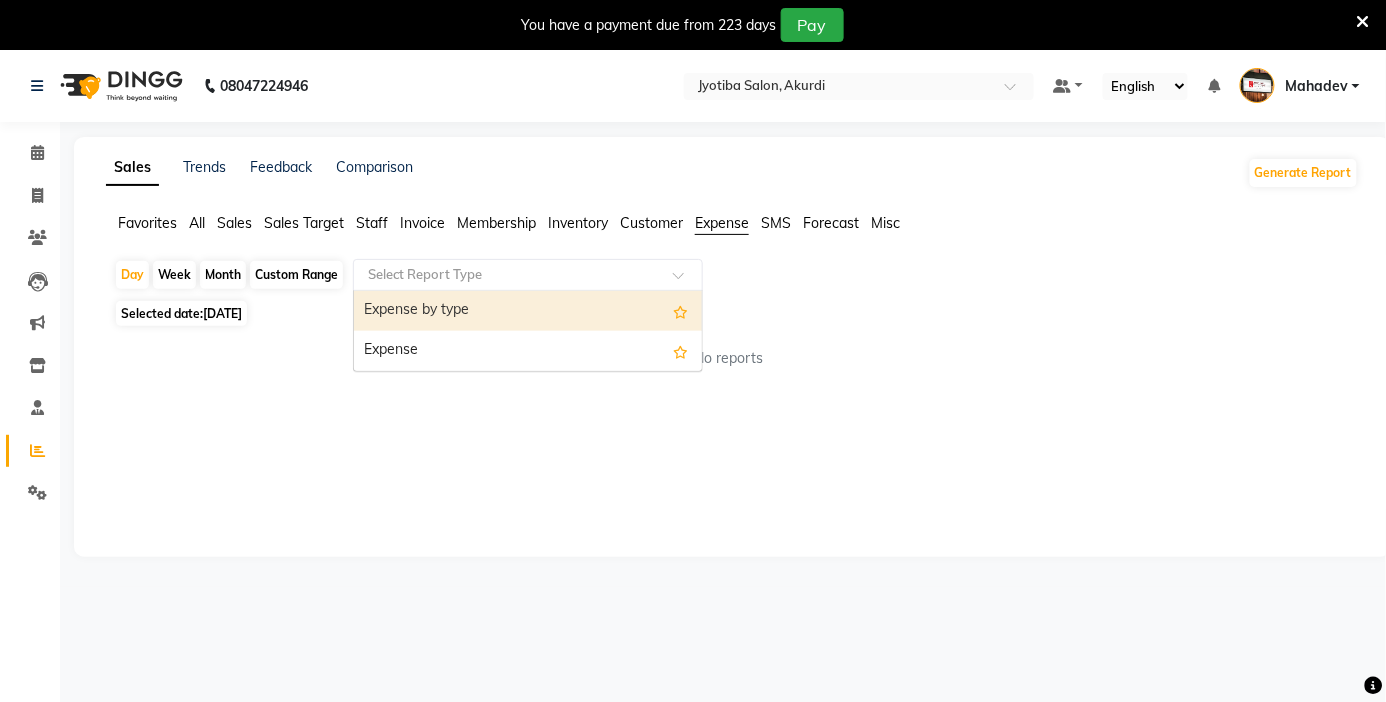 click 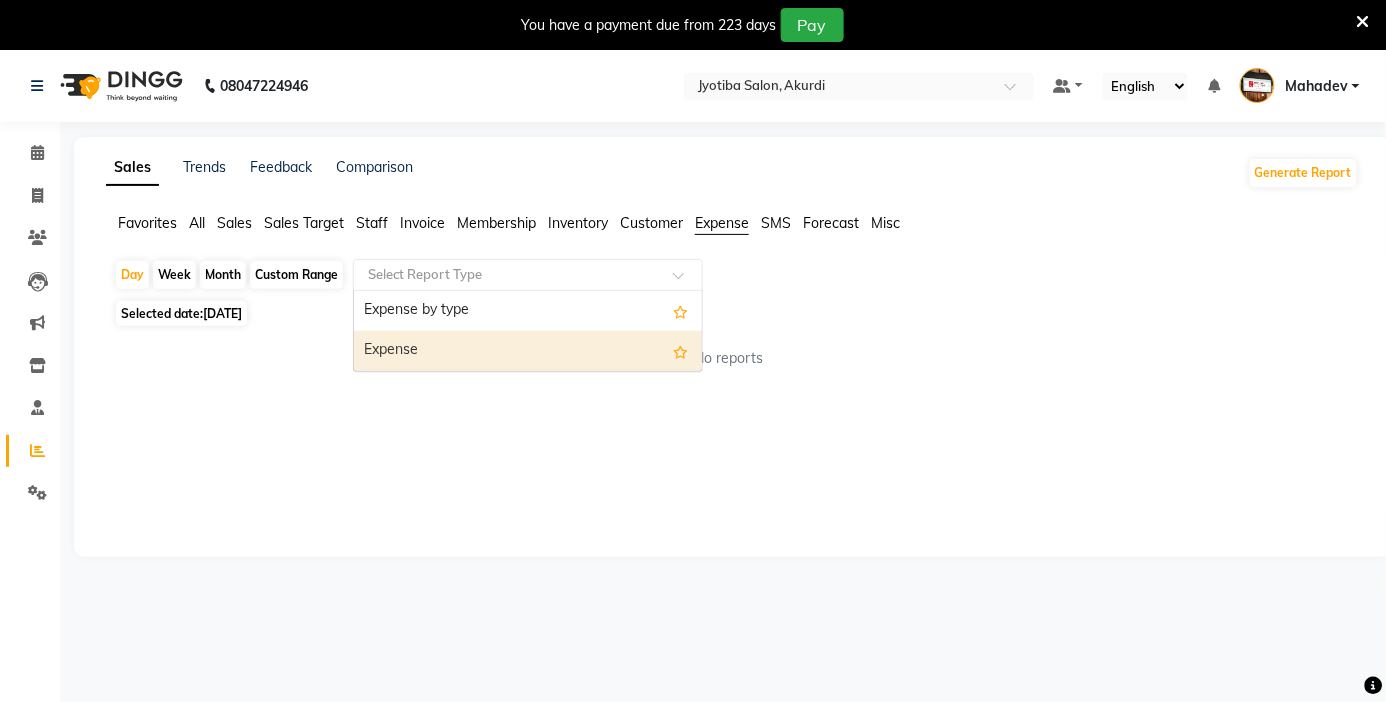 click on "Expense" at bounding box center [528, 351] 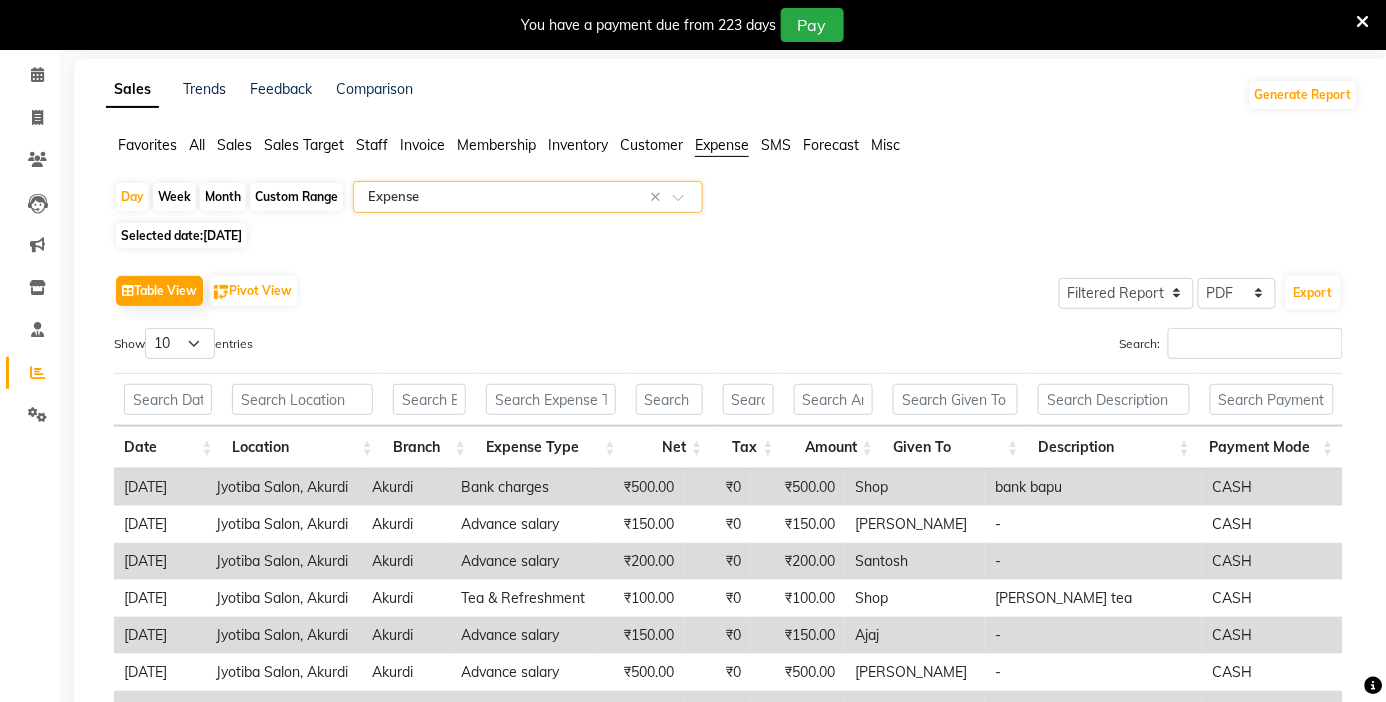scroll, scrollTop: 0, scrollLeft: 0, axis: both 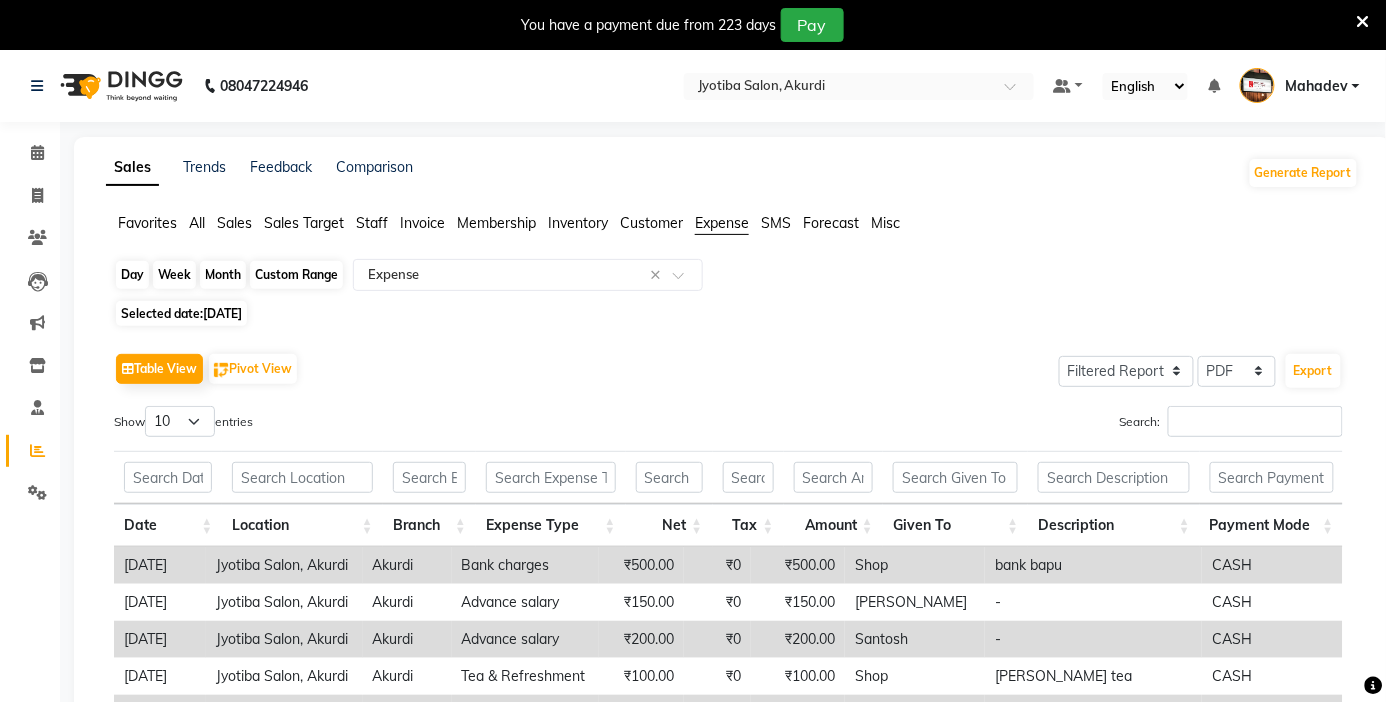 click on "Day" 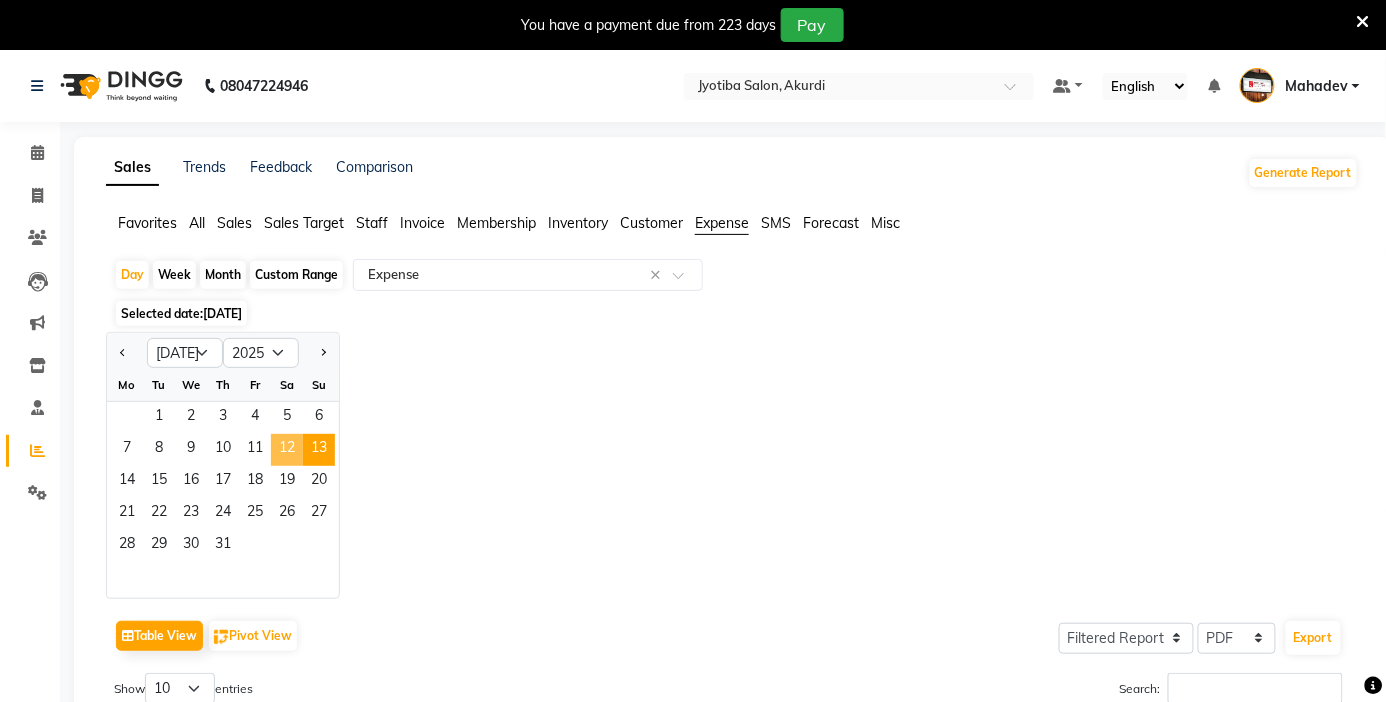 click on "12" 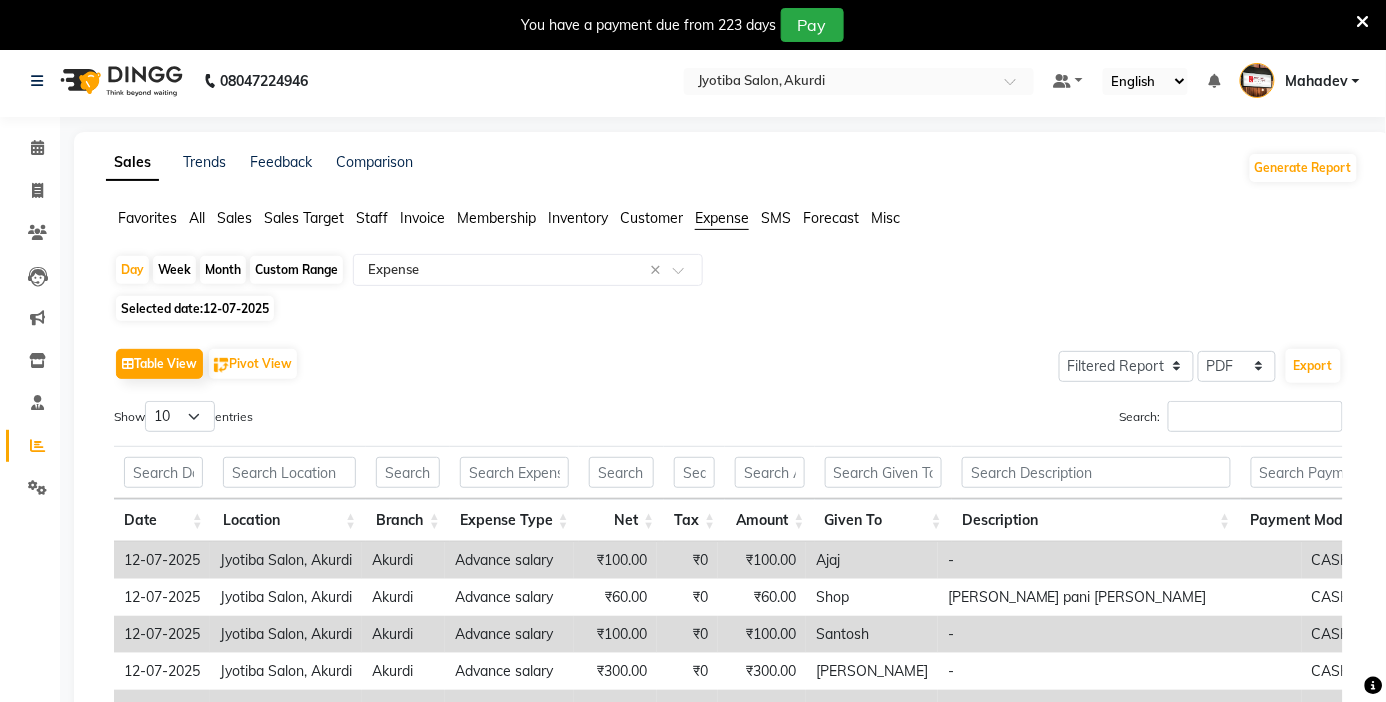 scroll, scrollTop: 0, scrollLeft: 0, axis: both 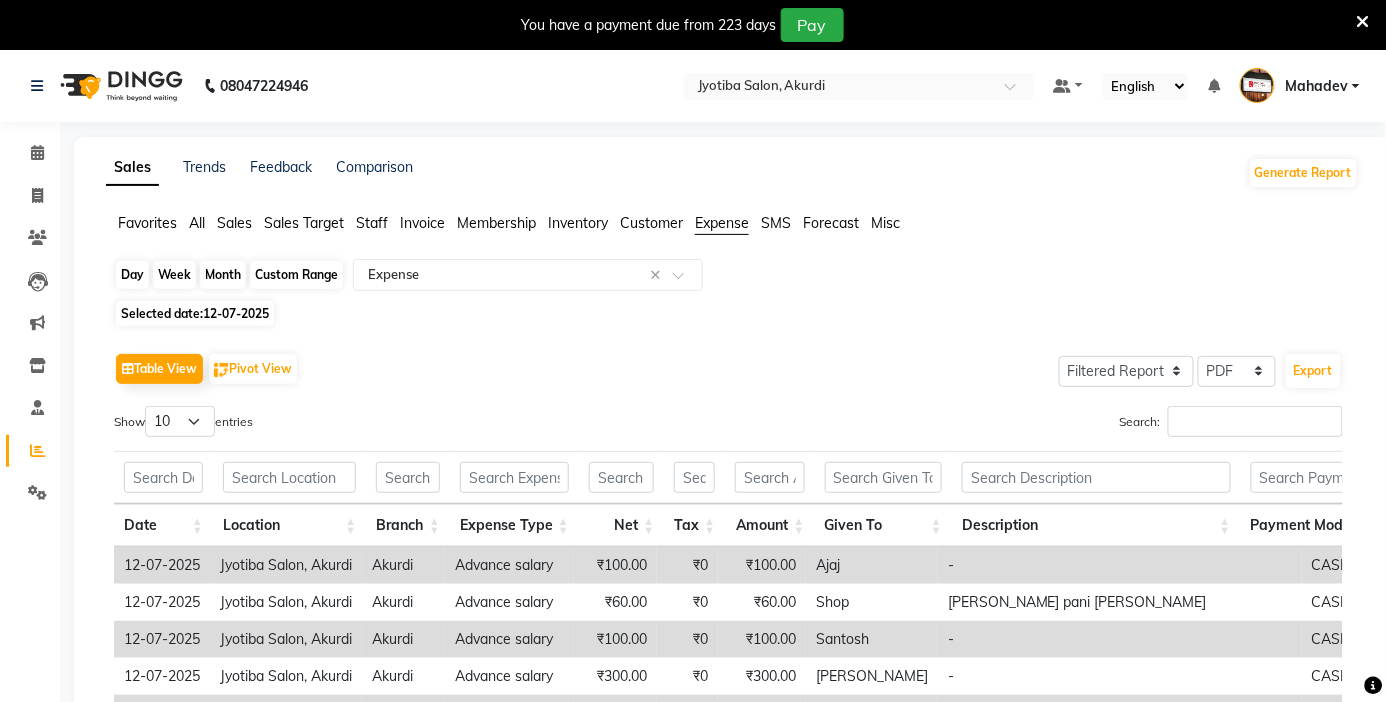 click on "Day" 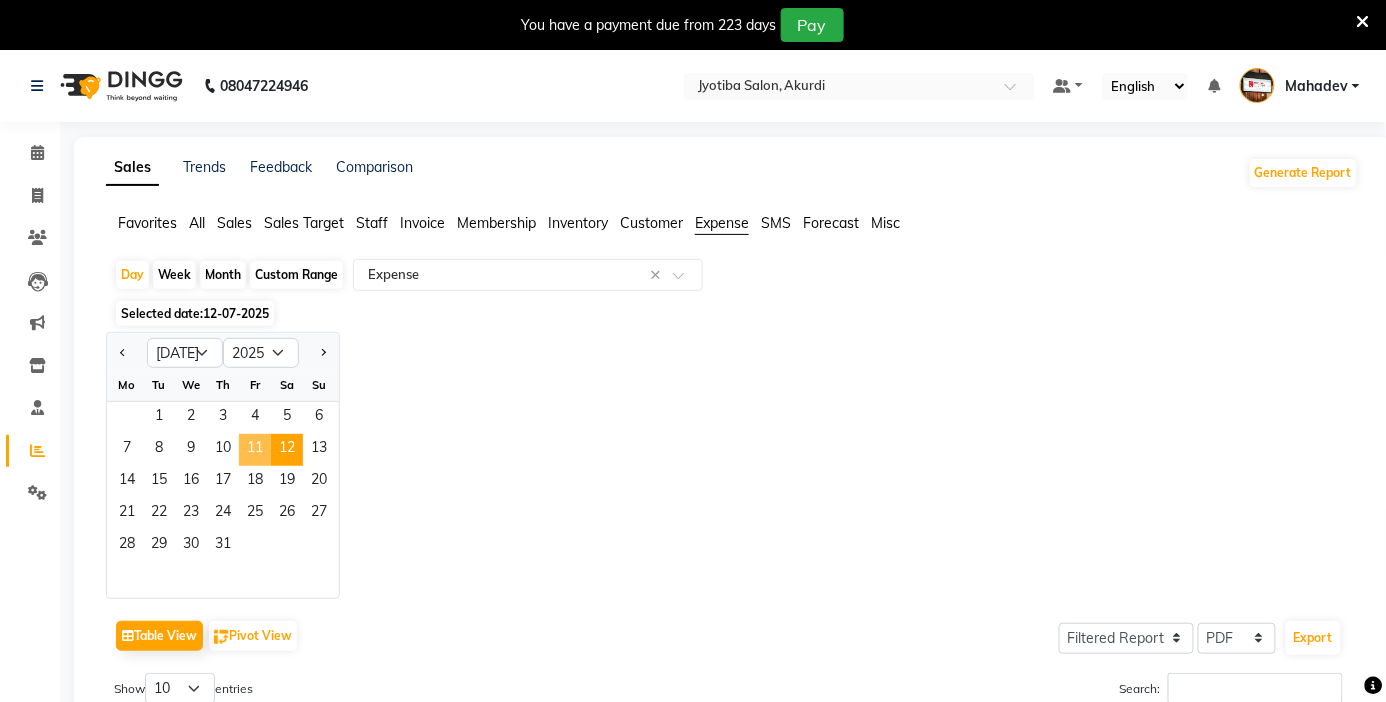 click on "11" 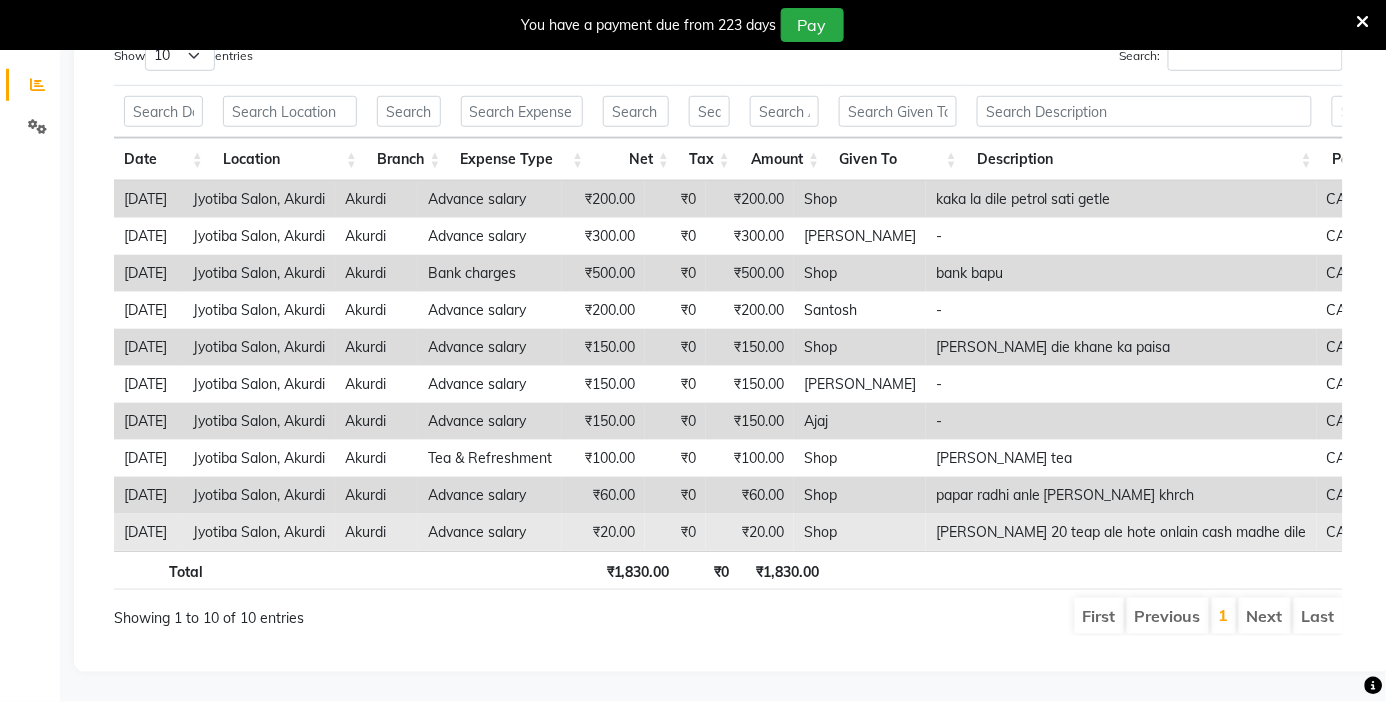 scroll, scrollTop: 0, scrollLeft: 0, axis: both 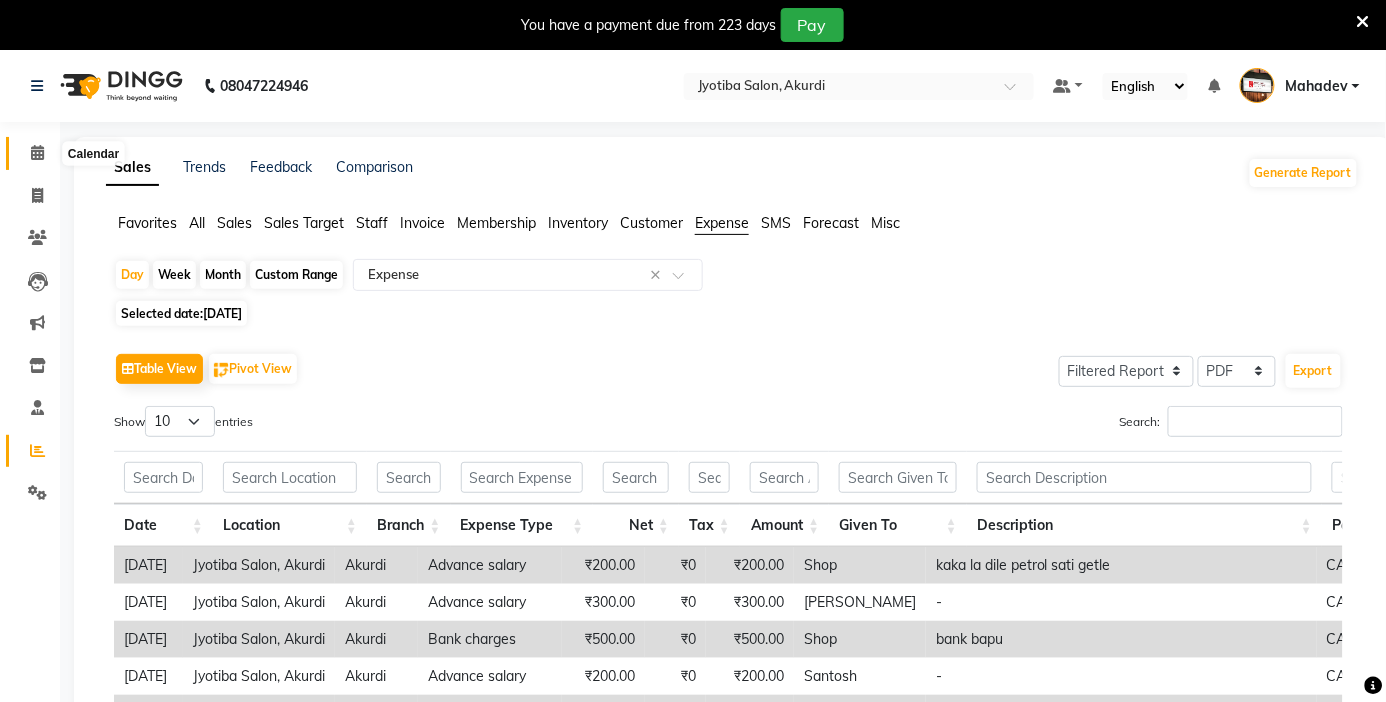 click 